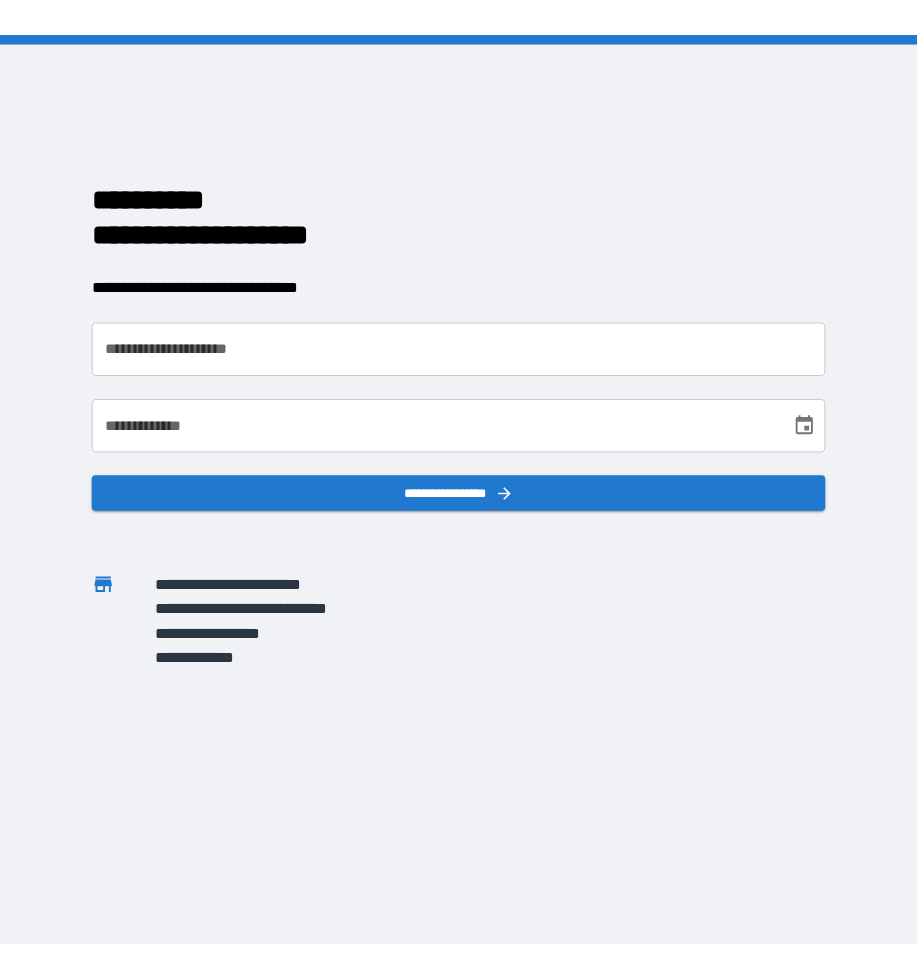scroll, scrollTop: 0, scrollLeft: 0, axis: both 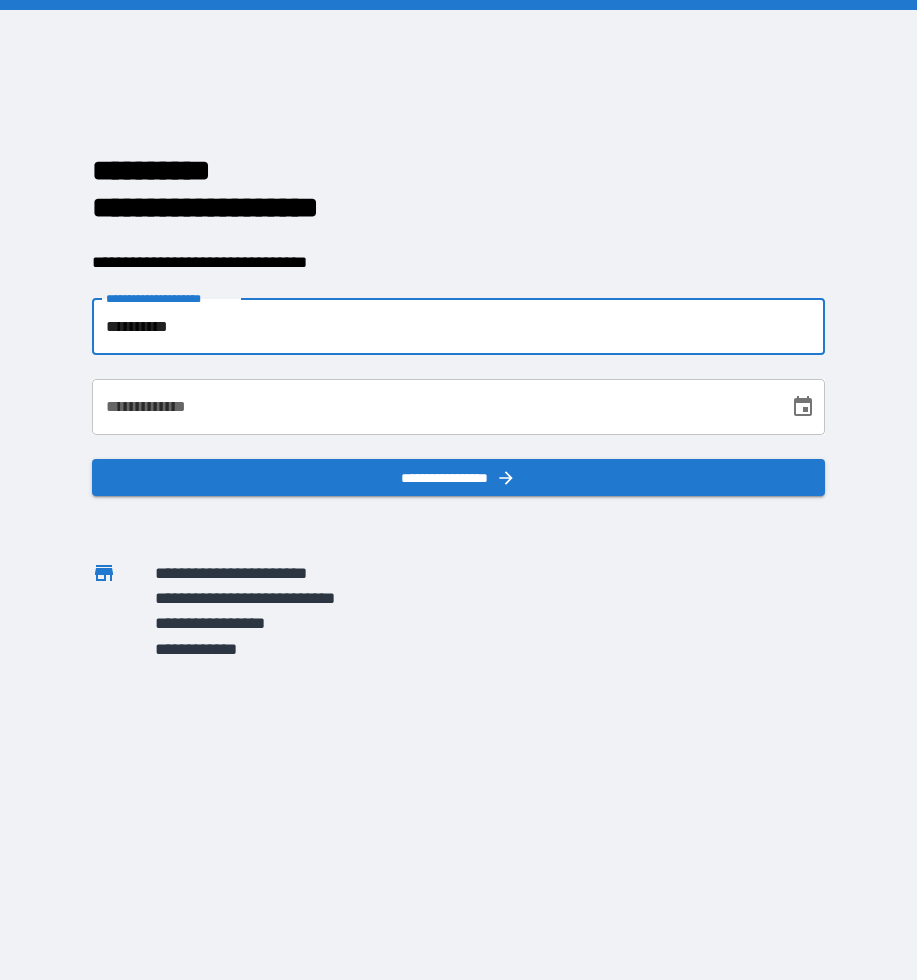 type on "**********" 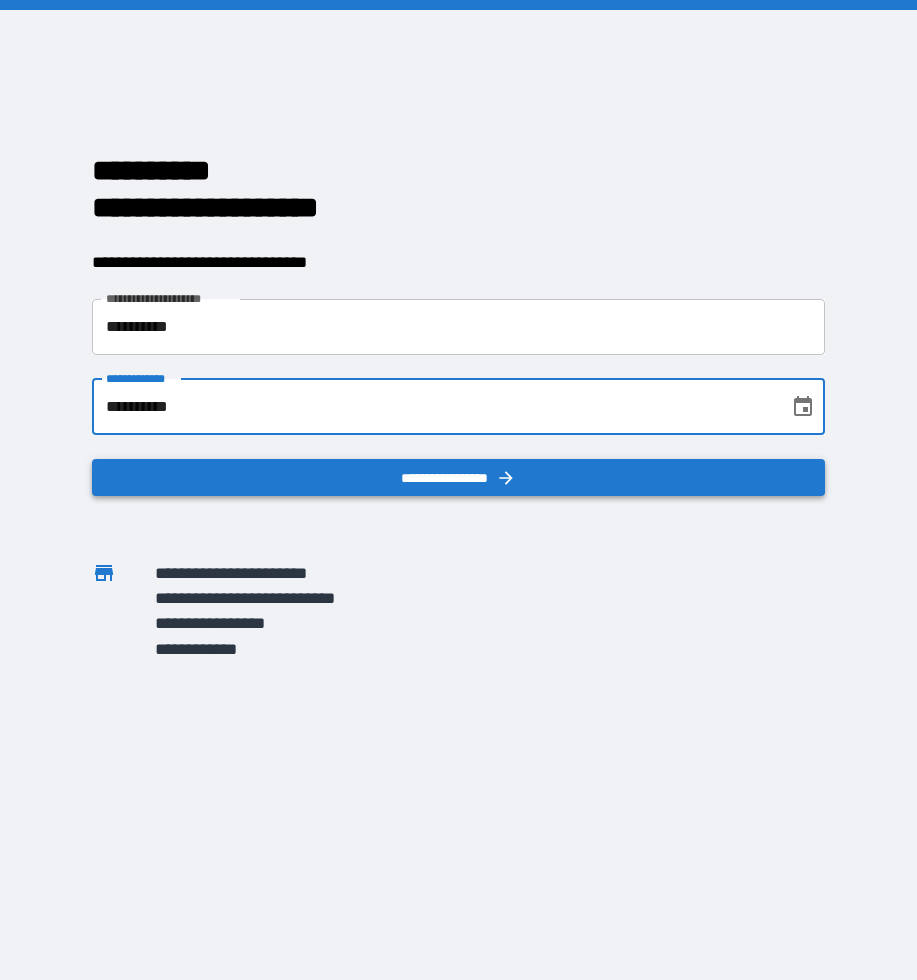 type on "**********" 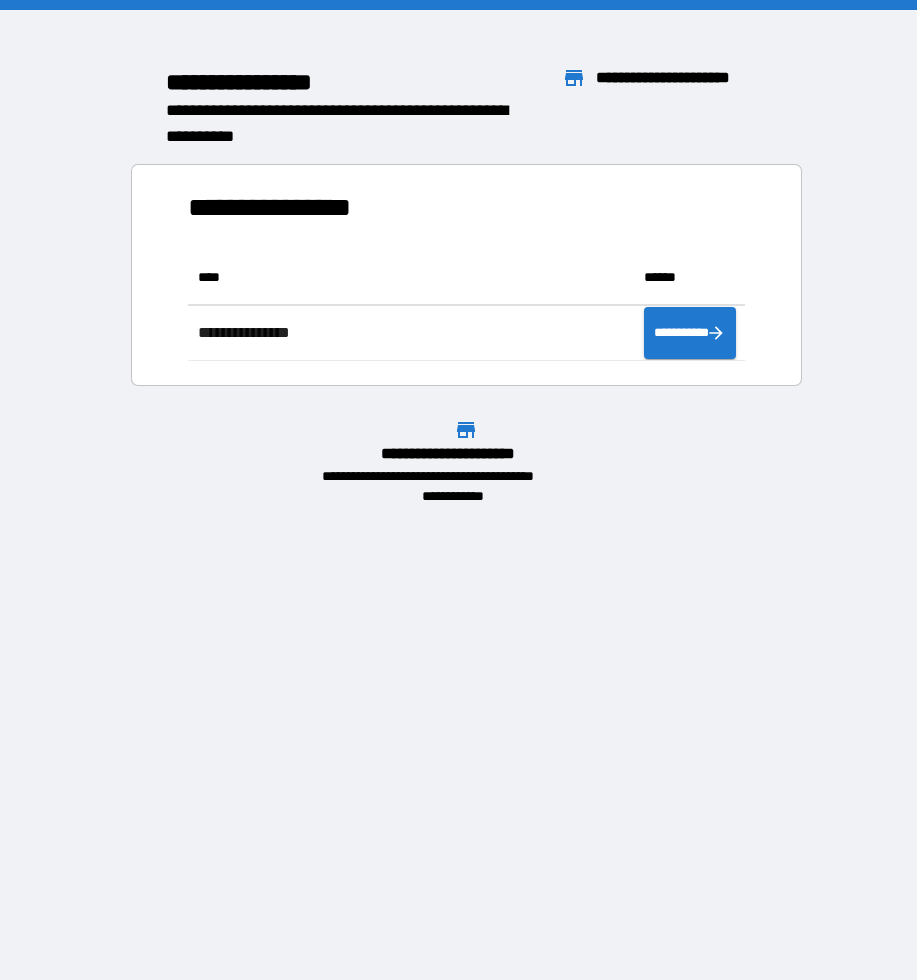 scroll, scrollTop: 16, scrollLeft: 16, axis: both 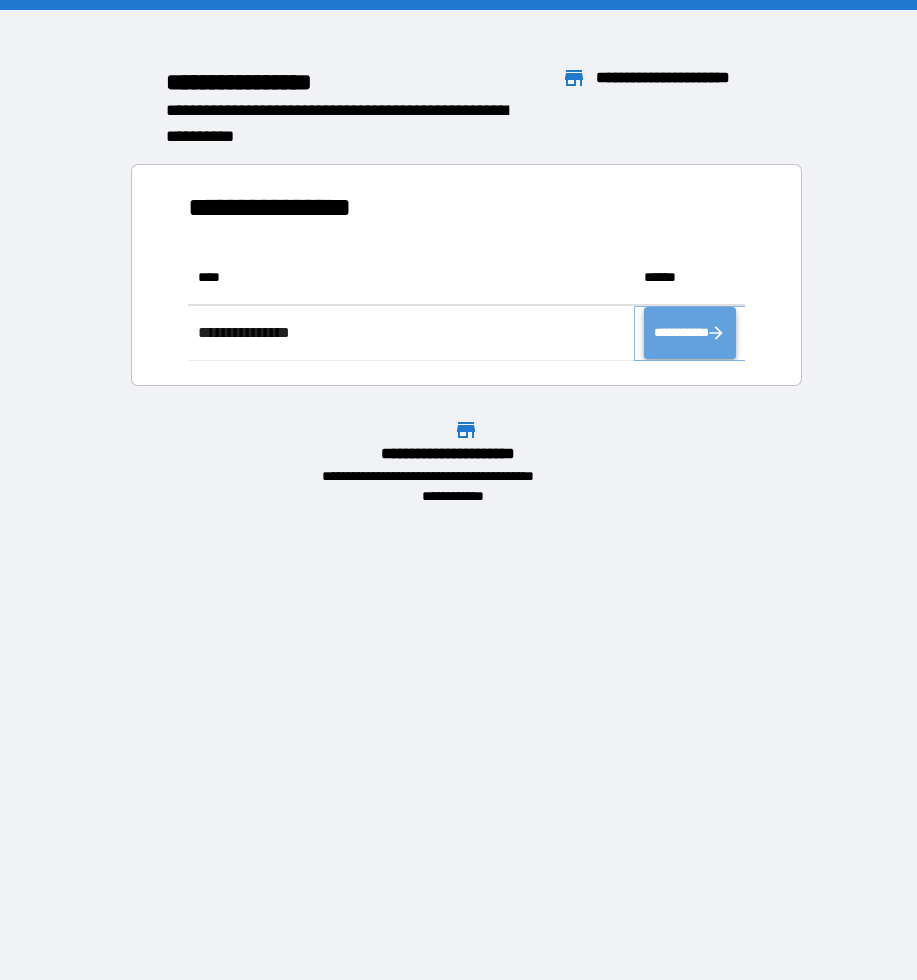 click on "**********" at bounding box center [690, 333] 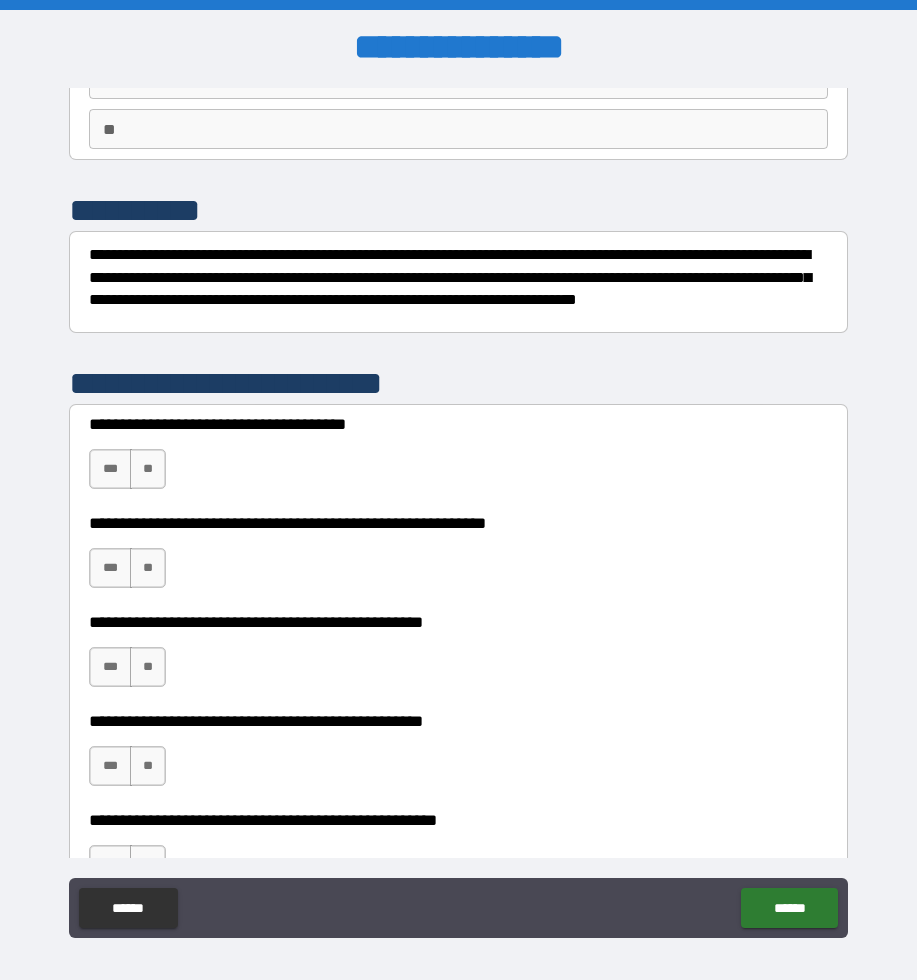 scroll, scrollTop: 269, scrollLeft: 0, axis: vertical 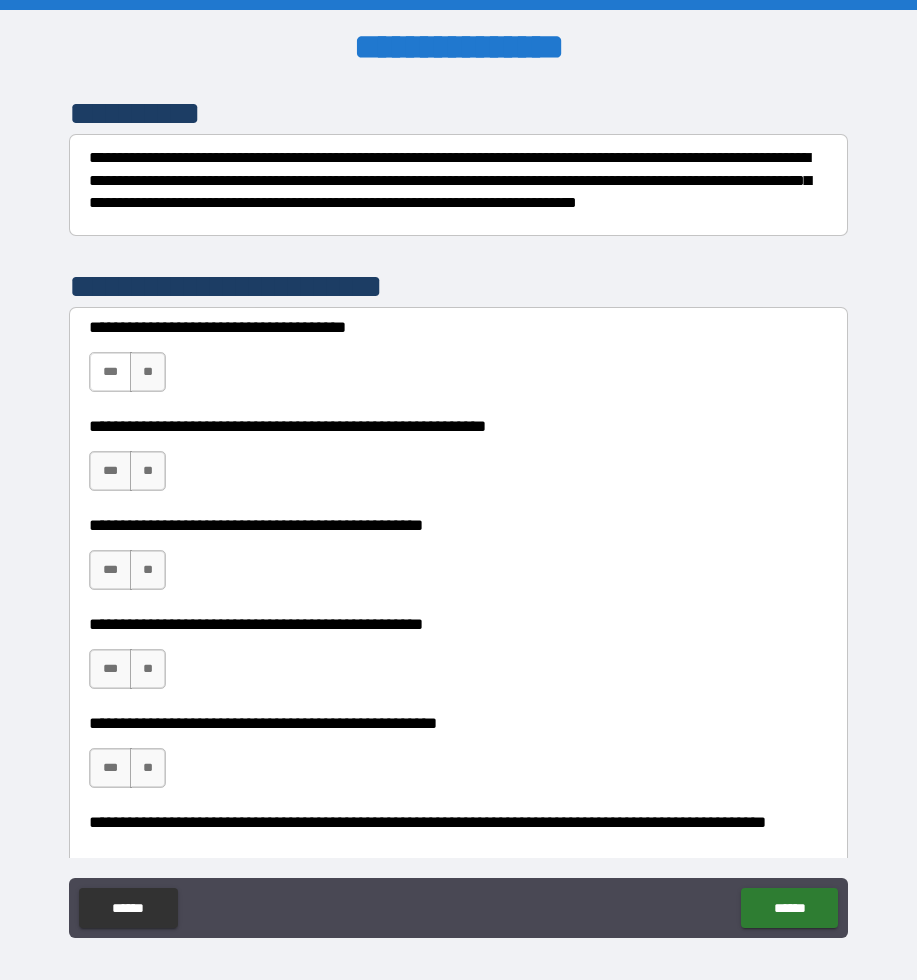 click on "***" at bounding box center (110, 372) 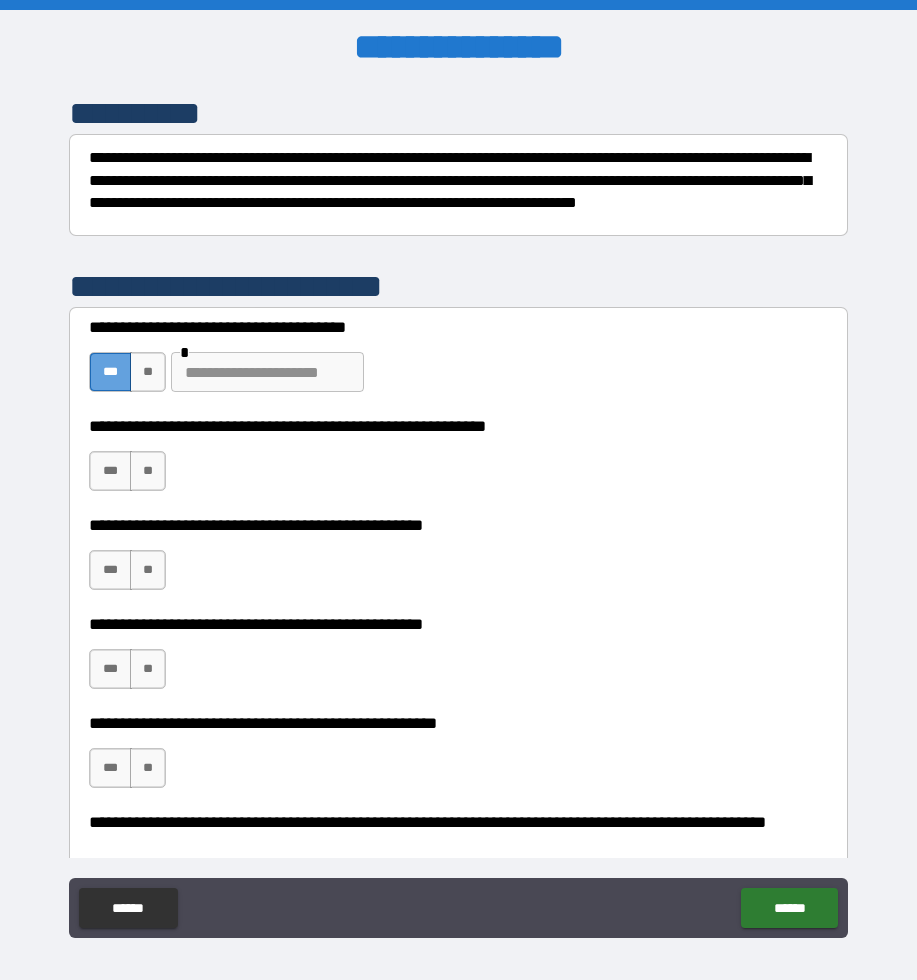 click on "***" at bounding box center (110, 372) 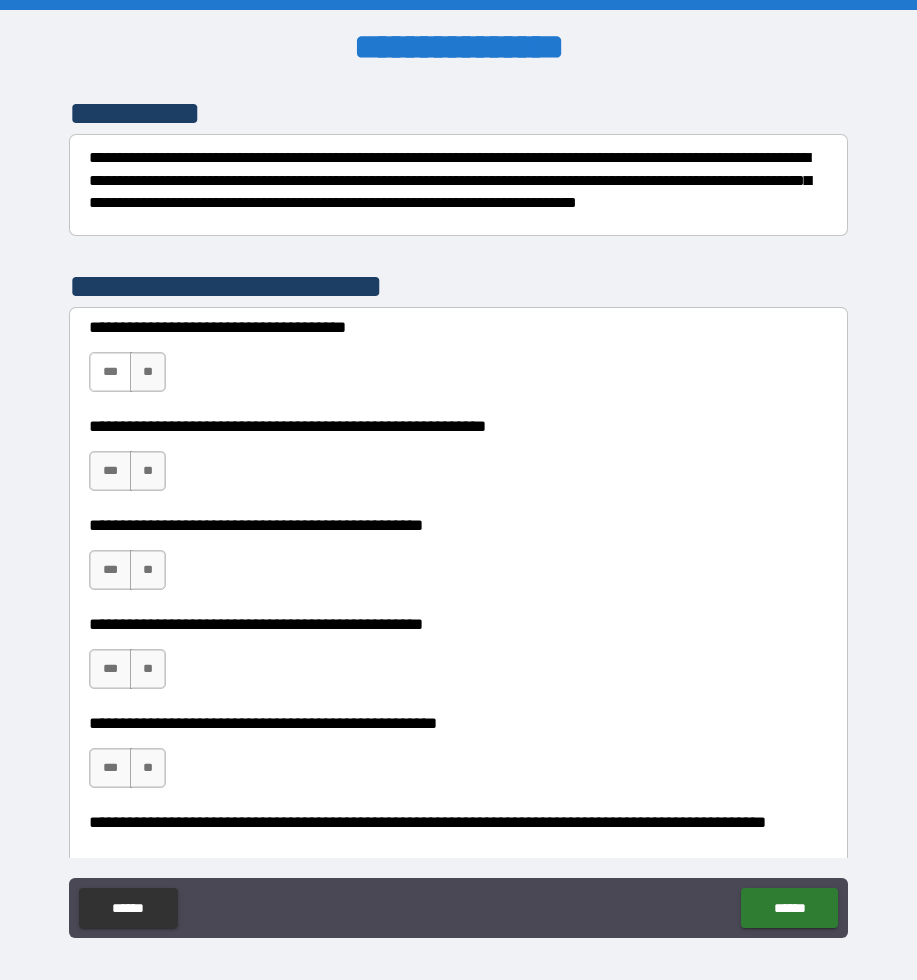 click on "***" at bounding box center (110, 372) 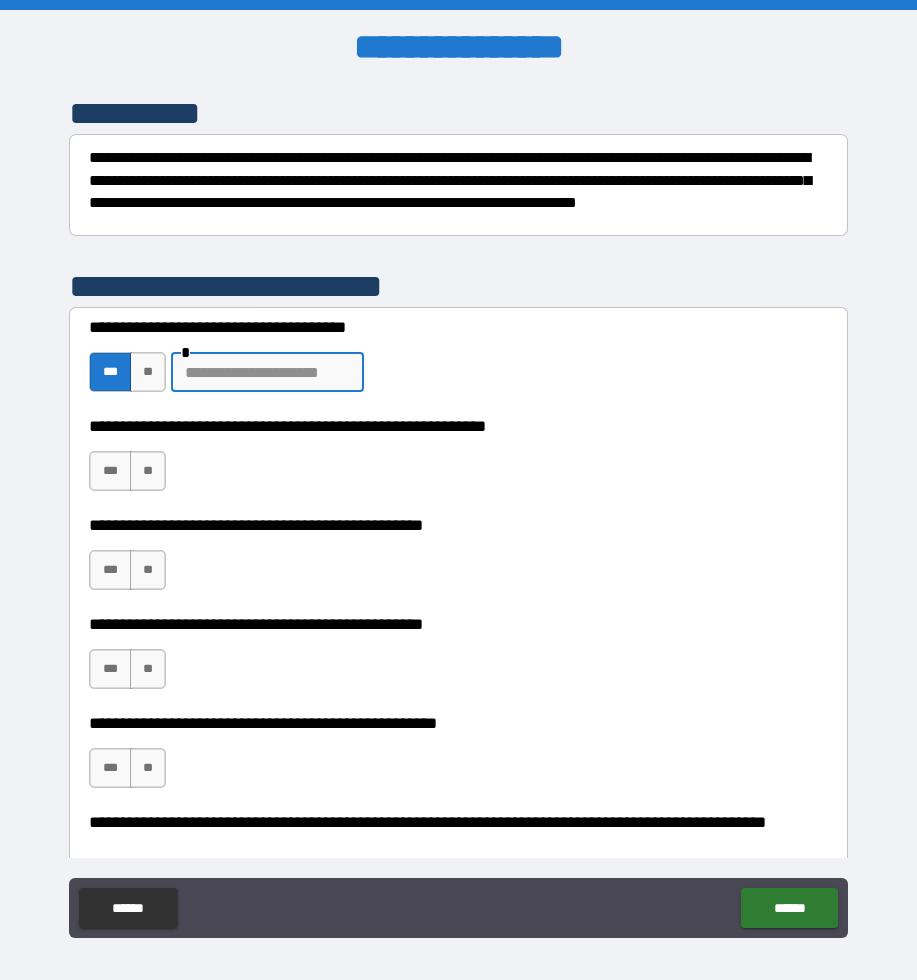click at bounding box center (267, 372) 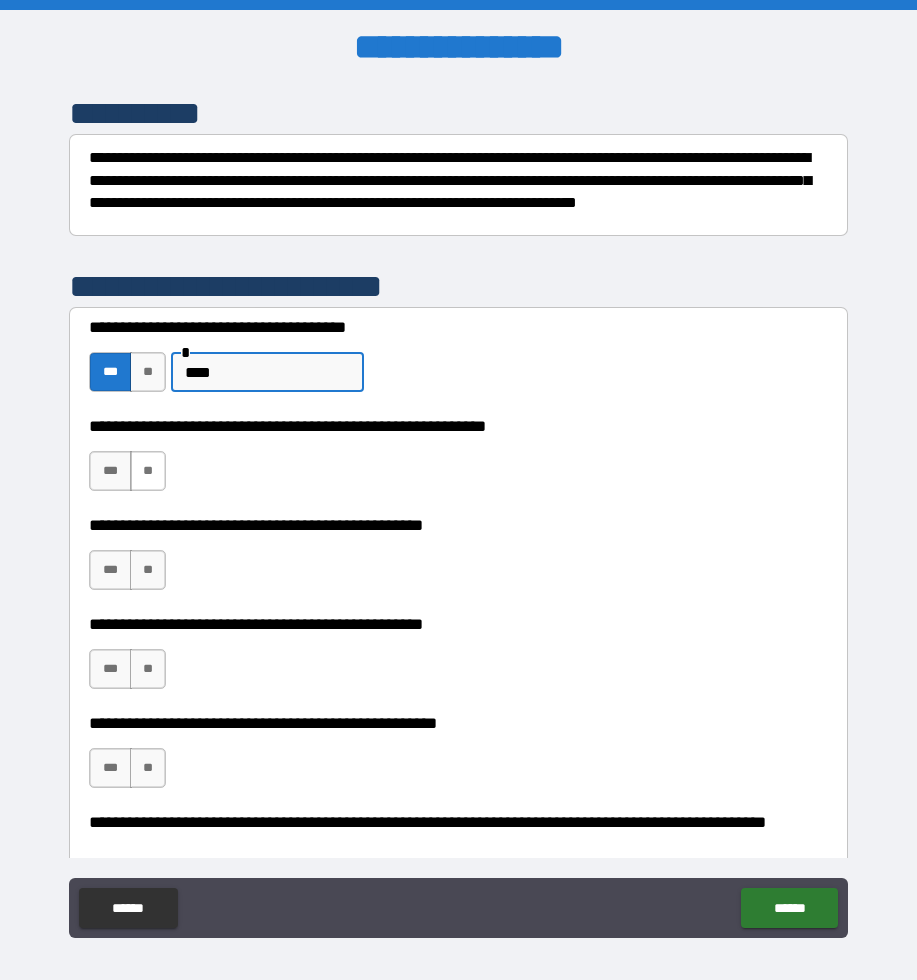 type on "****" 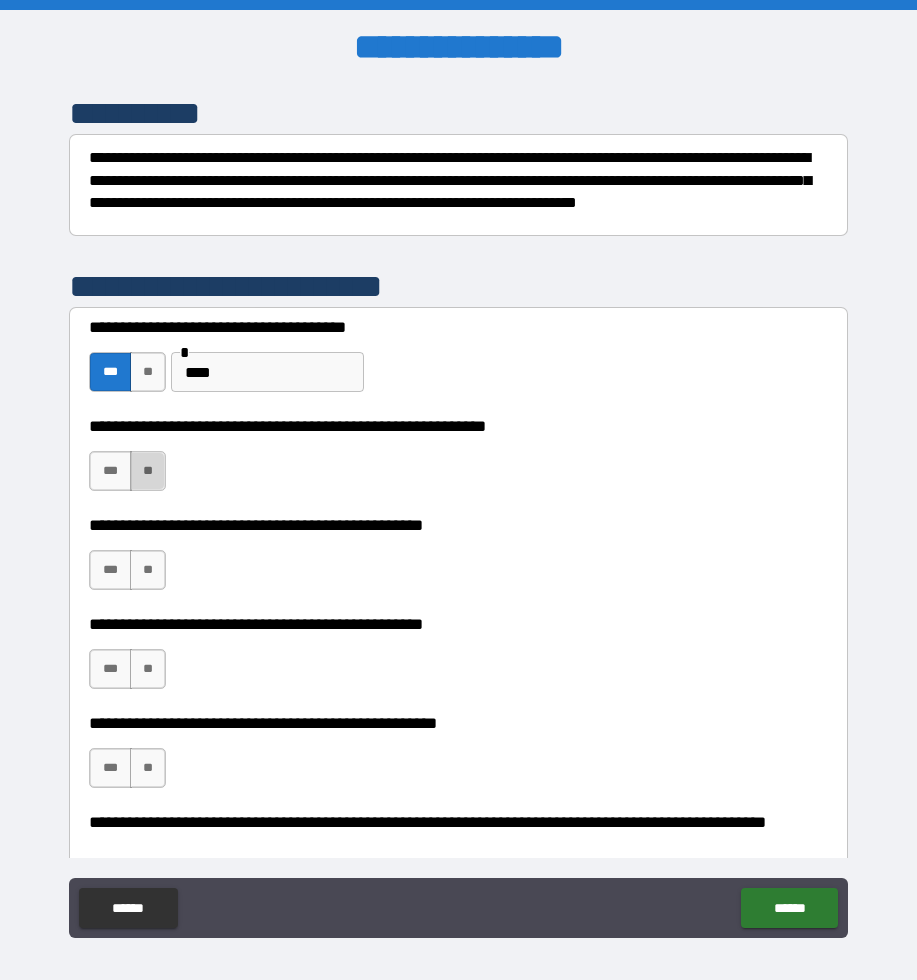 click on "**" at bounding box center (148, 471) 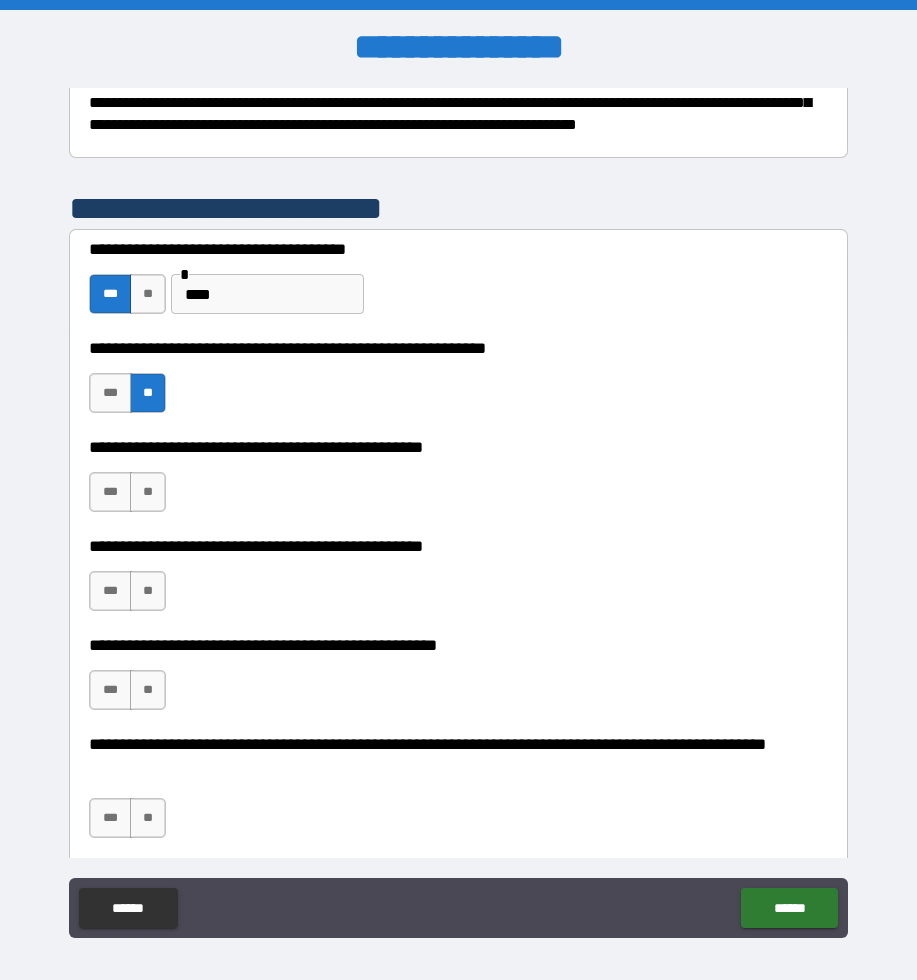 scroll, scrollTop: 389, scrollLeft: 0, axis: vertical 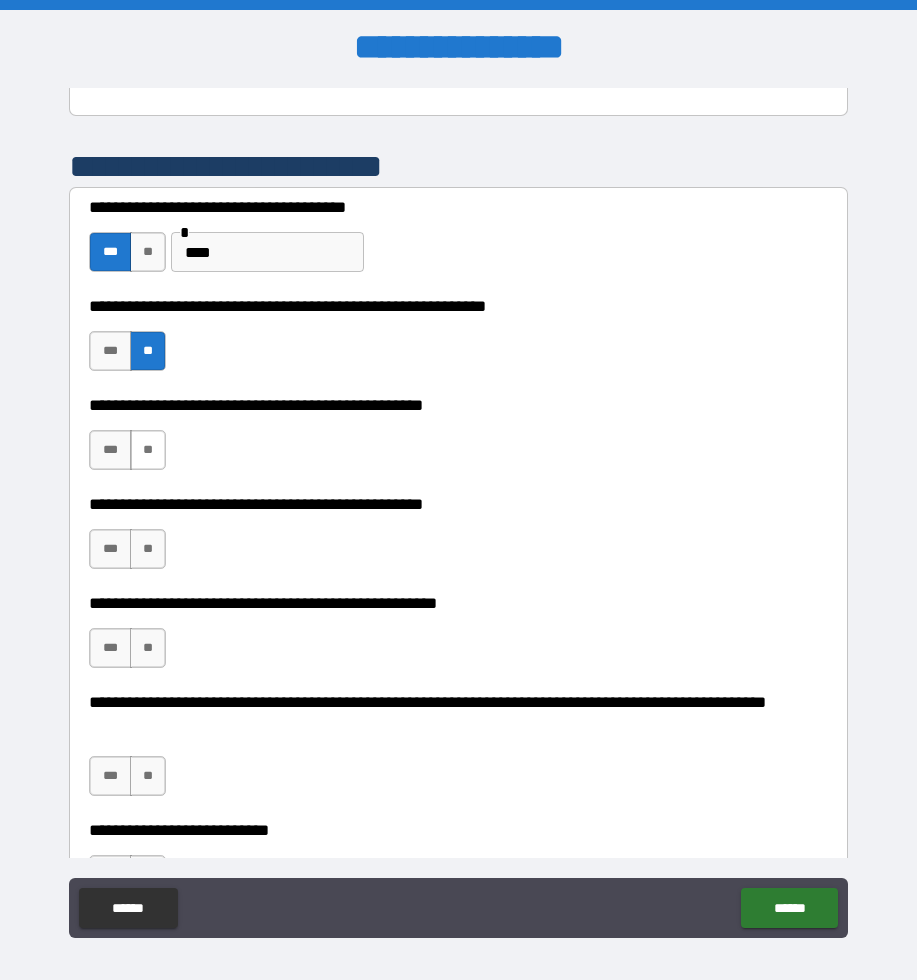 click on "**" at bounding box center [148, 450] 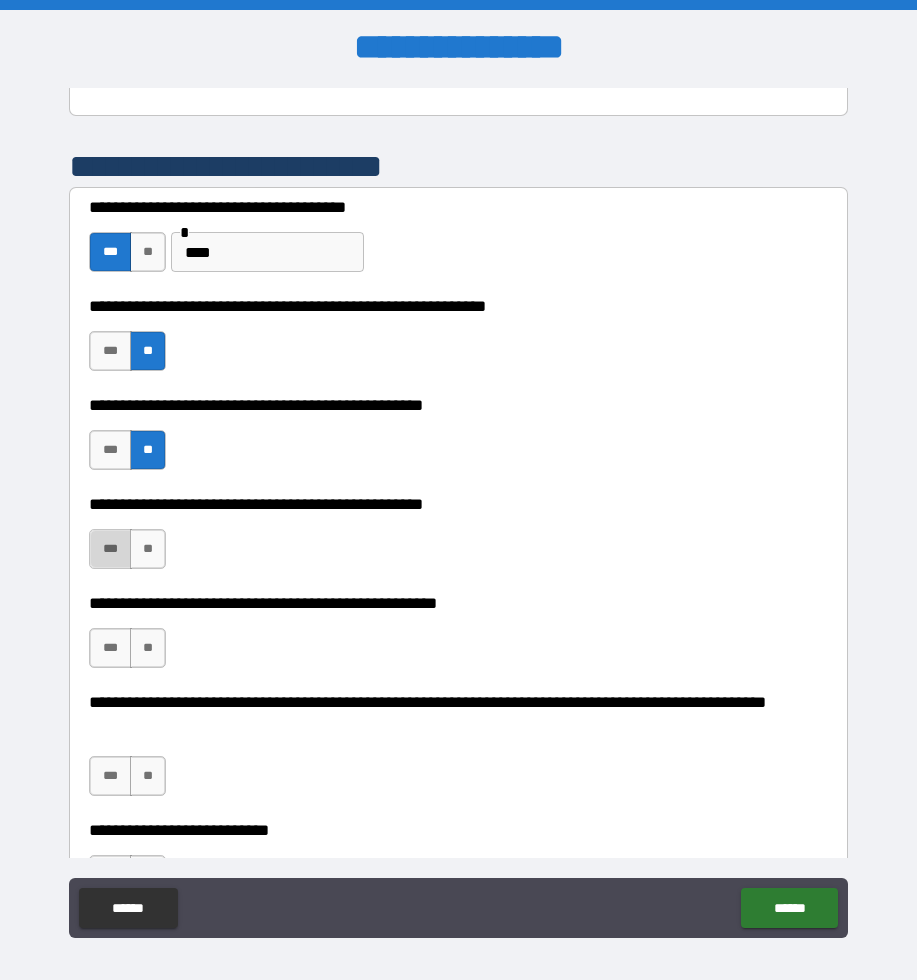 click on "***" at bounding box center (110, 549) 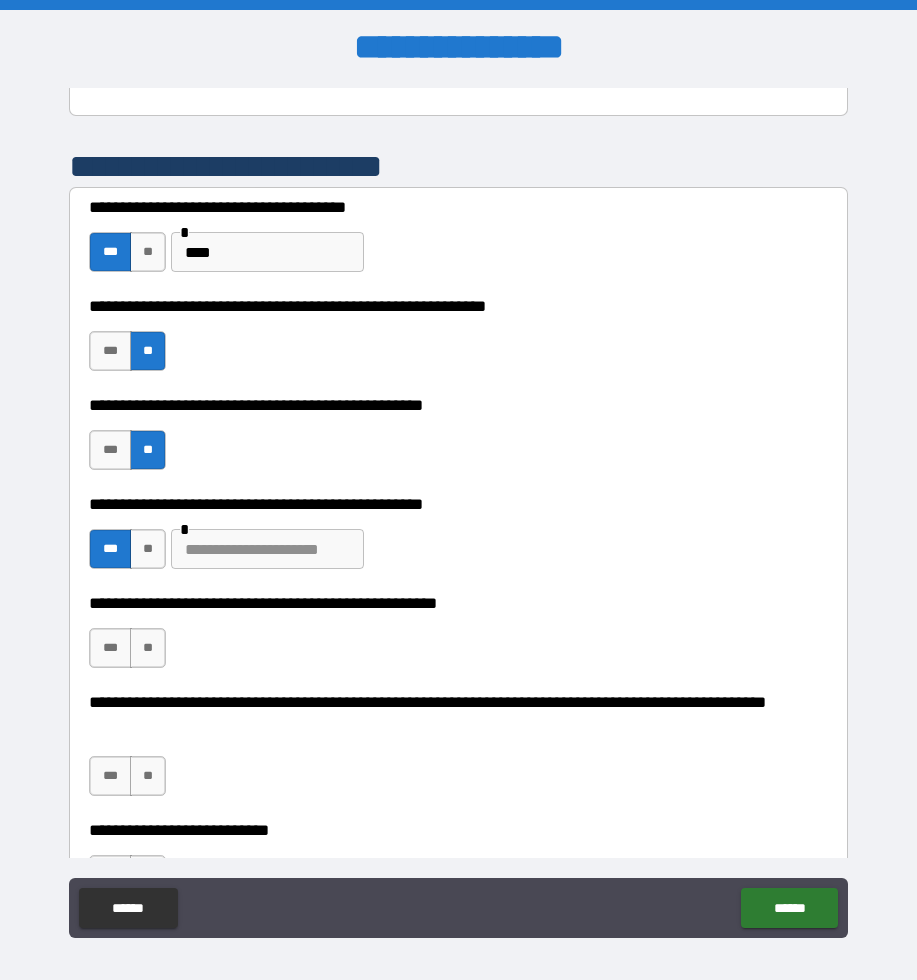 click at bounding box center [267, 549] 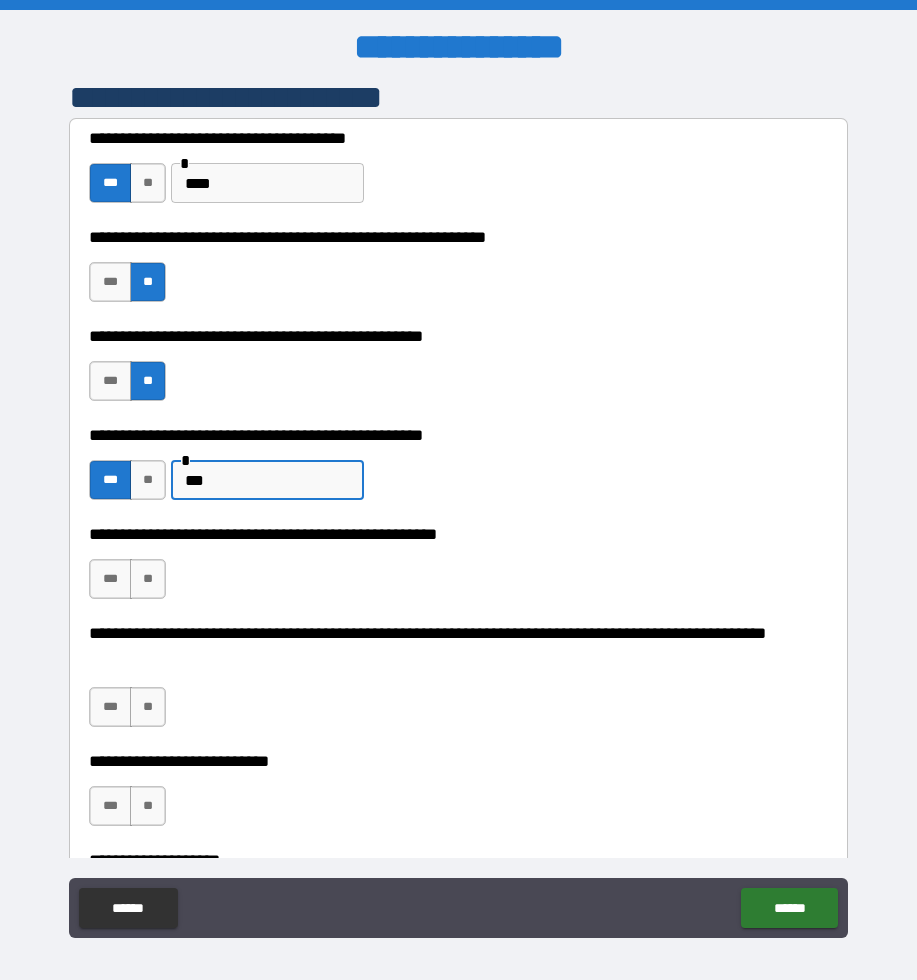 scroll, scrollTop: 521, scrollLeft: 0, axis: vertical 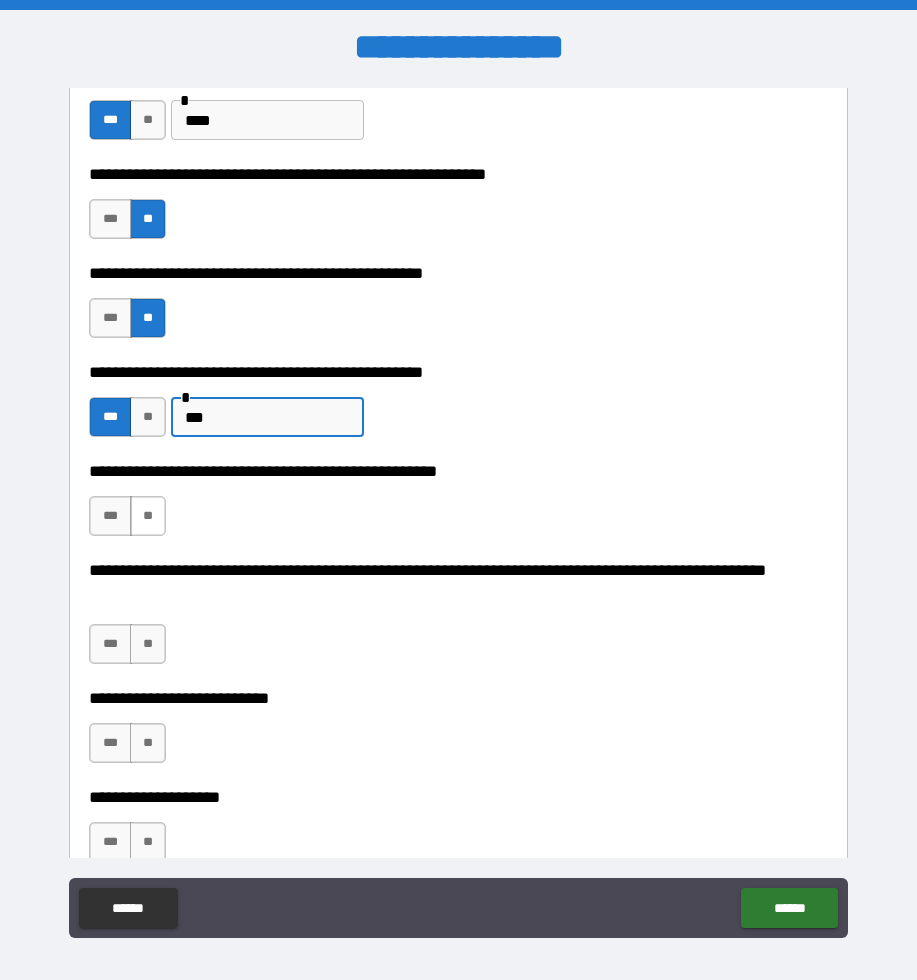 type on "***" 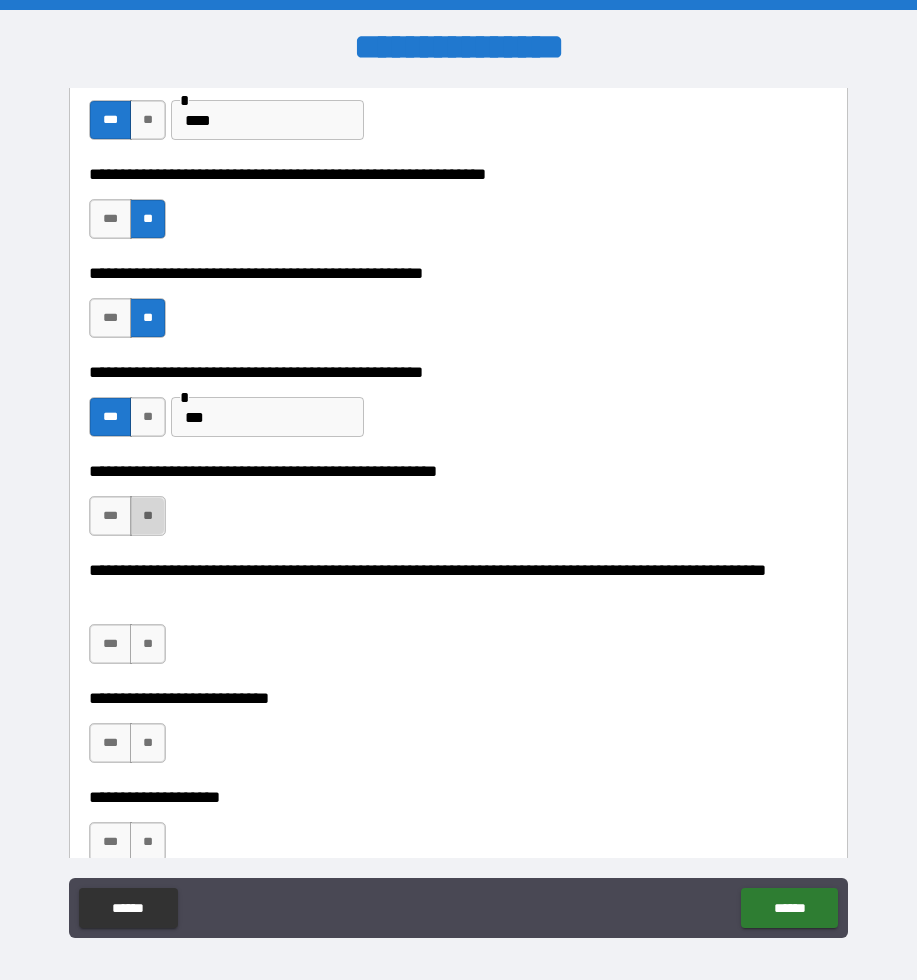 click on "**" at bounding box center [148, 516] 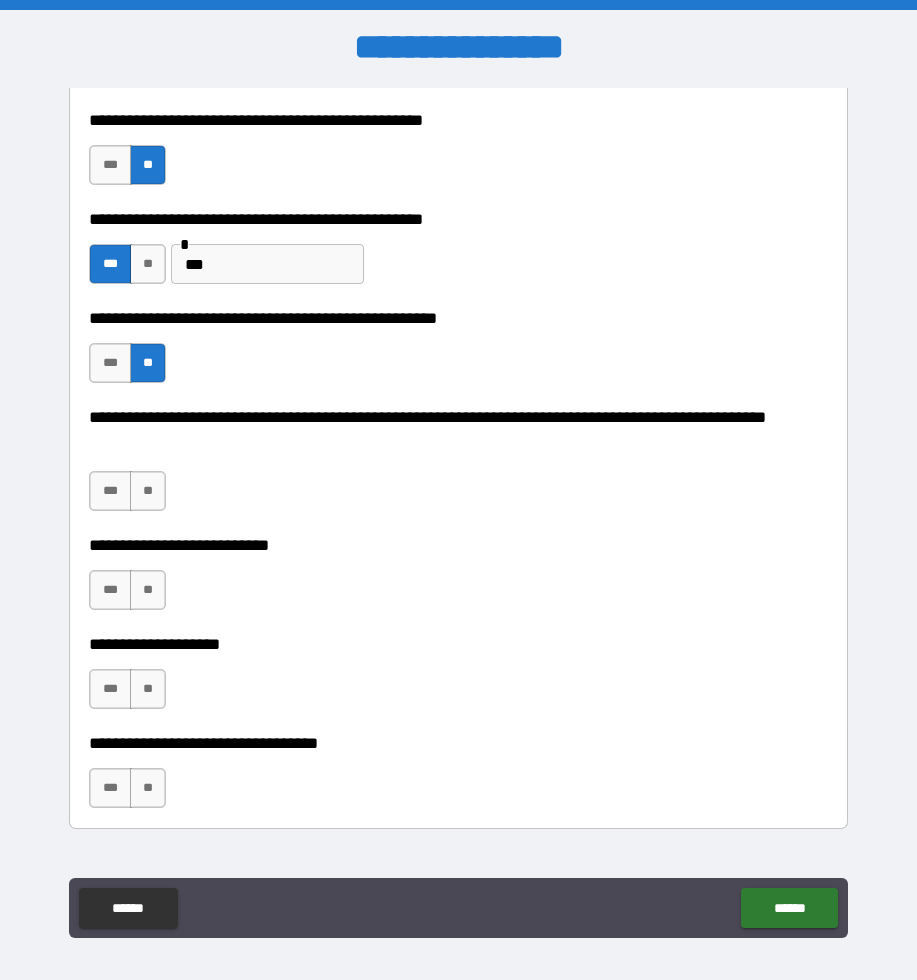 scroll, scrollTop: 678, scrollLeft: 0, axis: vertical 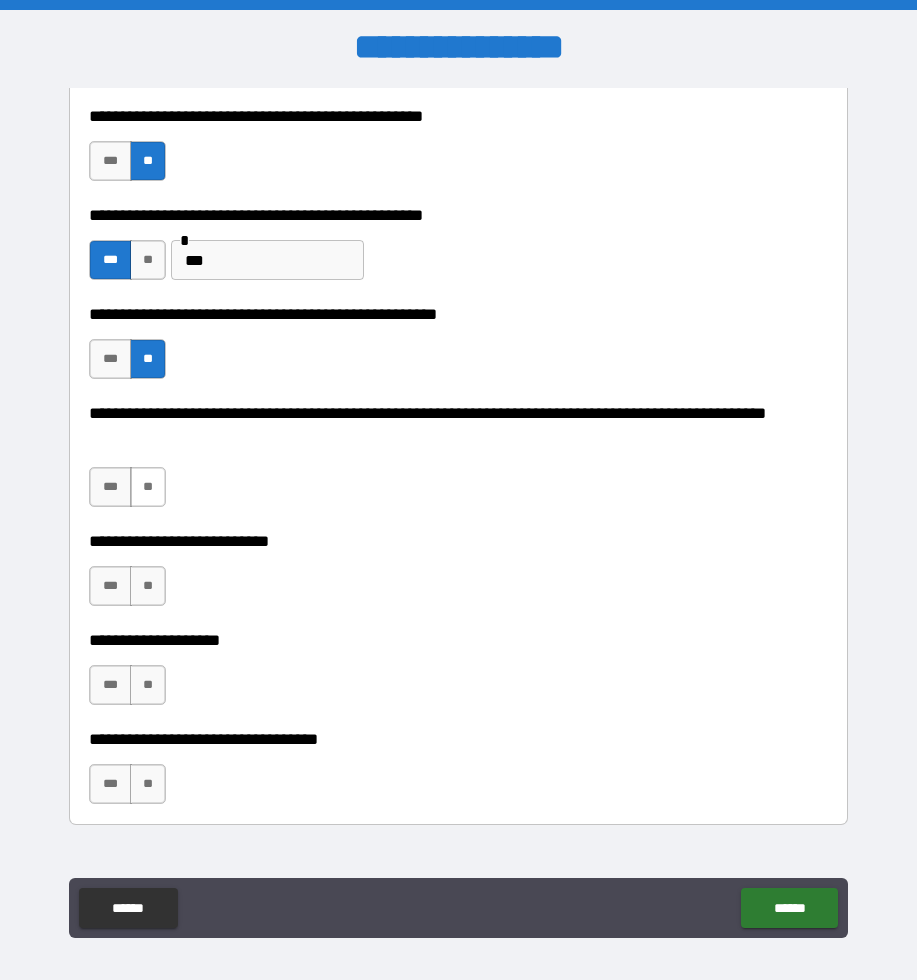 click on "**" at bounding box center (148, 487) 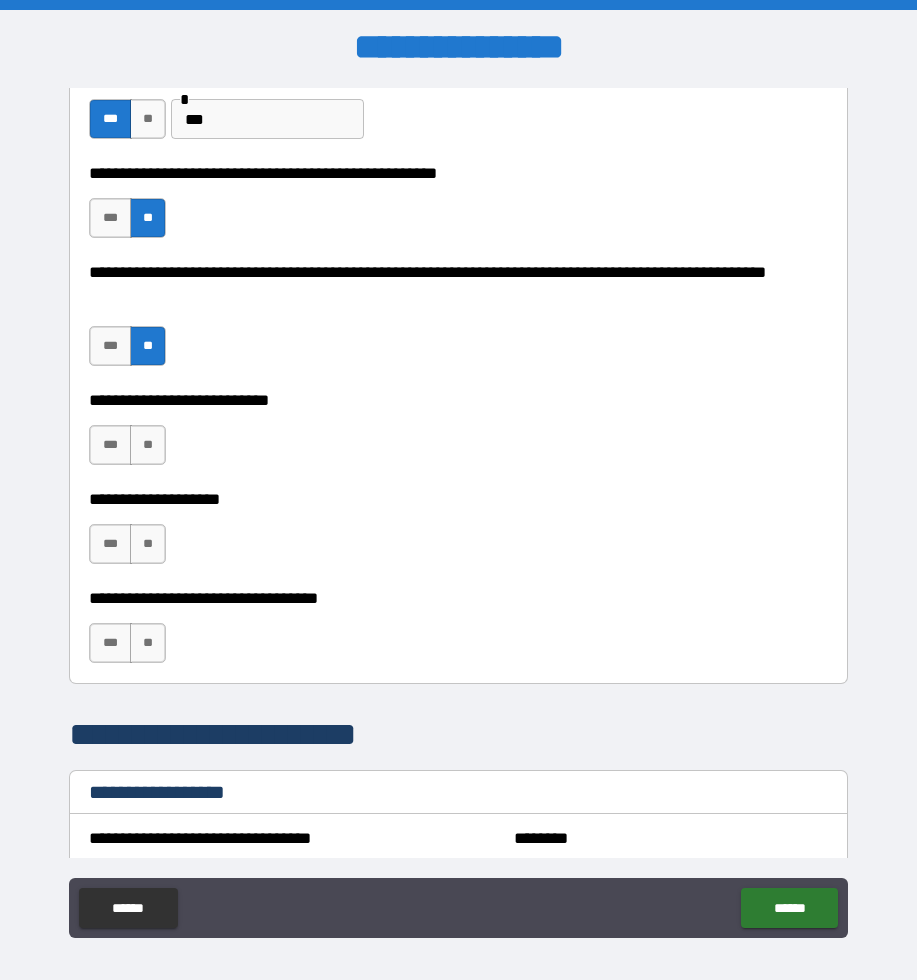 scroll, scrollTop: 926, scrollLeft: 0, axis: vertical 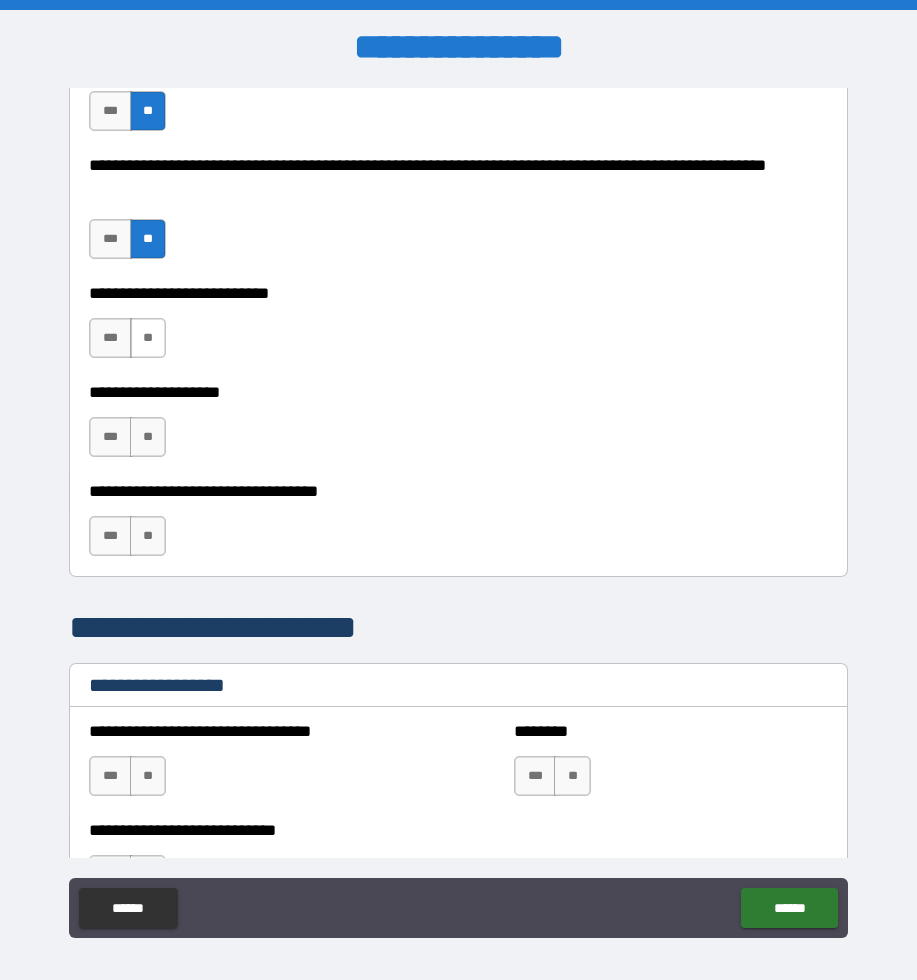 click on "**" at bounding box center (148, 338) 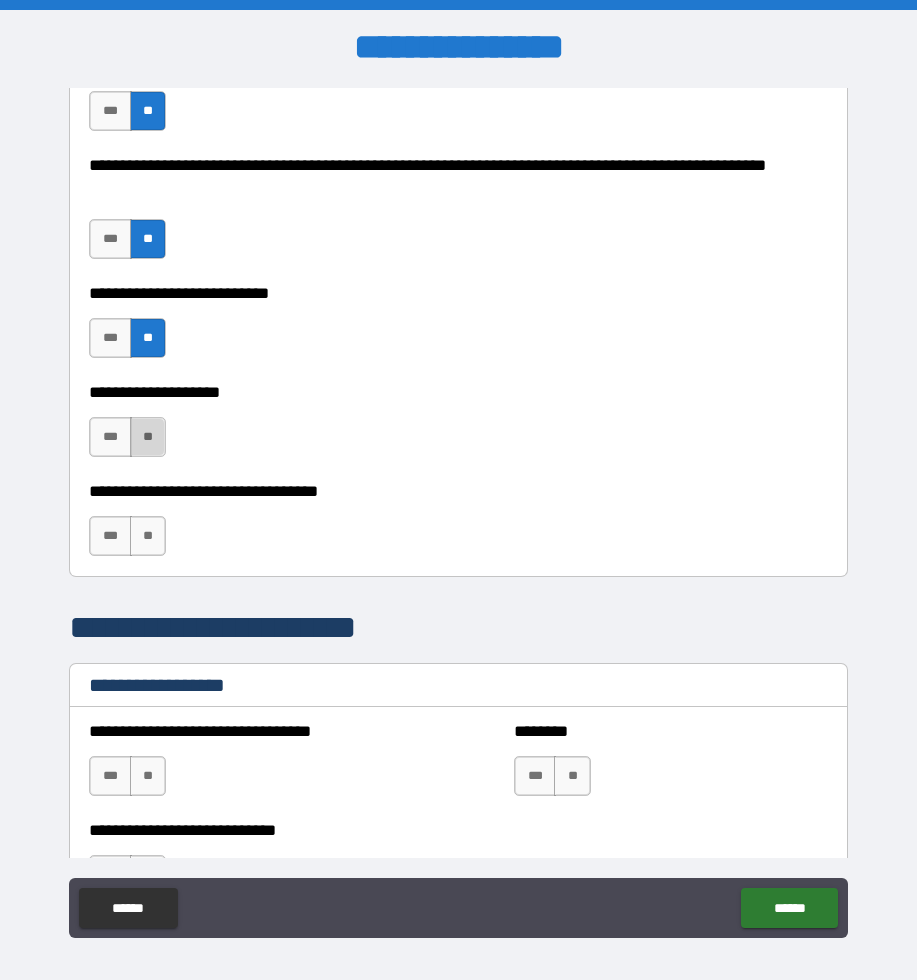 click on "**" at bounding box center (148, 437) 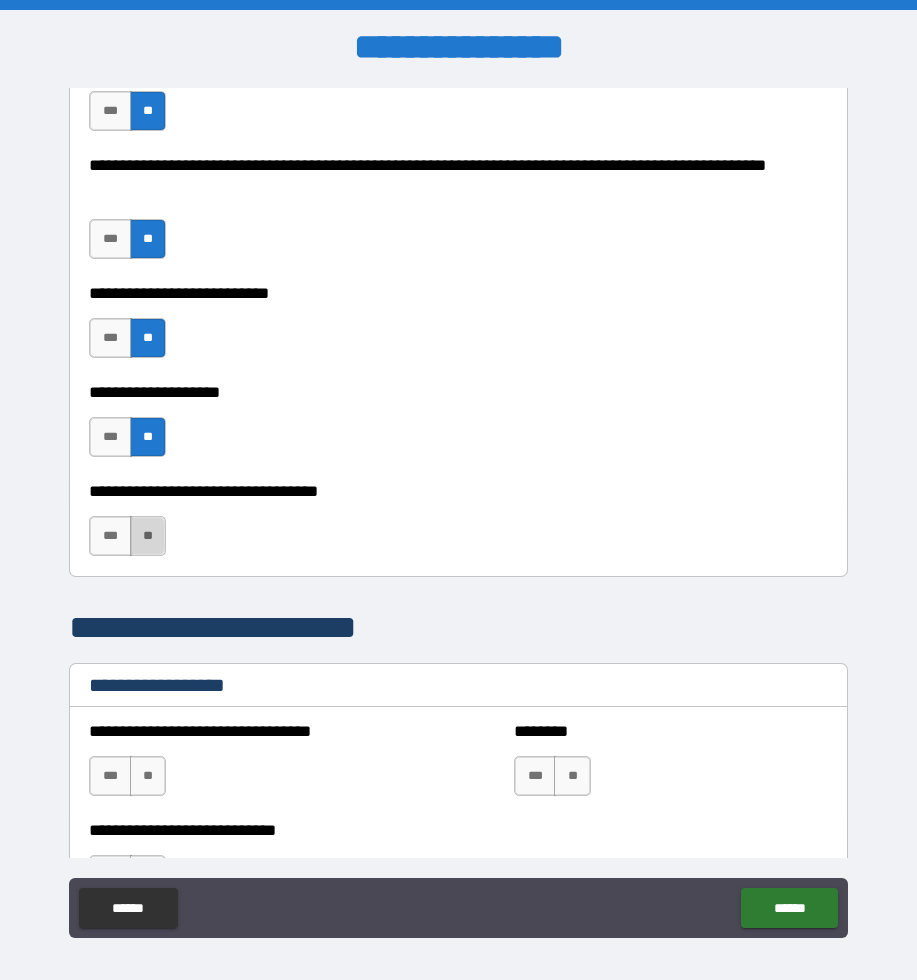 click on "**" at bounding box center (148, 536) 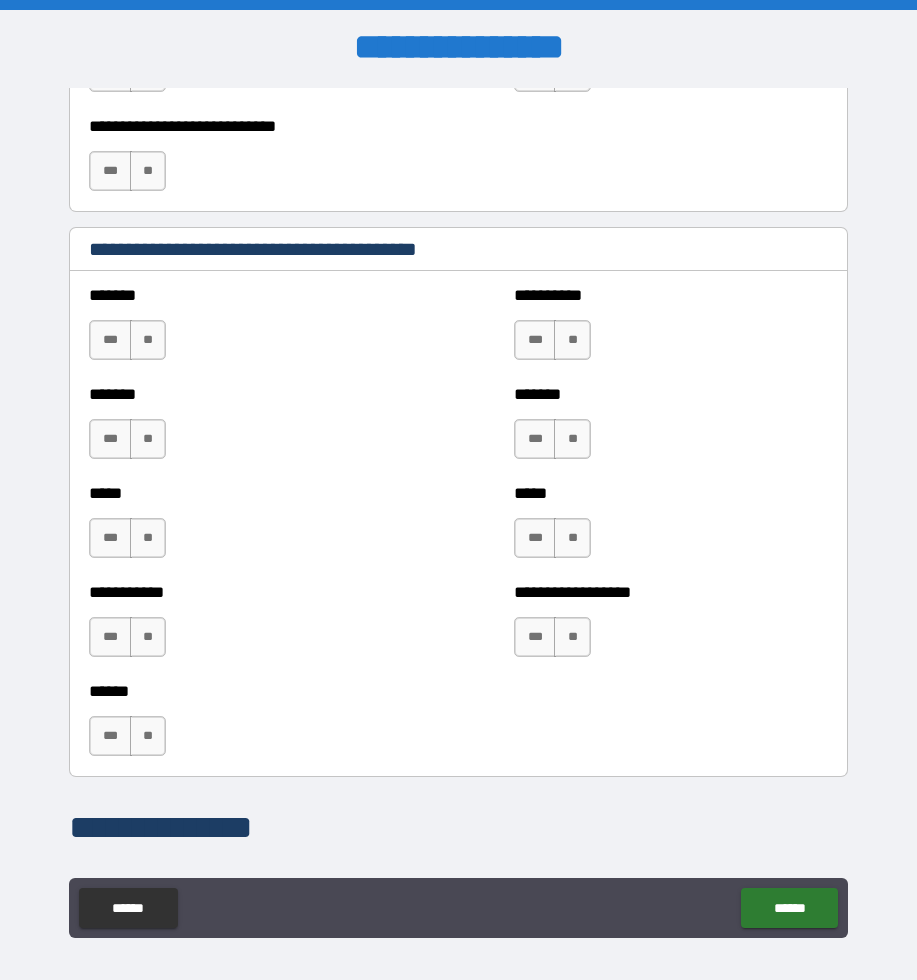scroll, scrollTop: 1660, scrollLeft: 0, axis: vertical 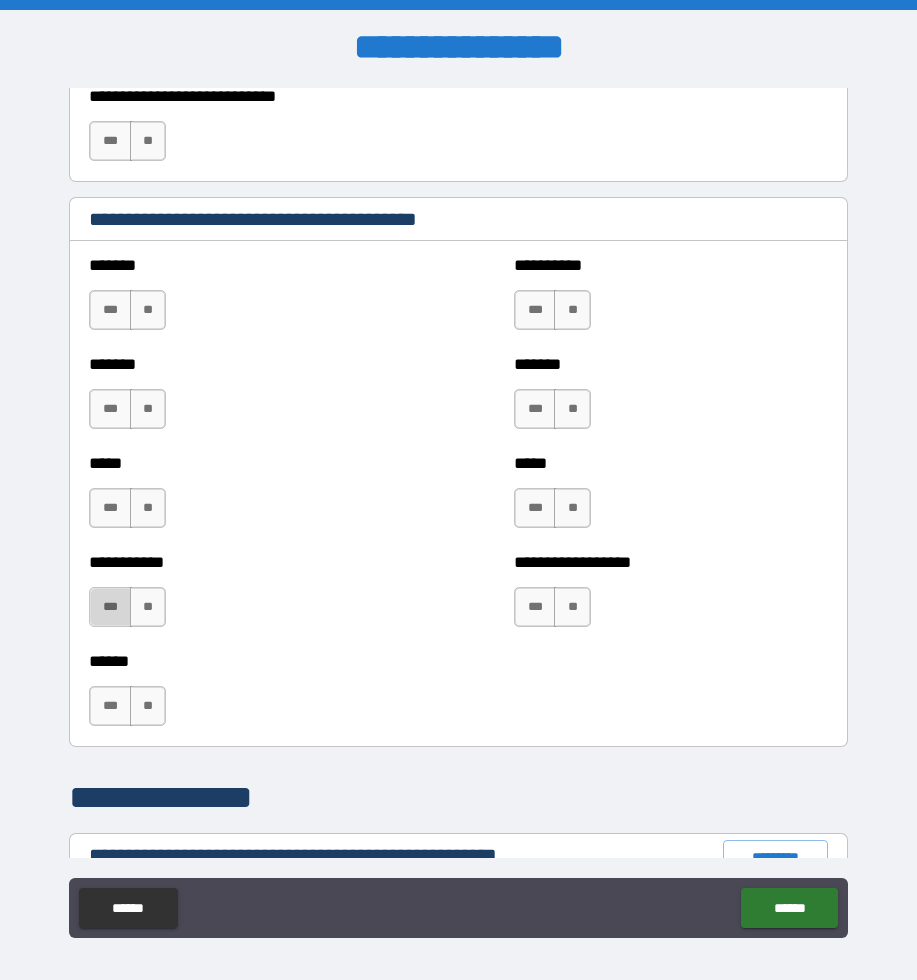 click on "***" at bounding box center [110, 607] 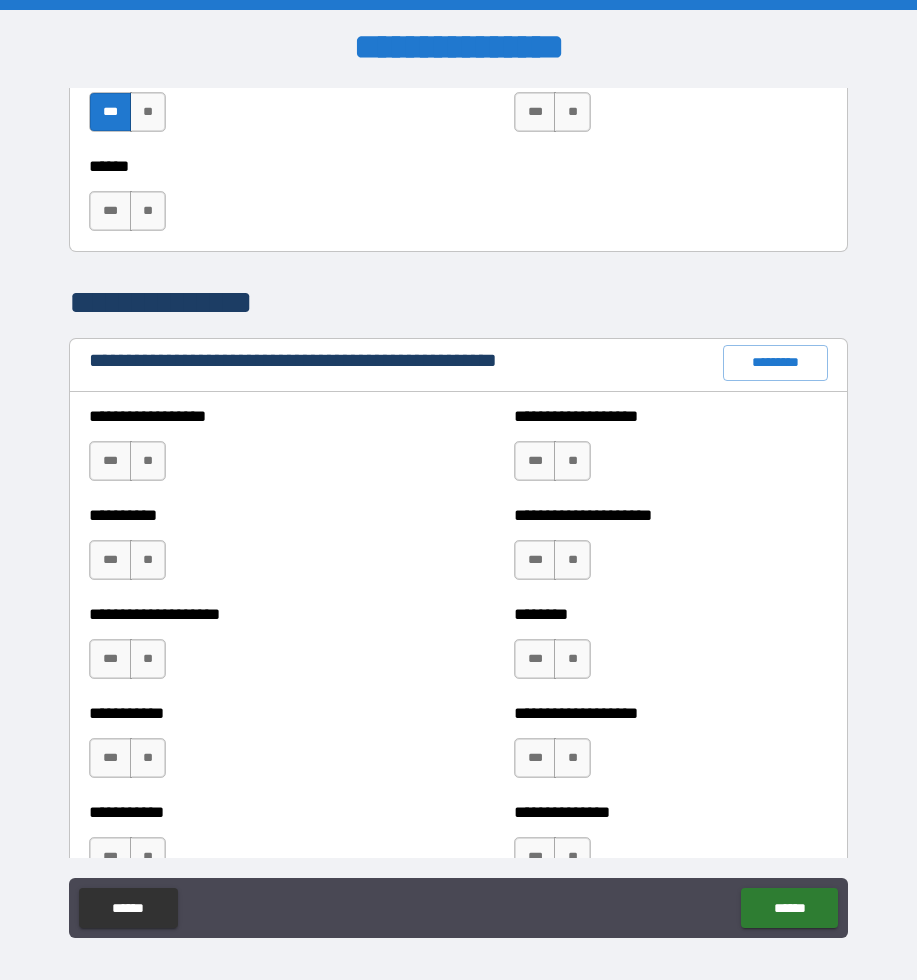 scroll, scrollTop: 2195, scrollLeft: 0, axis: vertical 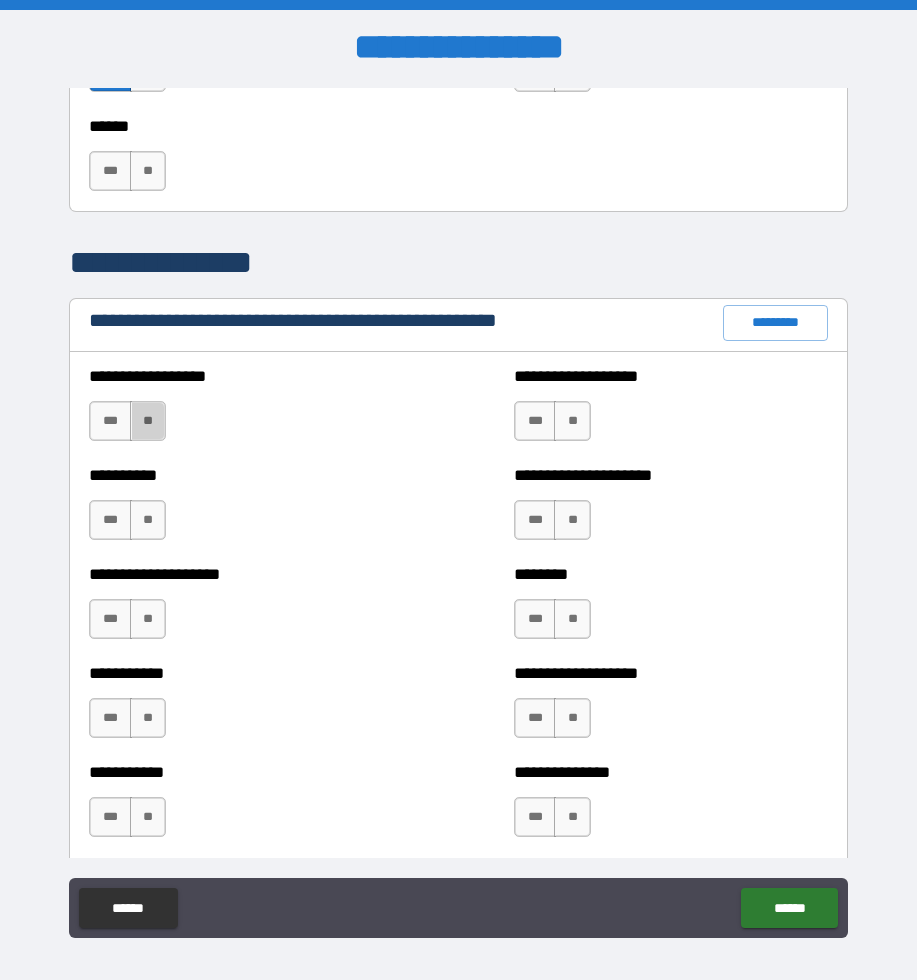 drag, startPoint x: 153, startPoint y: 418, endPoint x: 179, endPoint y: 420, distance: 26.076809 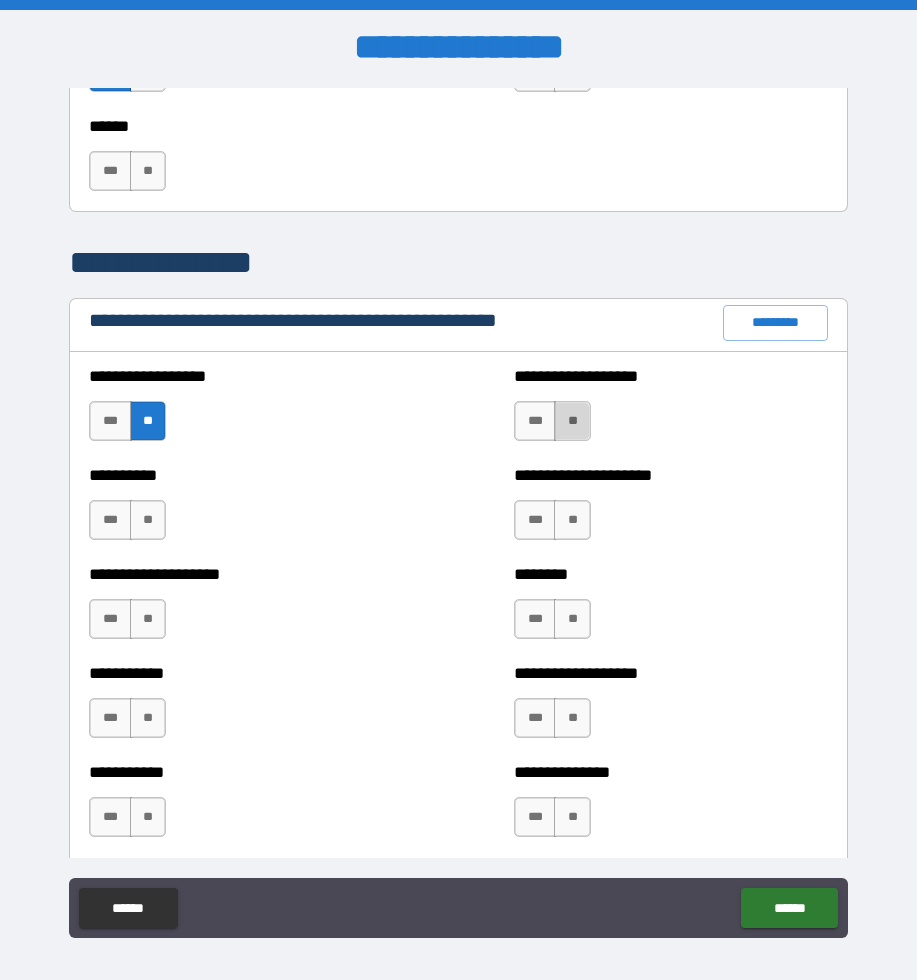 click on "**" at bounding box center [572, 421] 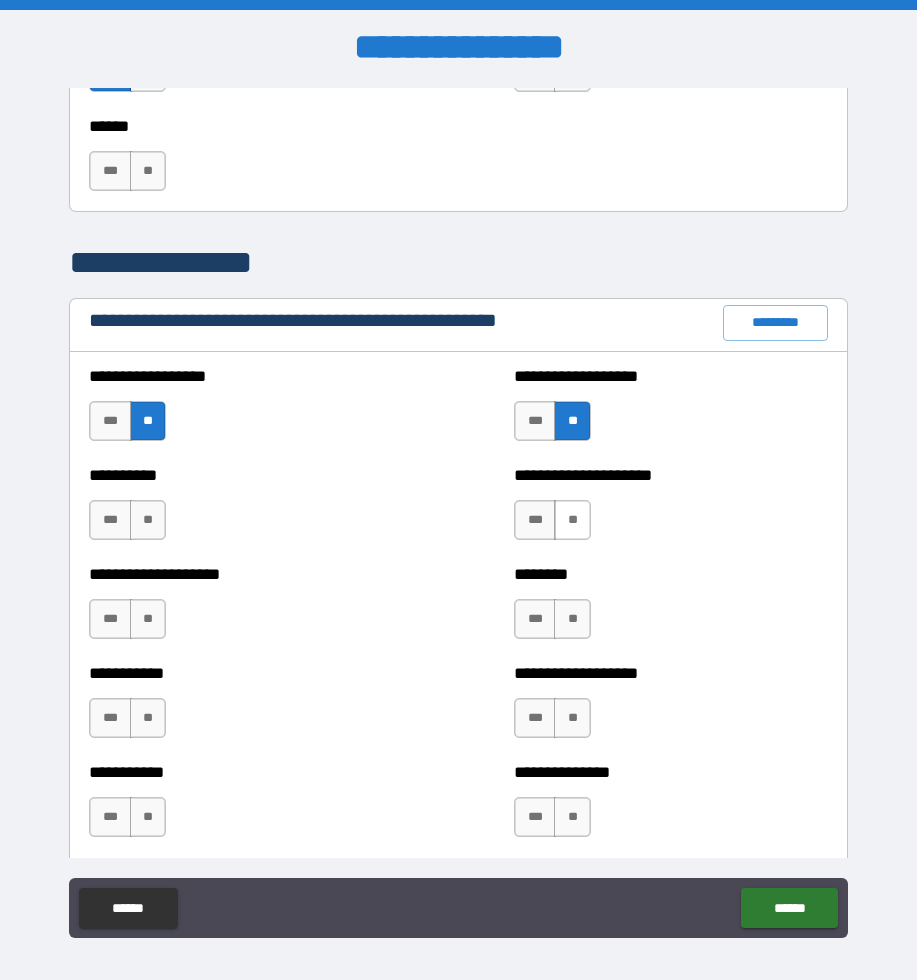click on "**" at bounding box center (572, 520) 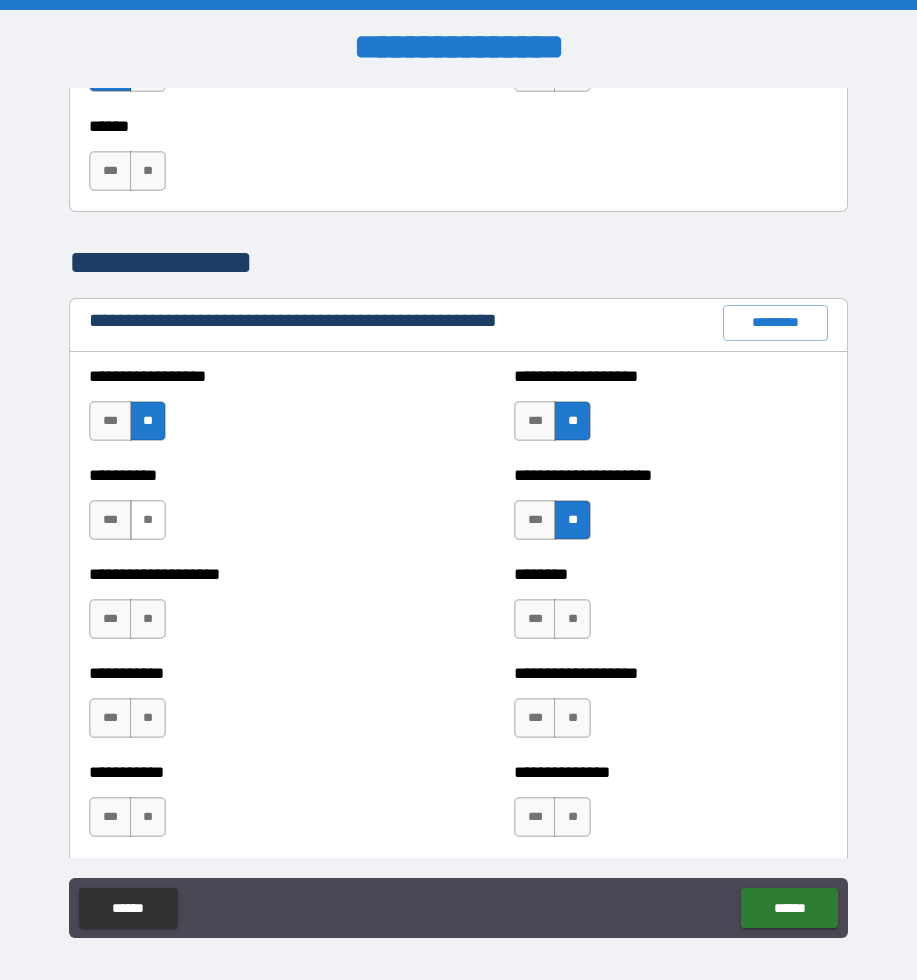 click on "**" at bounding box center (148, 520) 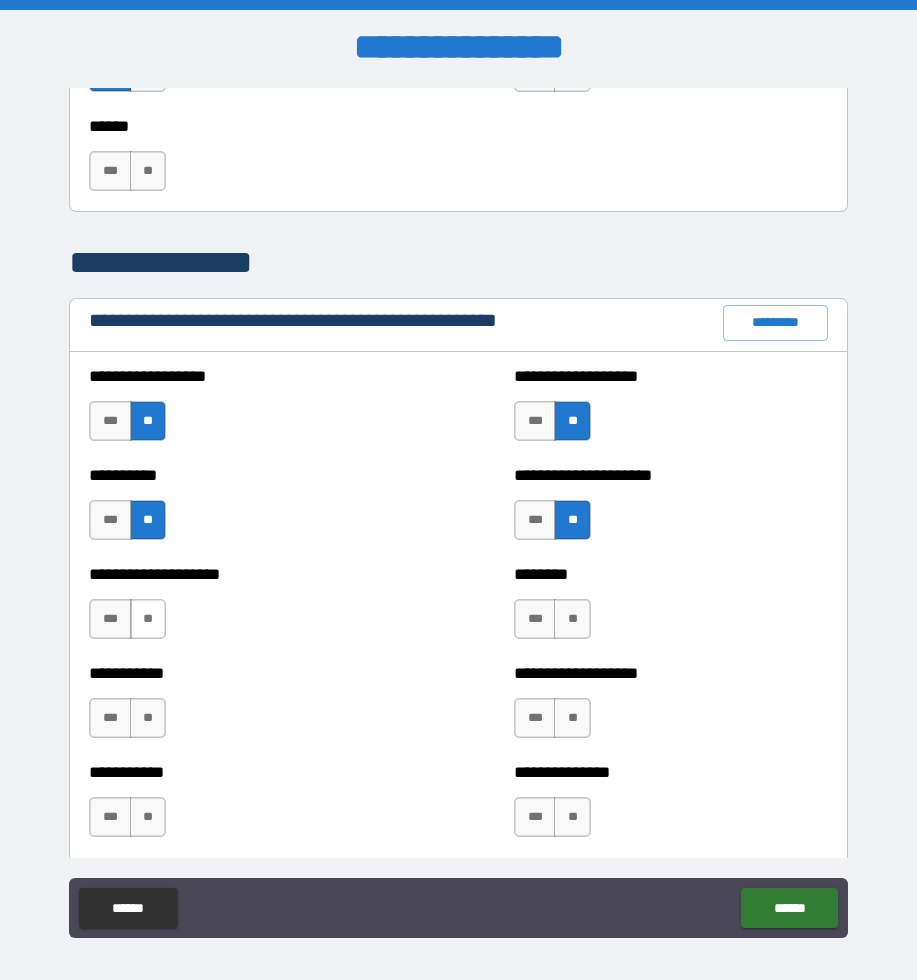 click on "**" at bounding box center [148, 619] 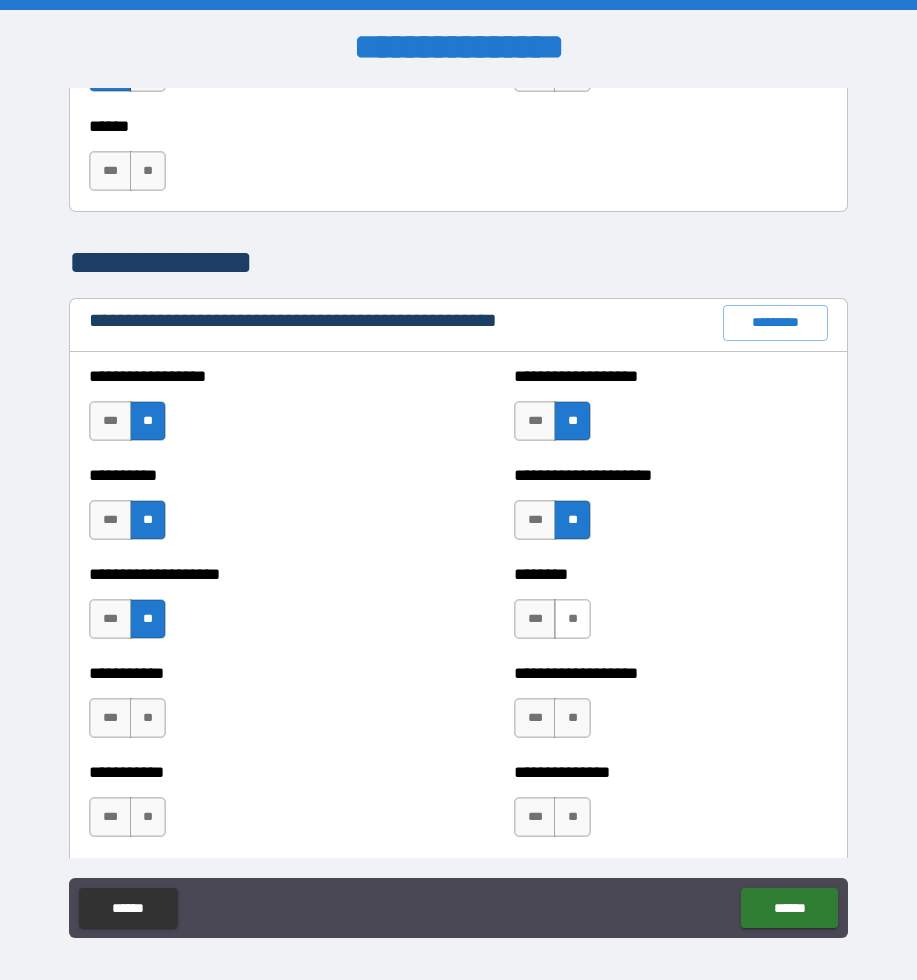click on "**" at bounding box center (572, 619) 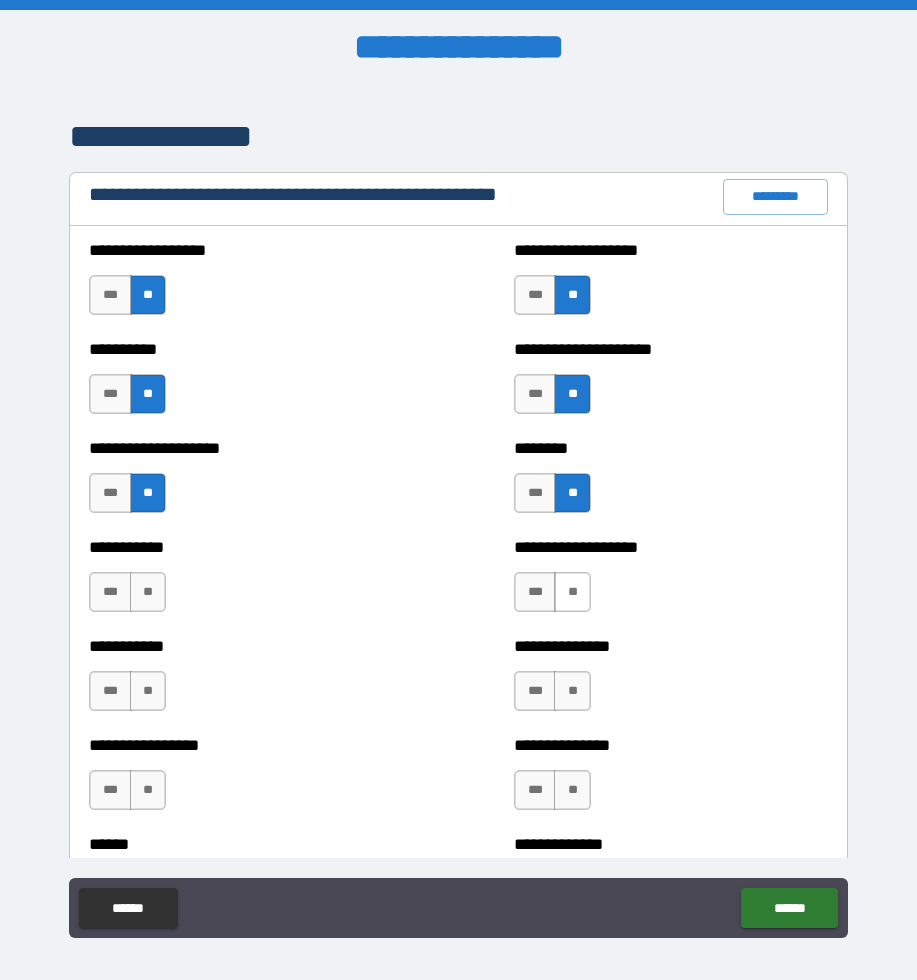 scroll, scrollTop: 2394, scrollLeft: 0, axis: vertical 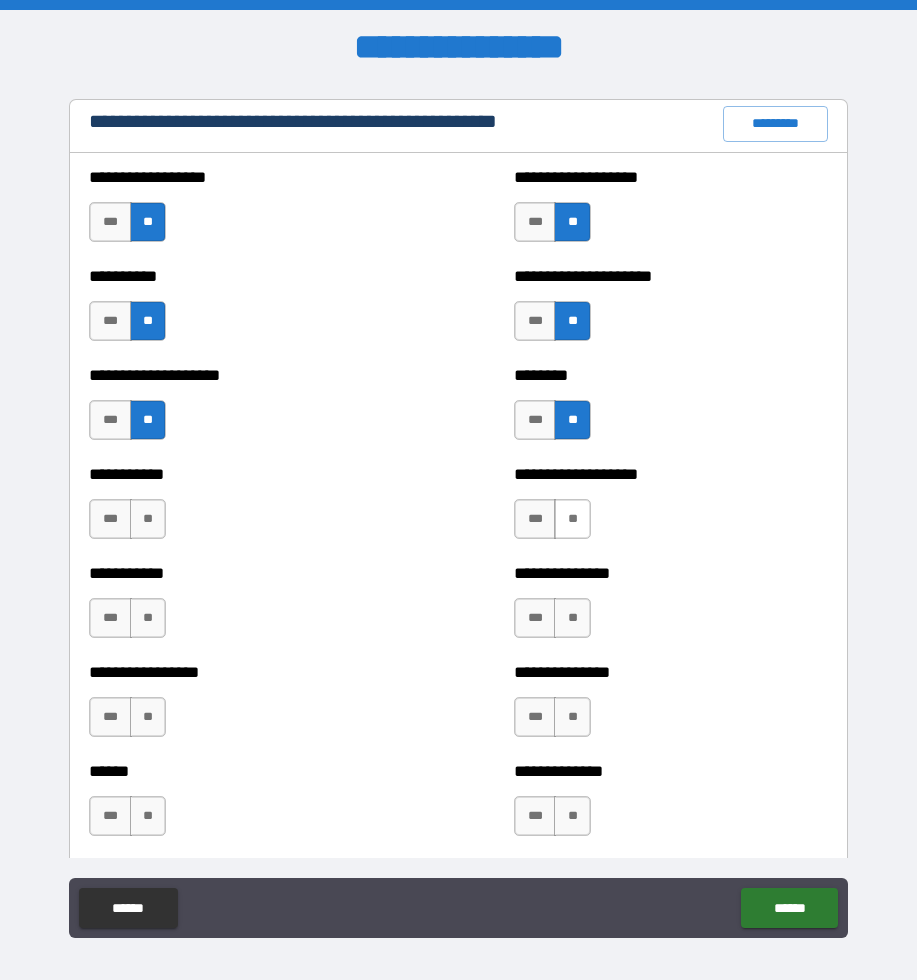 click on "**" at bounding box center [572, 519] 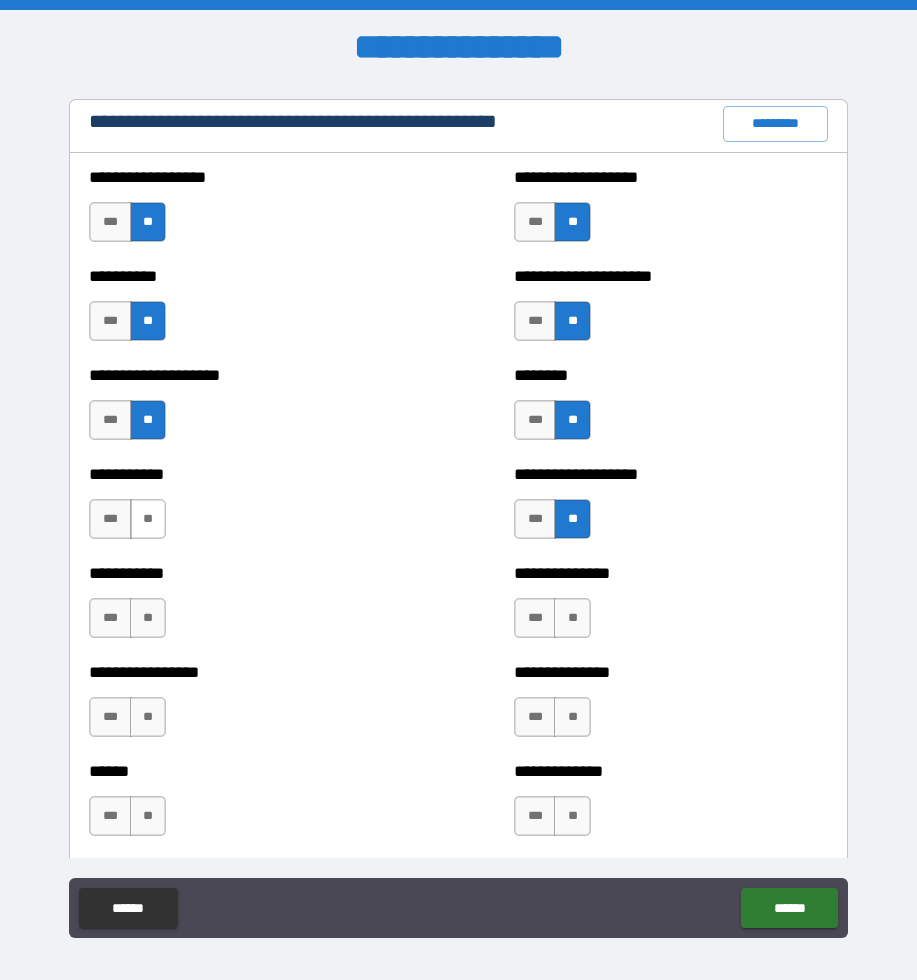 click on "**" at bounding box center (148, 519) 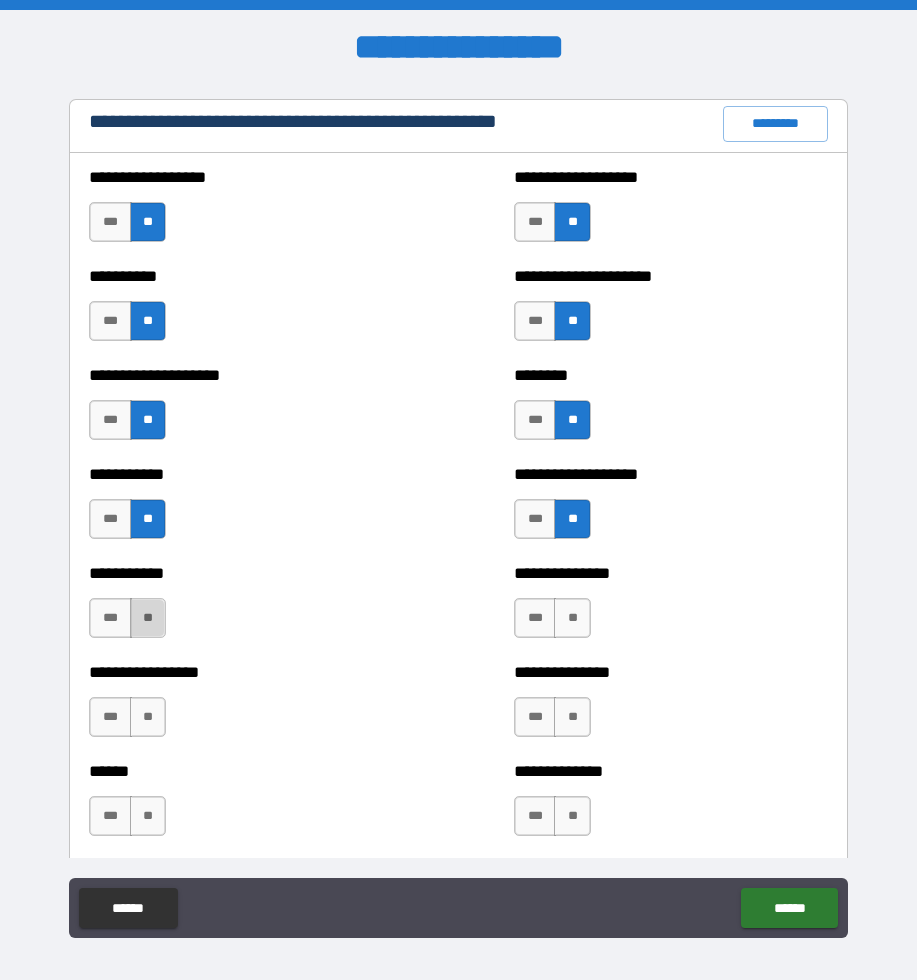 click on "**" at bounding box center [148, 618] 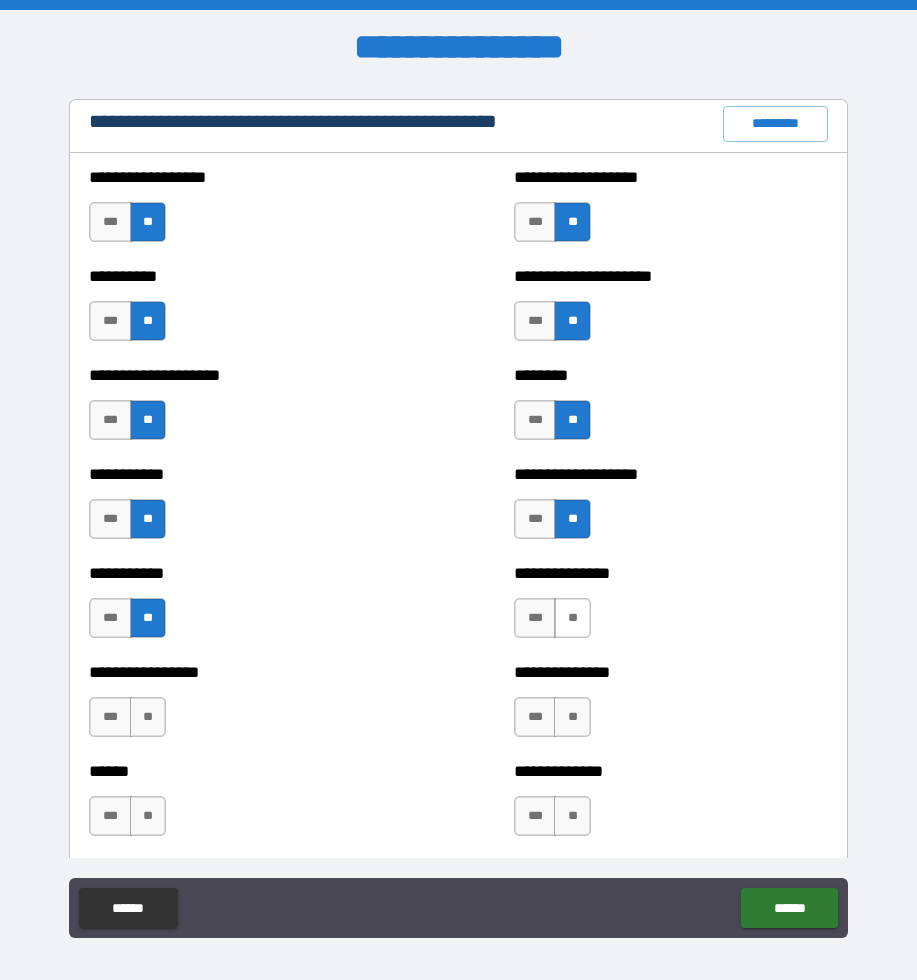 click on "**" at bounding box center [572, 618] 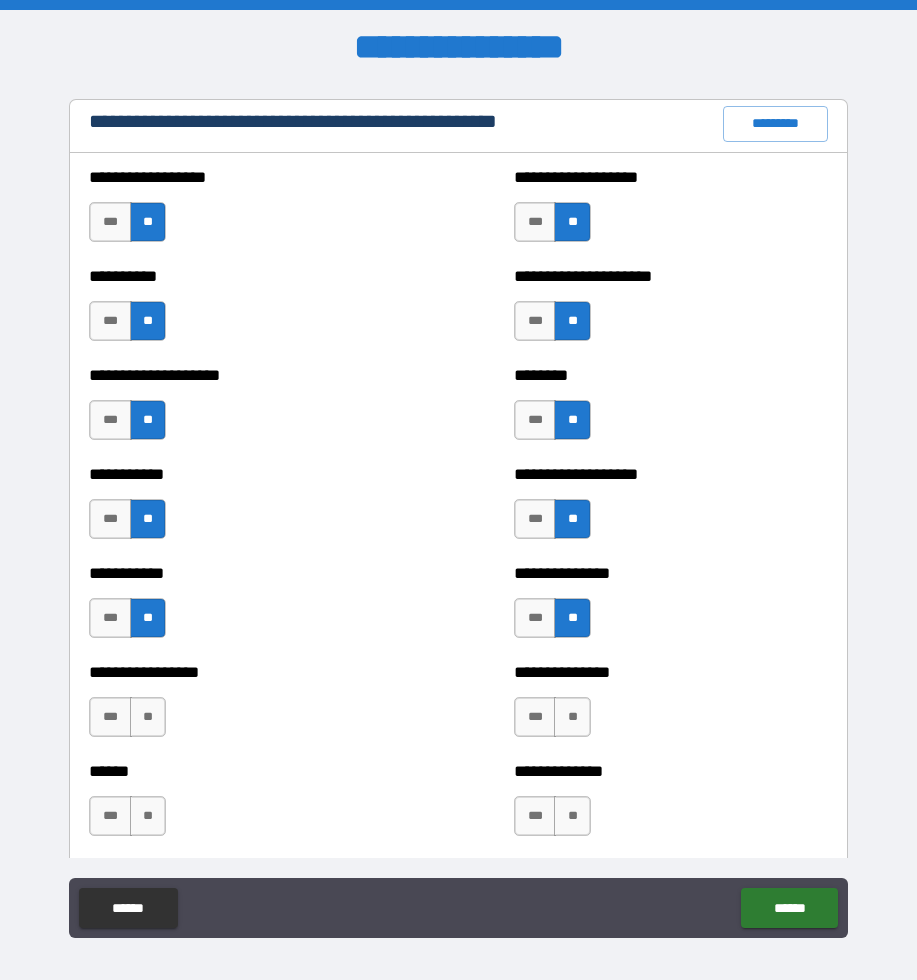 drag, startPoint x: 573, startPoint y: 718, endPoint x: 493, endPoint y: 716, distance: 80.024994 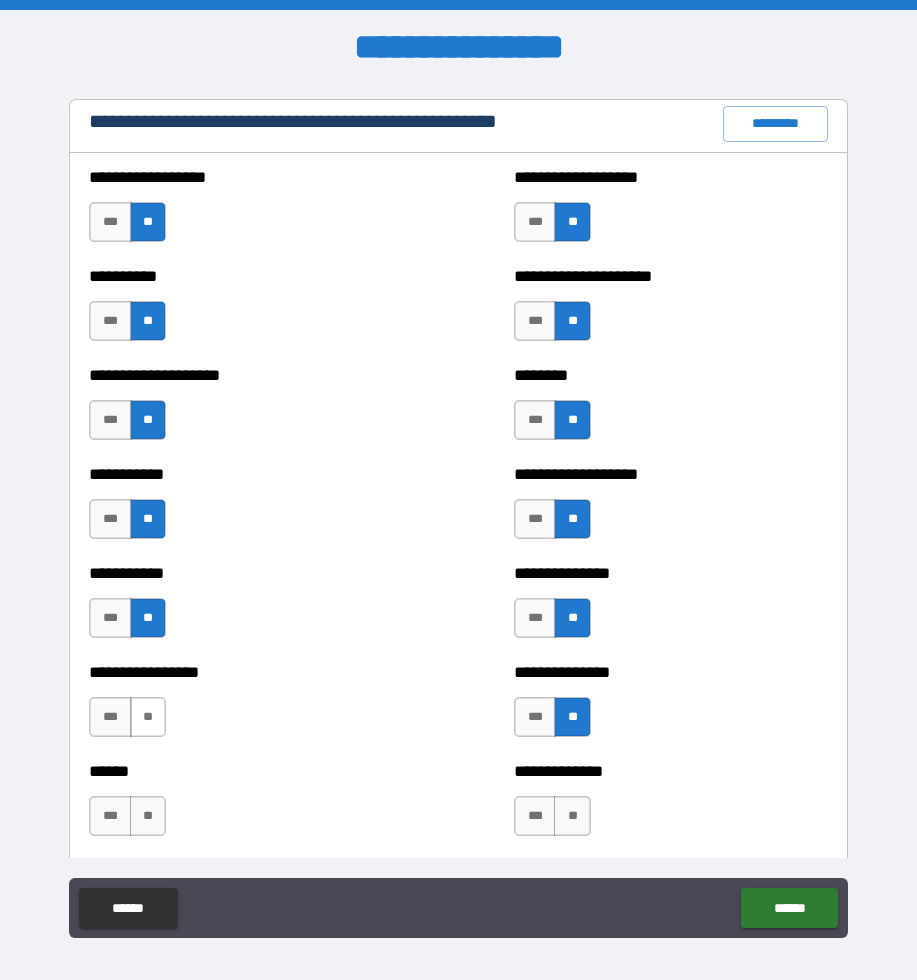 drag, startPoint x: 146, startPoint y: 715, endPoint x: 158, endPoint y: 725, distance: 15.6205 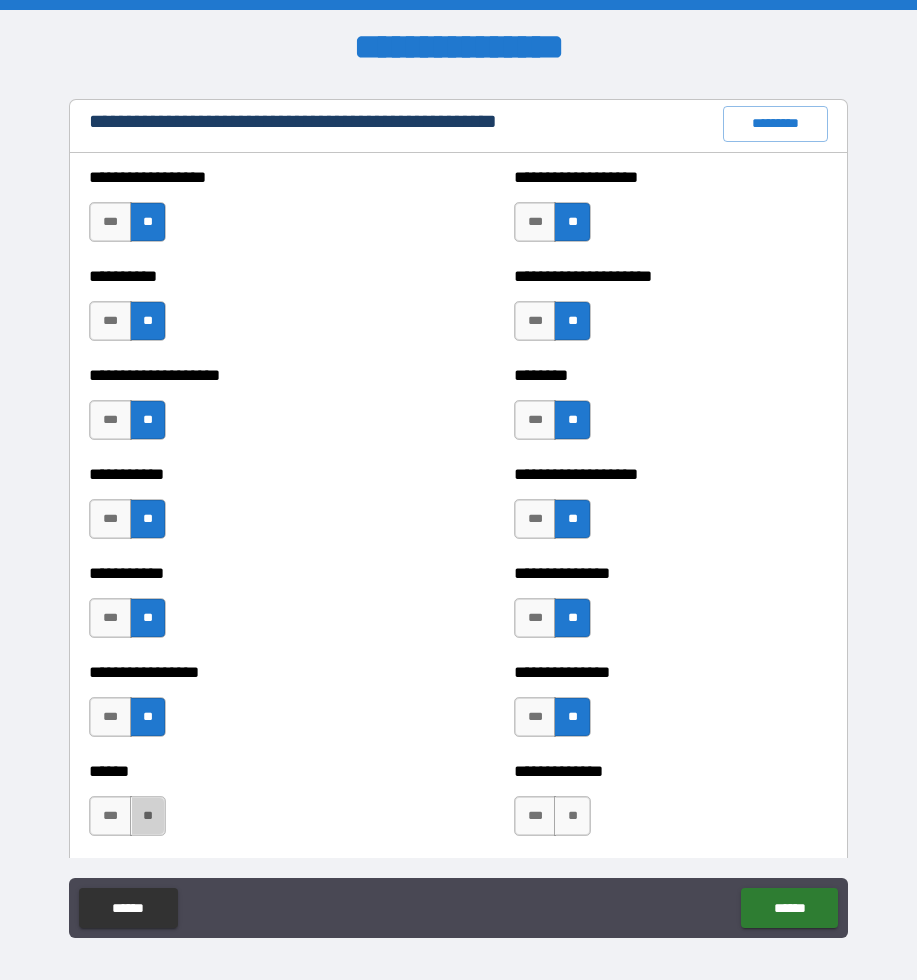 drag, startPoint x: 140, startPoint y: 824, endPoint x: 200, endPoint y: 818, distance: 60.299255 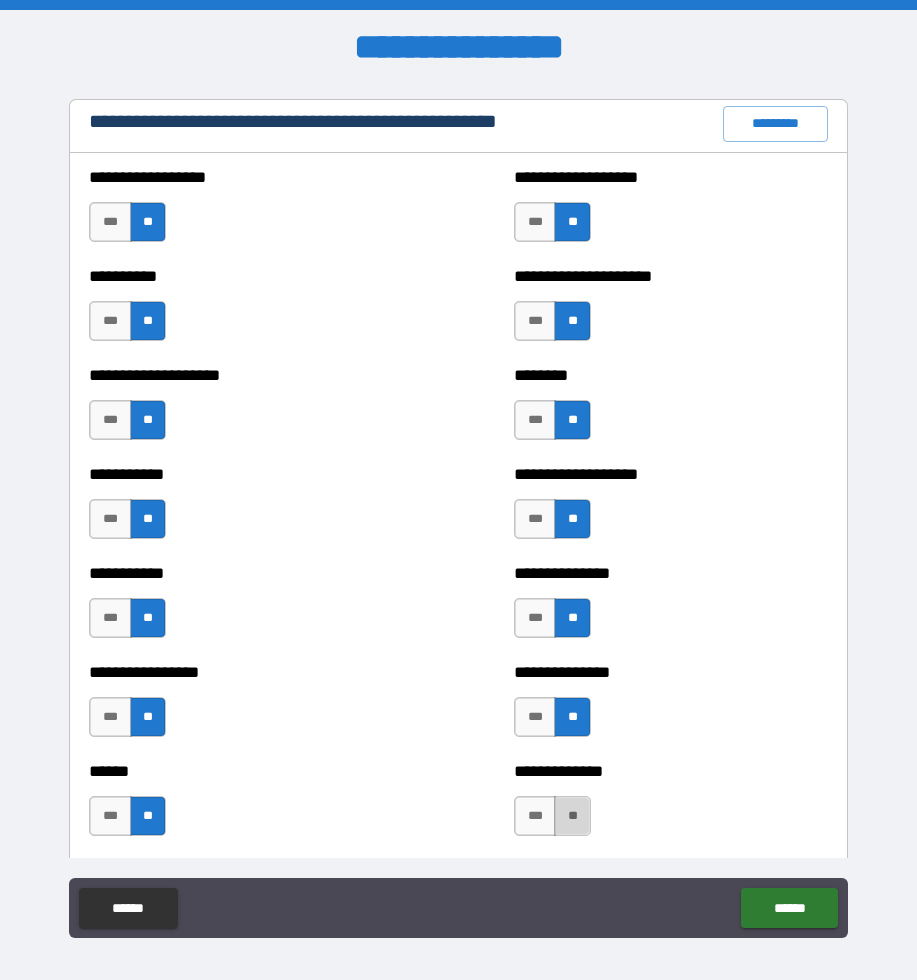 click on "**" at bounding box center [572, 816] 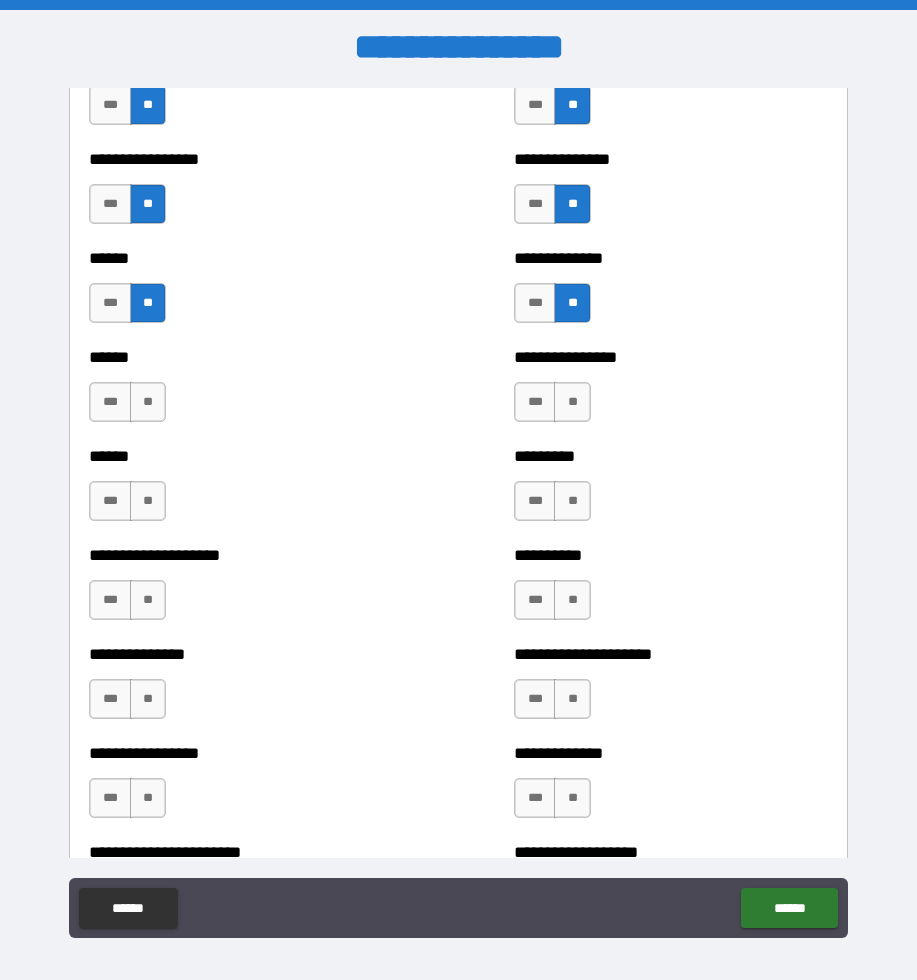 scroll, scrollTop: 2976, scrollLeft: 0, axis: vertical 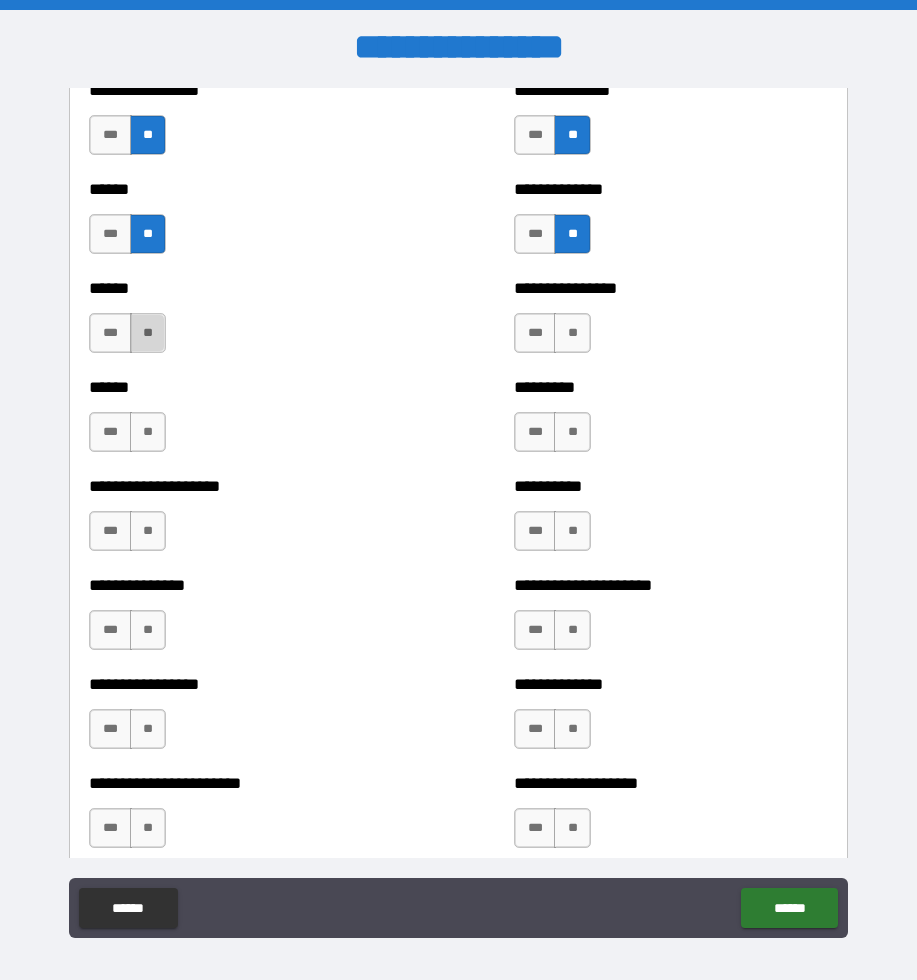 click on "**" at bounding box center (148, 333) 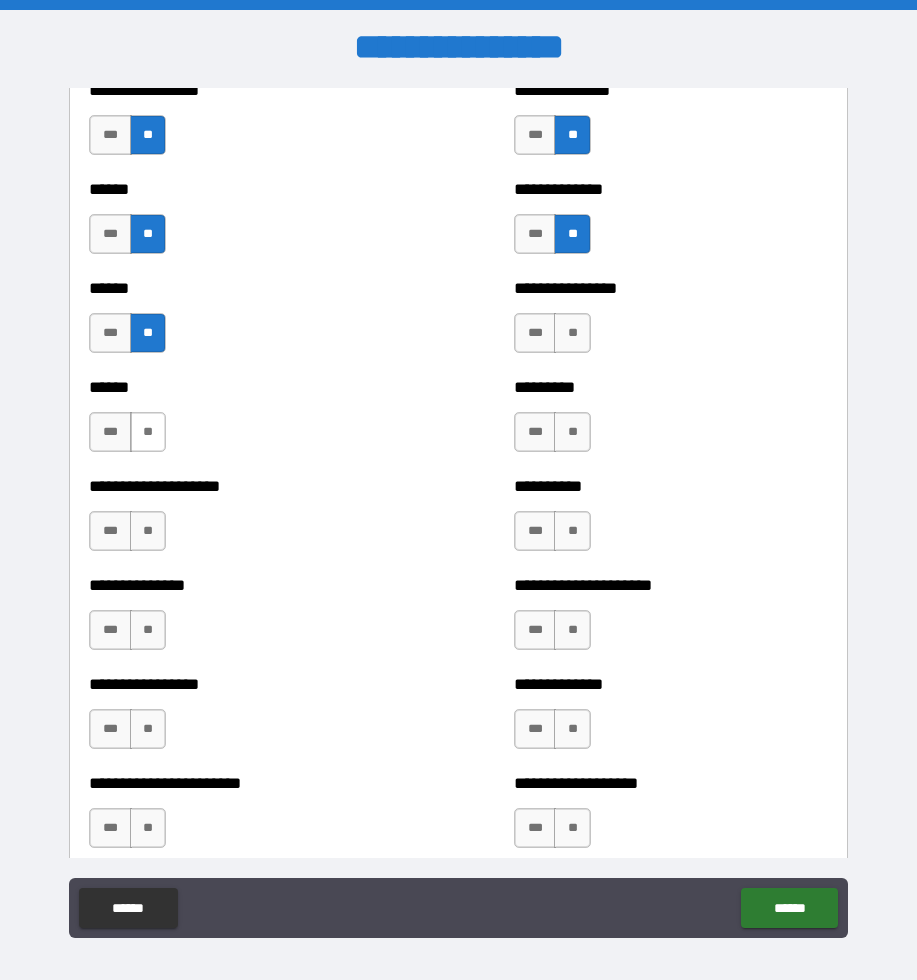 click on "**" at bounding box center [148, 432] 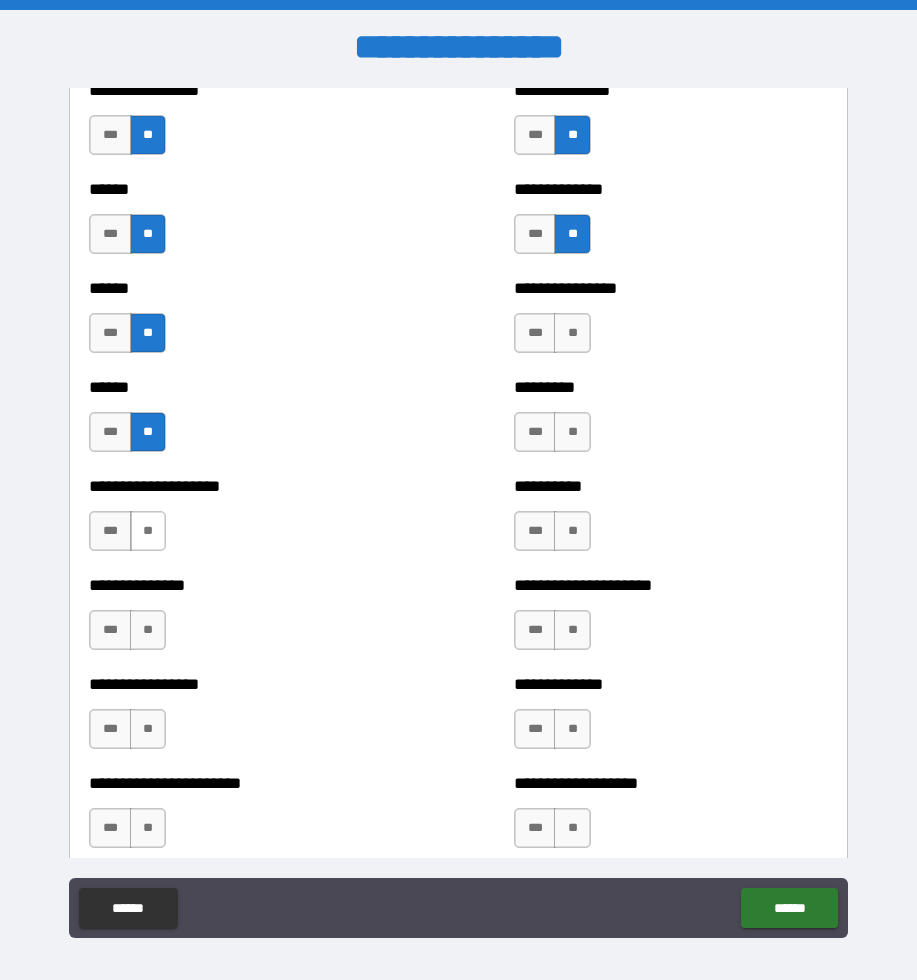 click on "**" at bounding box center [148, 531] 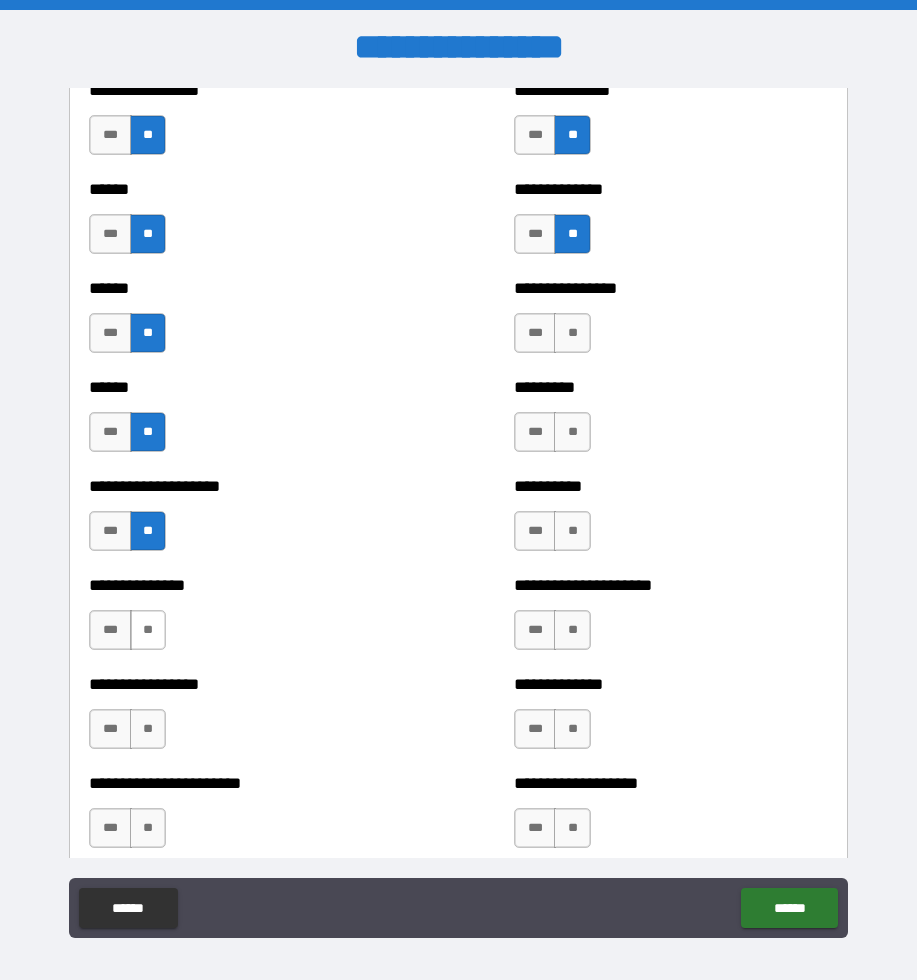 click on "**" at bounding box center [148, 630] 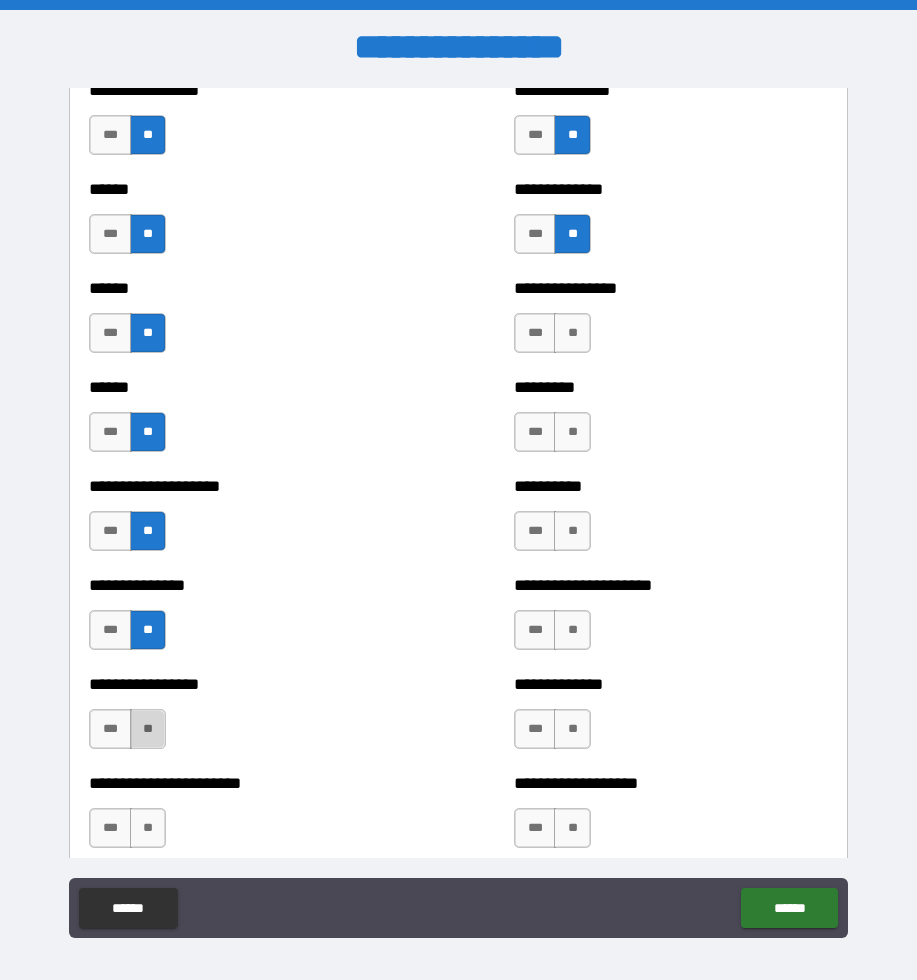 click on "**" at bounding box center [148, 729] 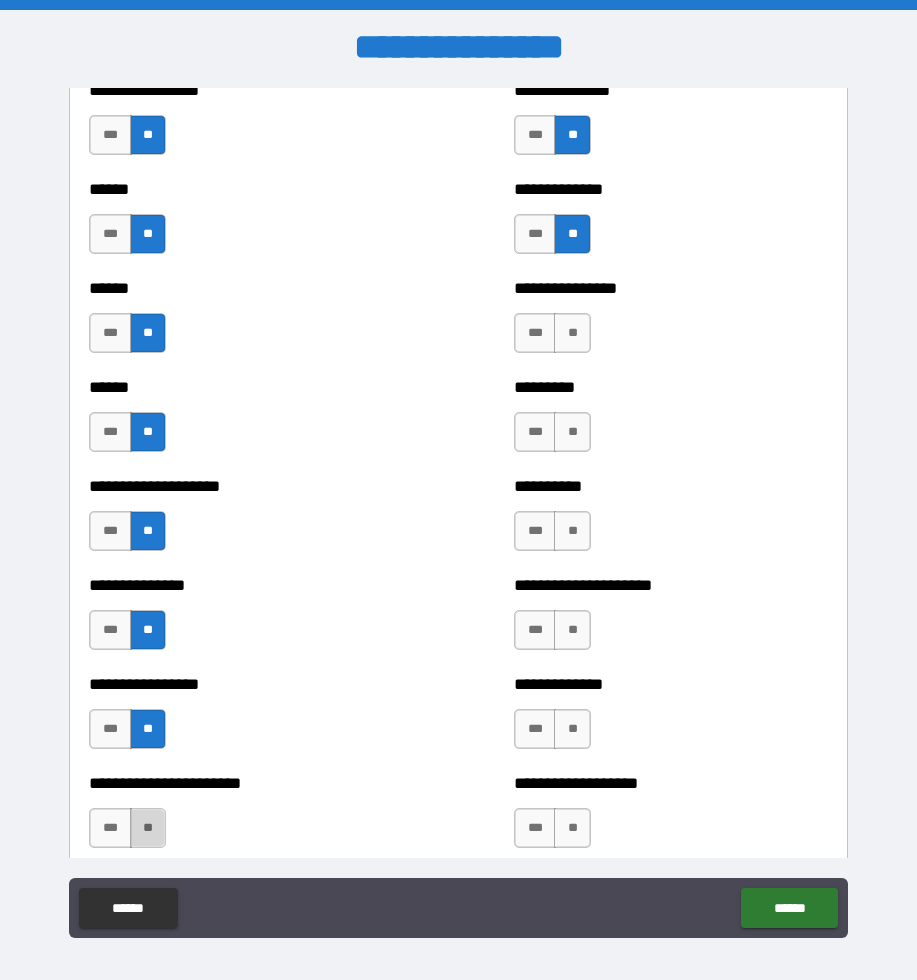 click on "**" at bounding box center (148, 828) 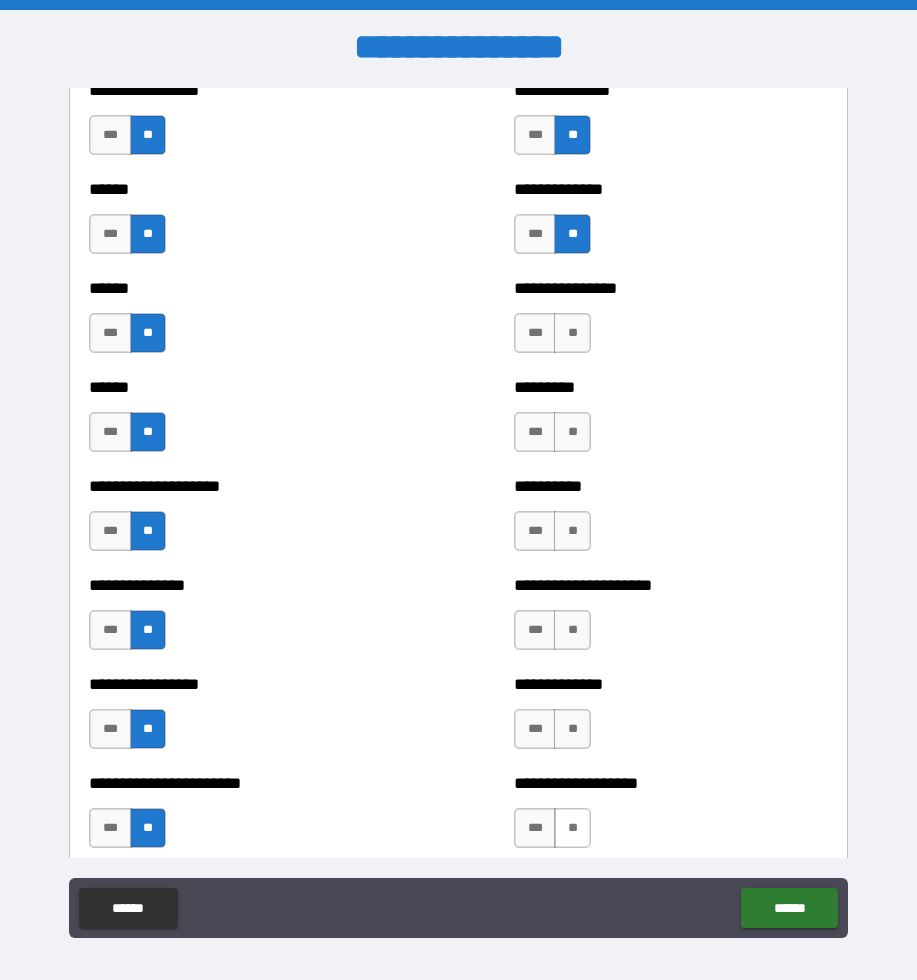 click on "**" at bounding box center (572, 828) 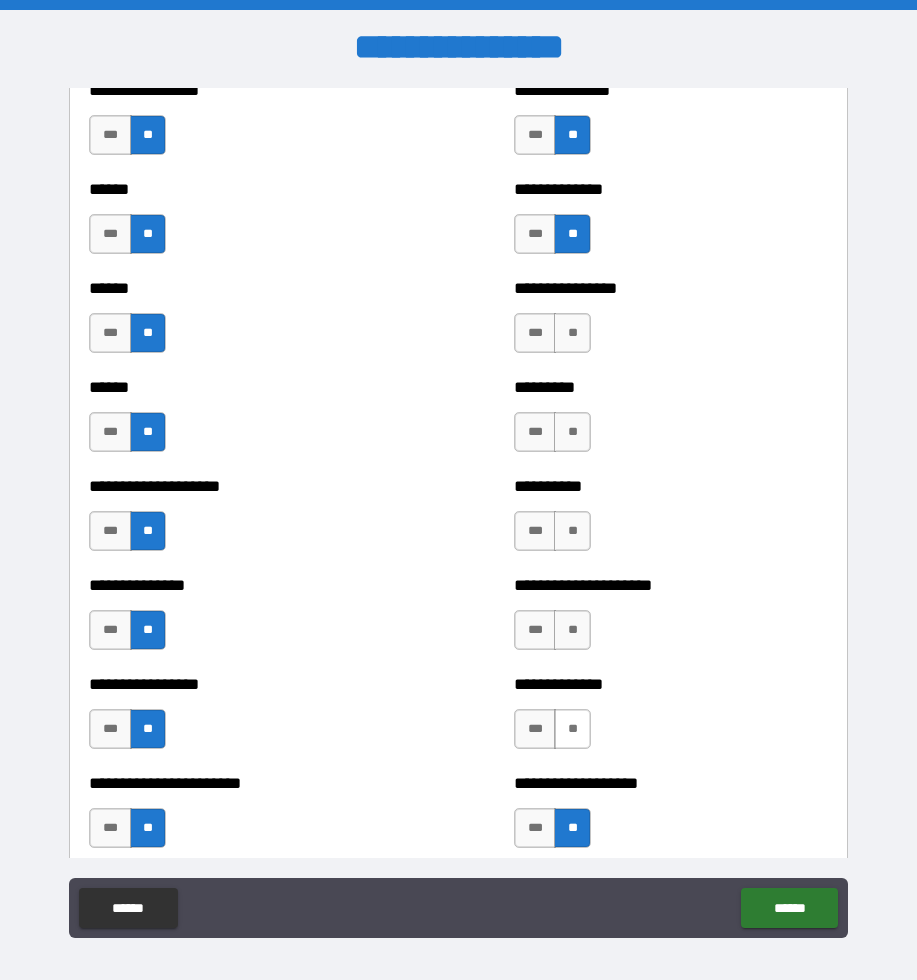 click on "**" at bounding box center (572, 729) 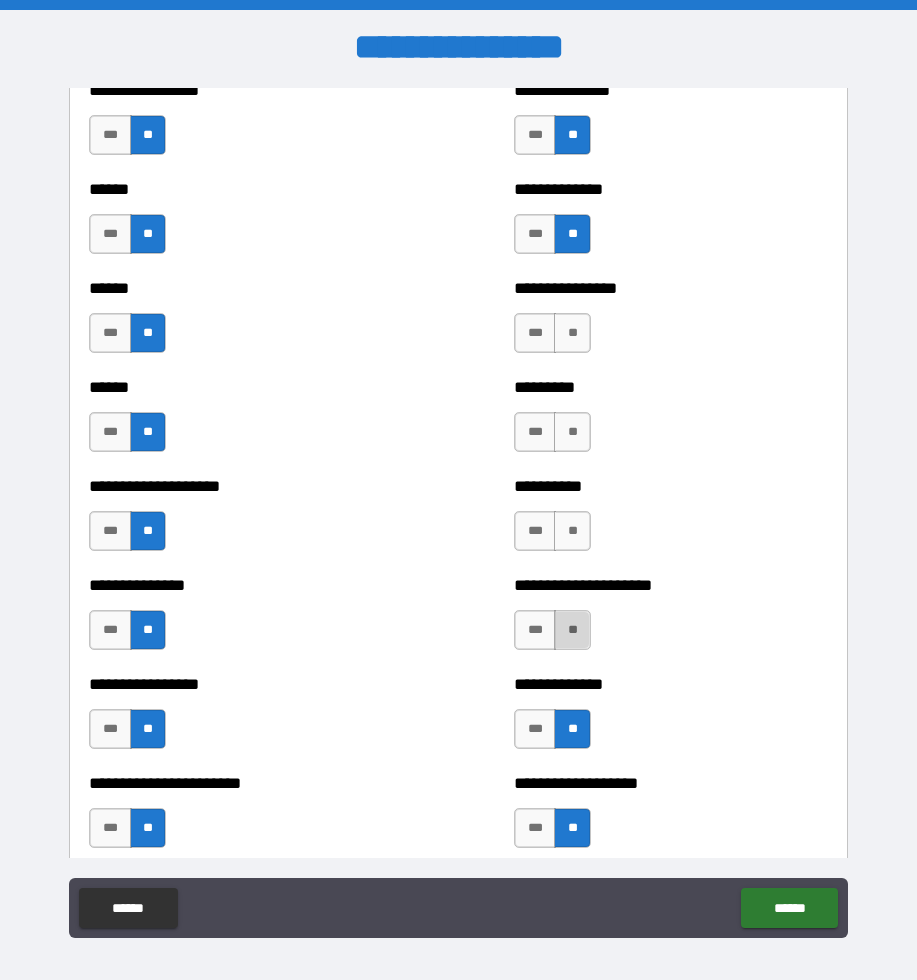 click on "**" at bounding box center [572, 630] 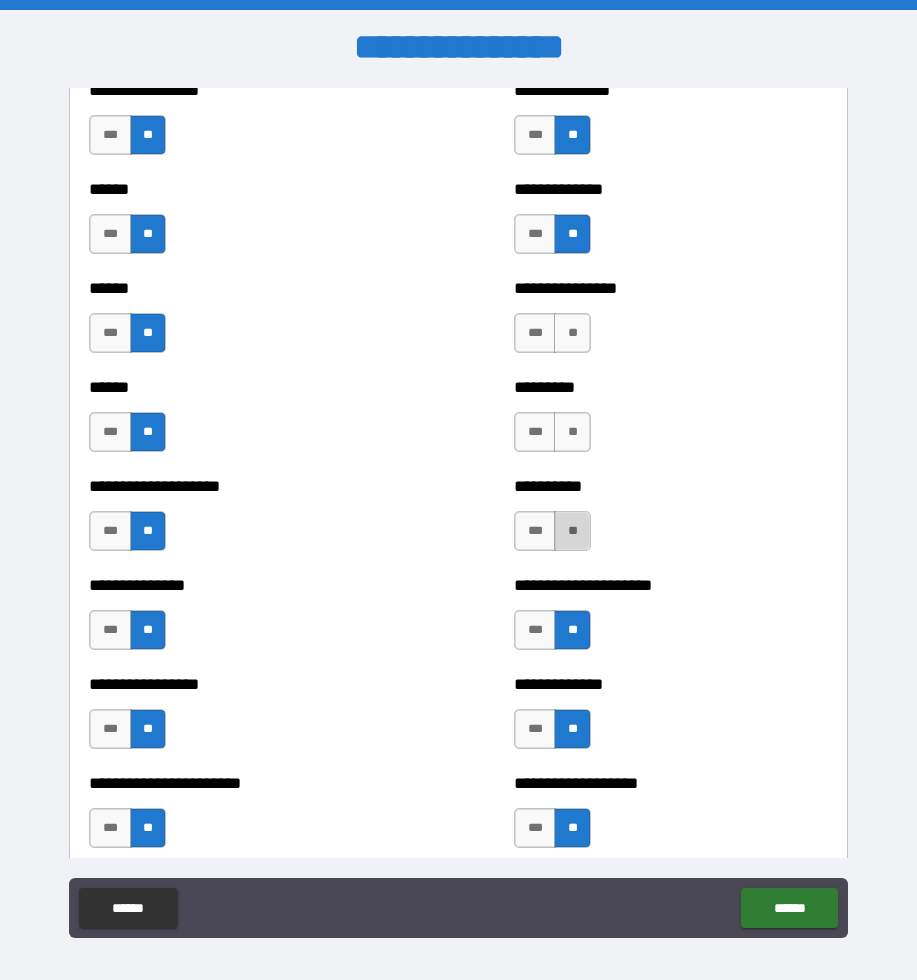 click on "**" at bounding box center [572, 531] 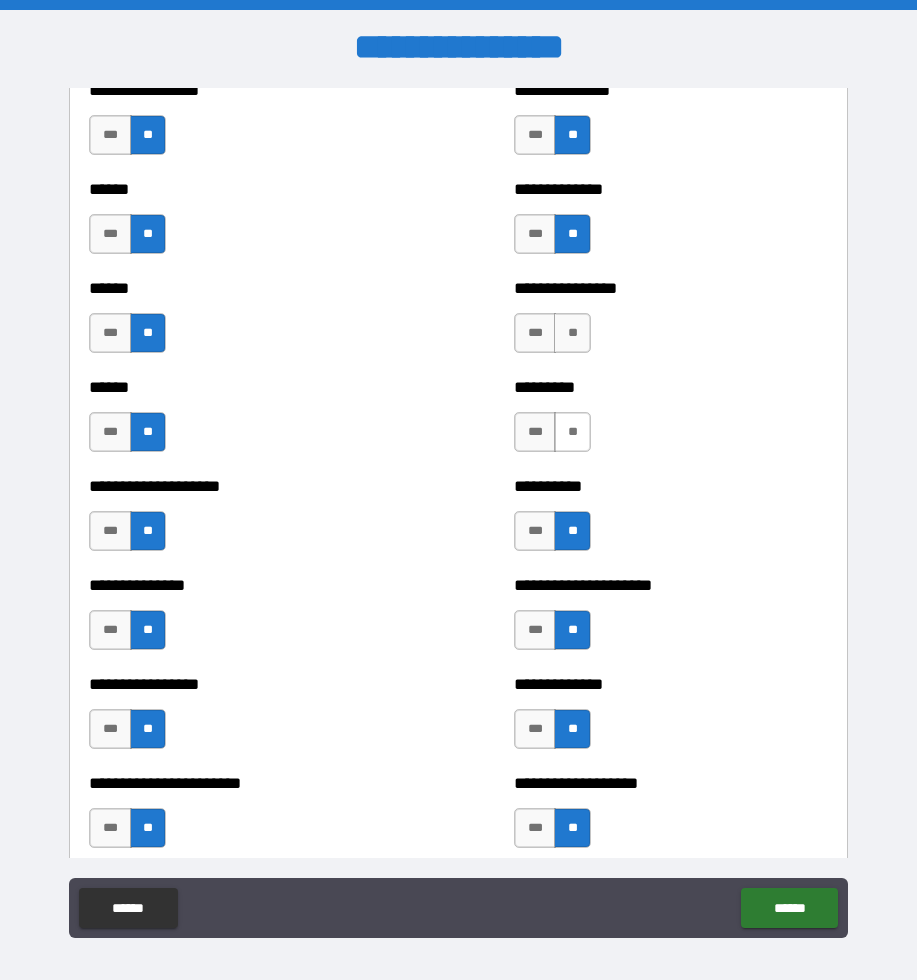 click on "**" at bounding box center [572, 432] 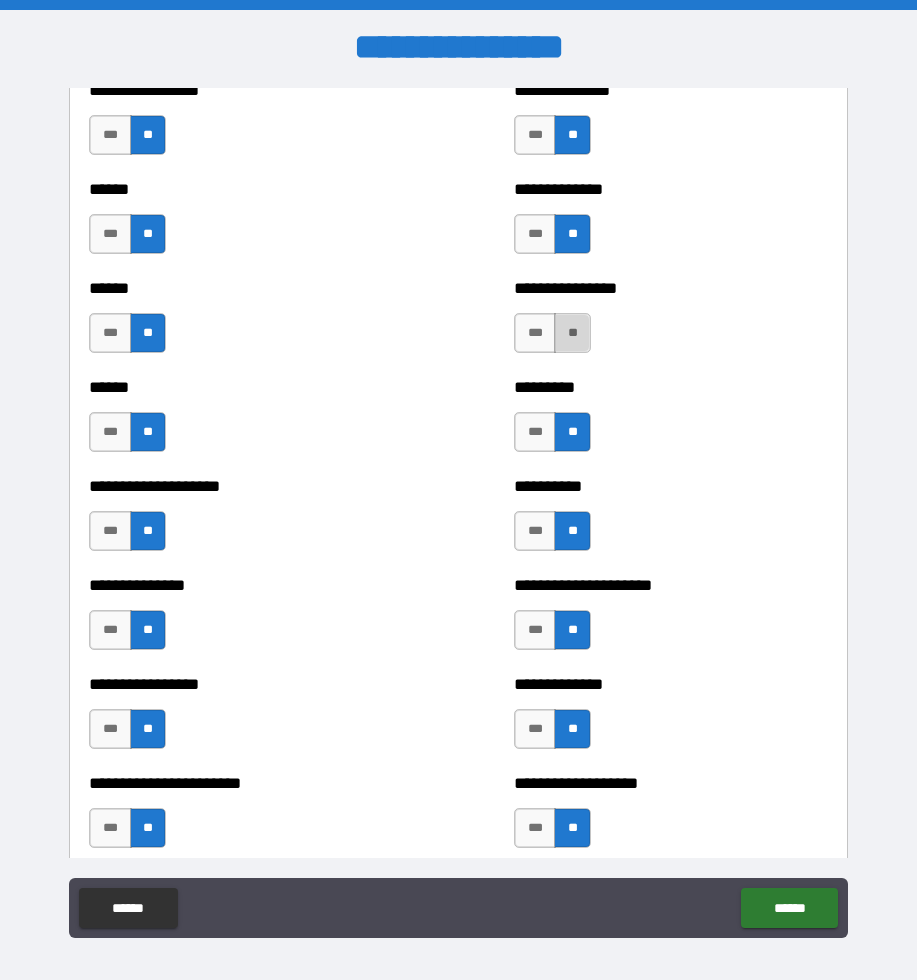 click on "**" at bounding box center [572, 333] 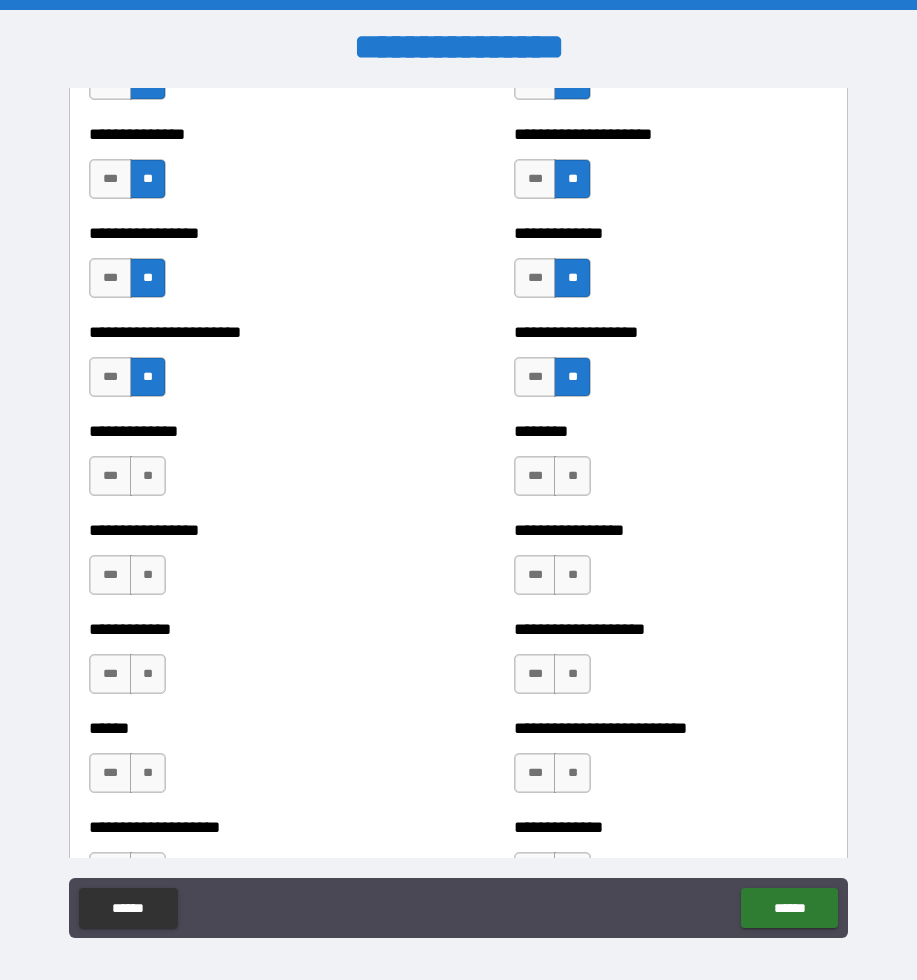 scroll, scrollTop: 3512, scrollLeft: 0, axis: vertical 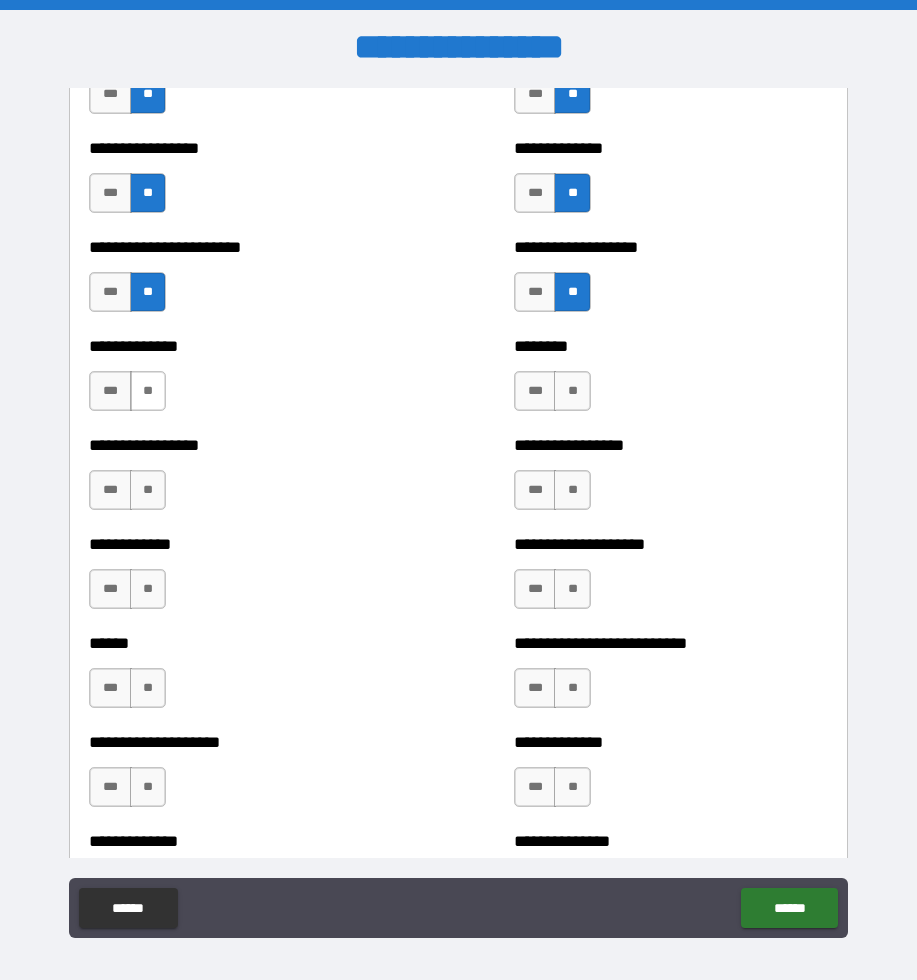click on "**" at bounding box center [148, 391] 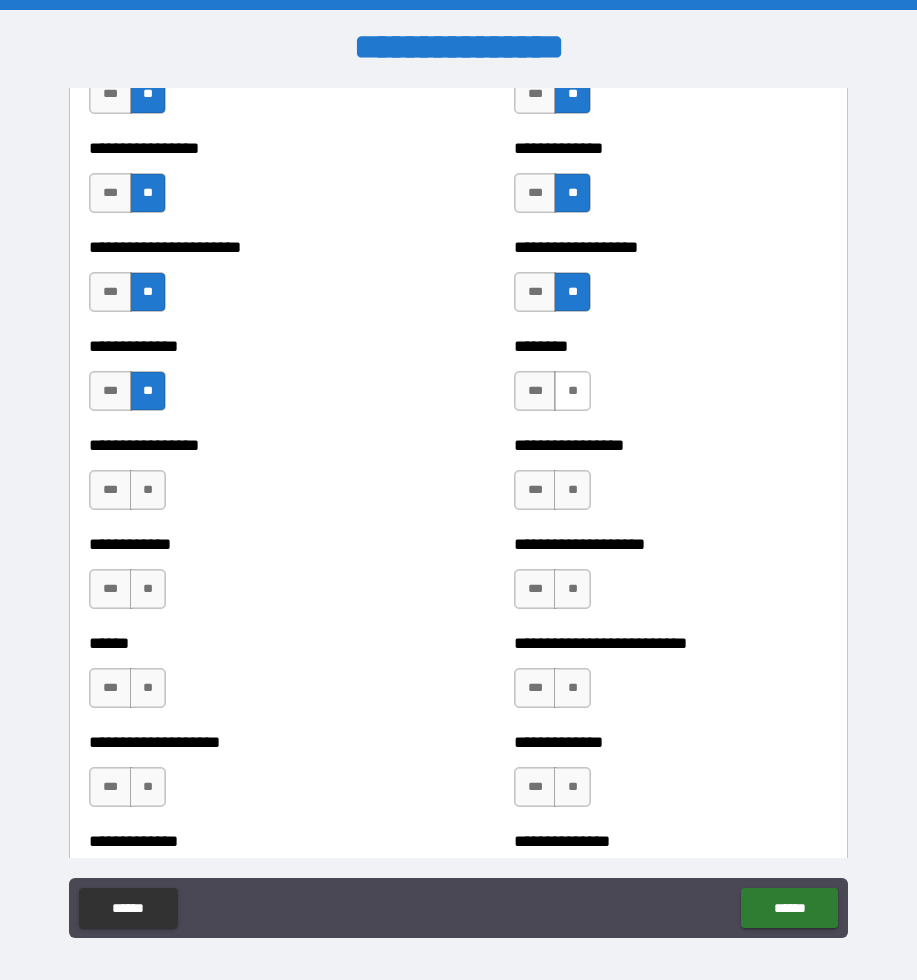 click on "**" at bounding box center [572, 391] 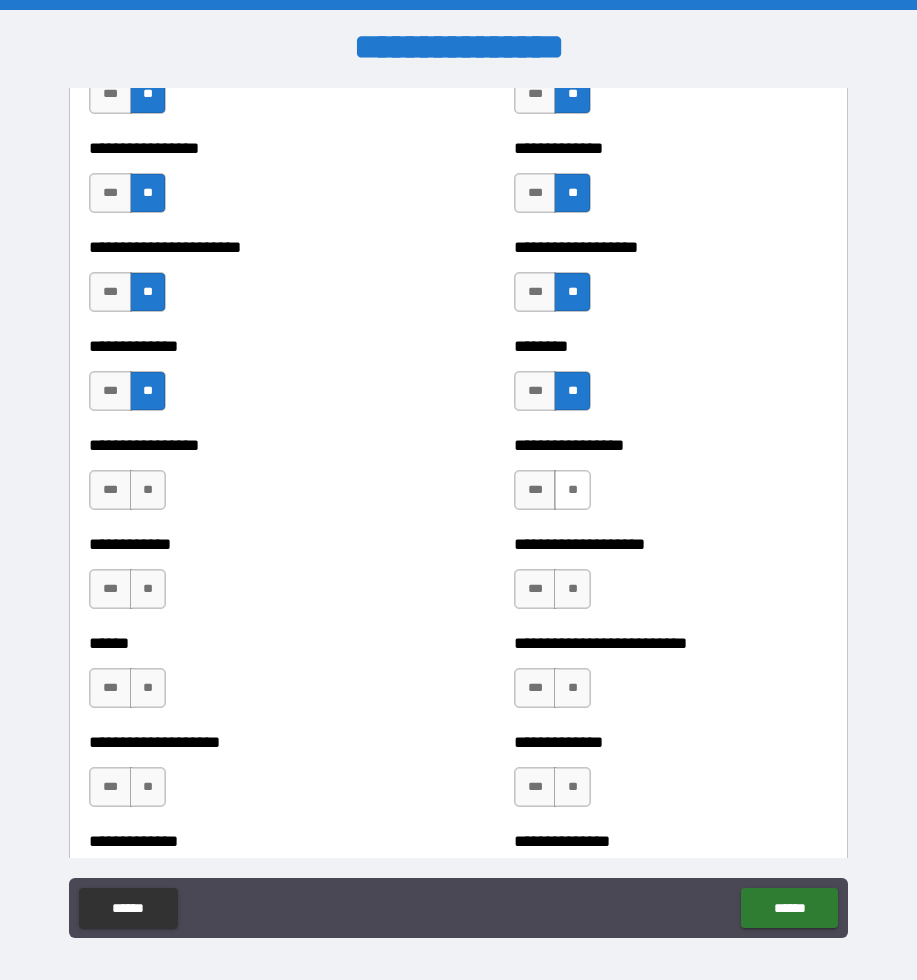 click on "**" at bounding box center [572, 490] 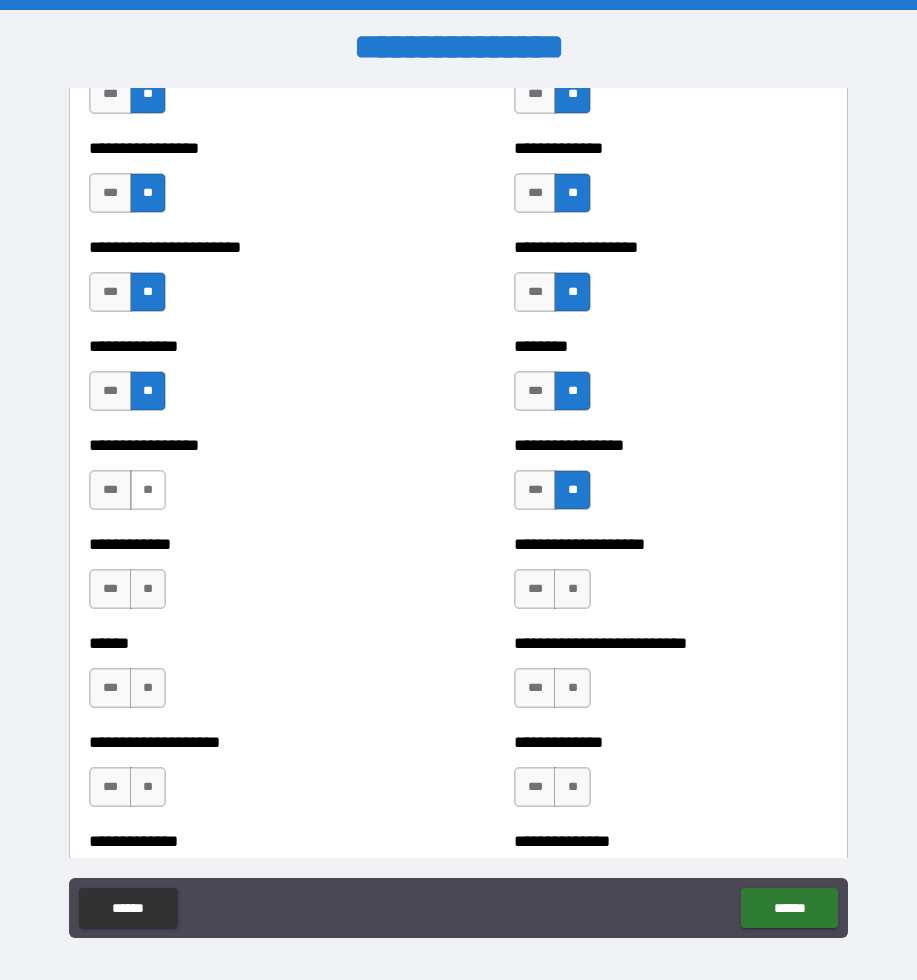 click on "**" at bounding box center (148, 490) 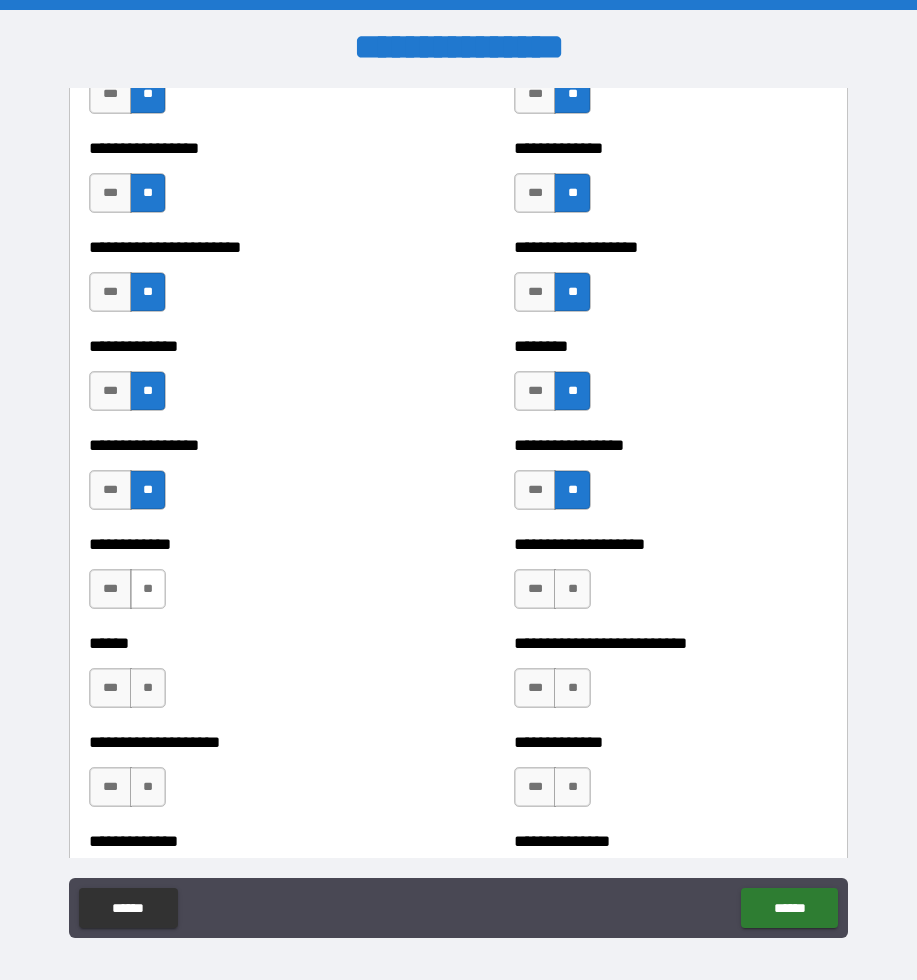 click on "**" at bounding box center (148, 589) 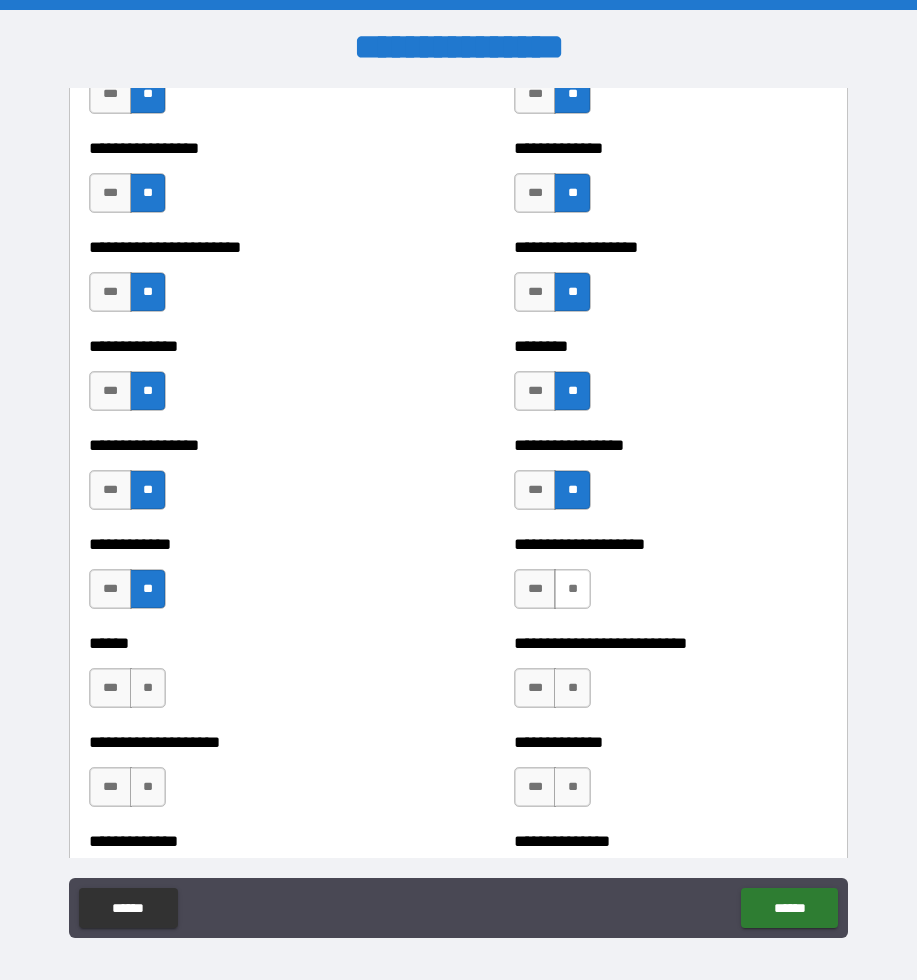 click on "**" at bounding box center [572, 589] 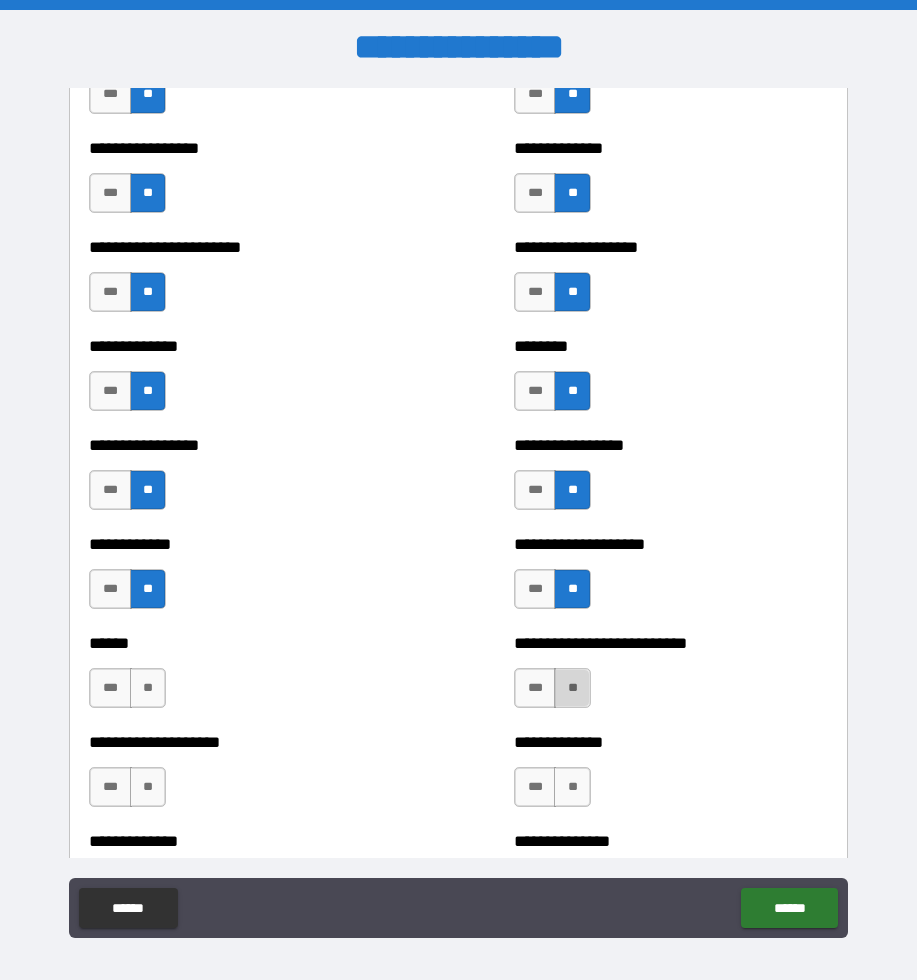 click on "**" at bounding box center (572, 688) 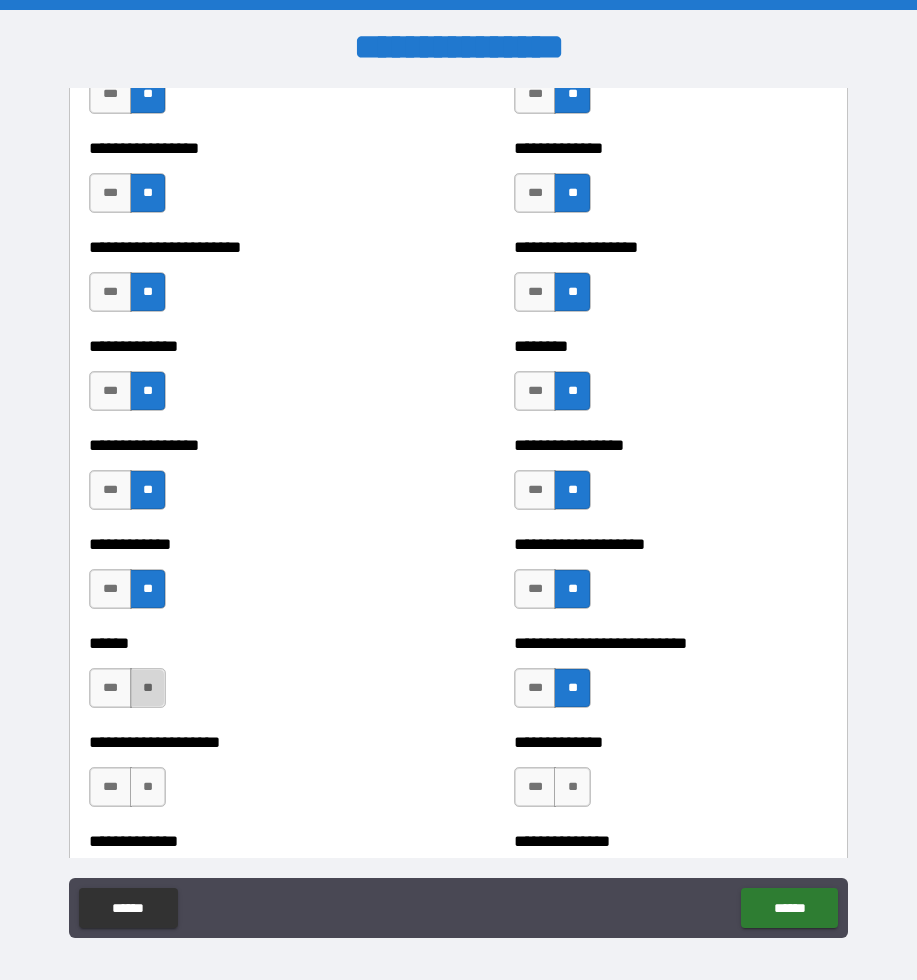 click on "**" at bounding box center (148, 688) 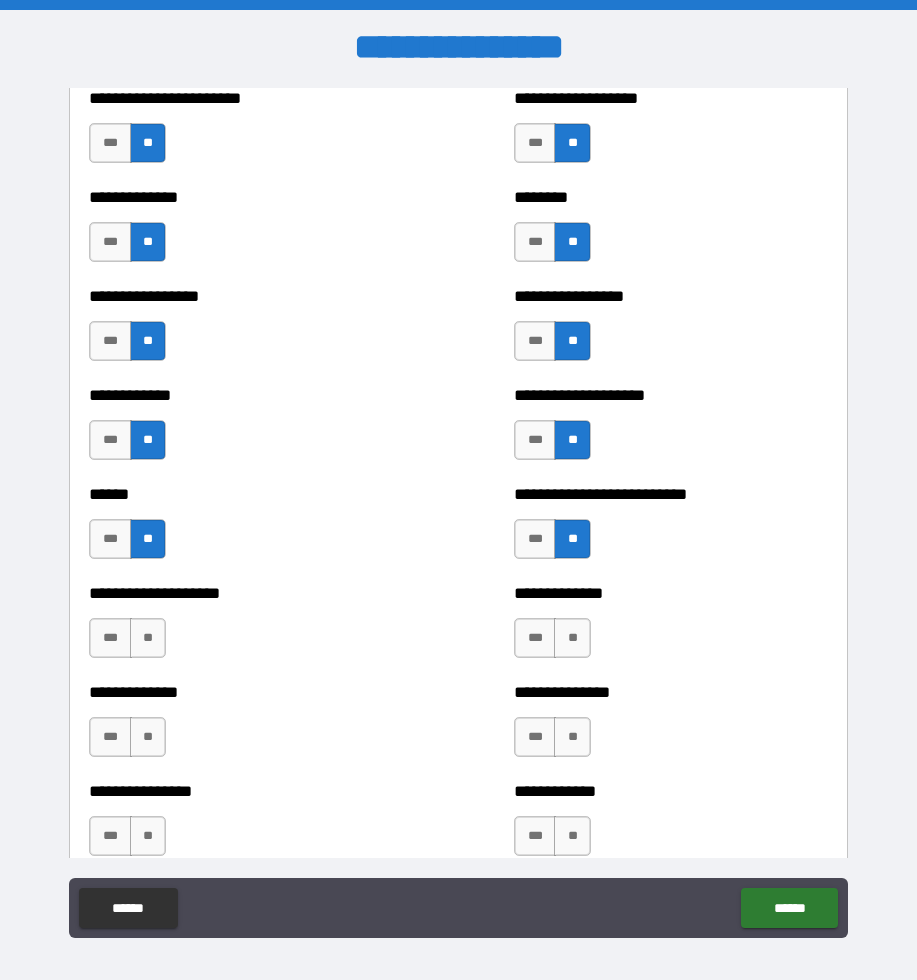 scroll, scrollTop: 3741, scrollLeft: 0, axis: vertical 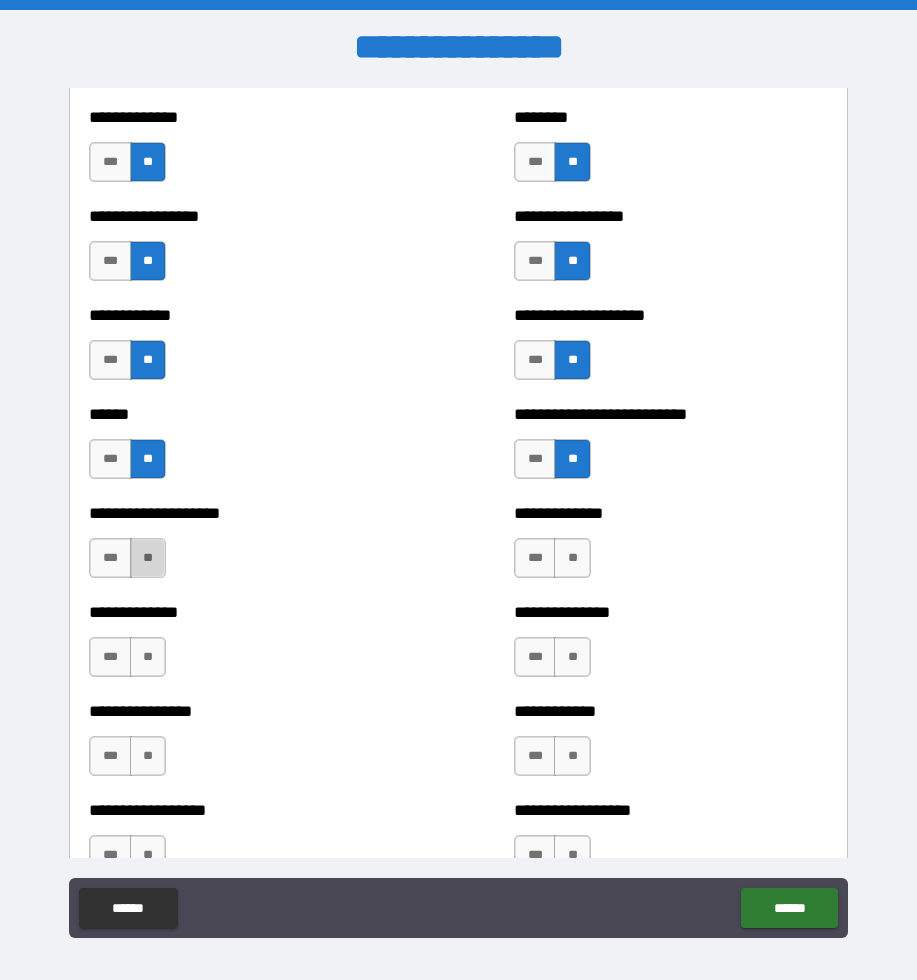 click on "**" at bounding box center [148, 558] 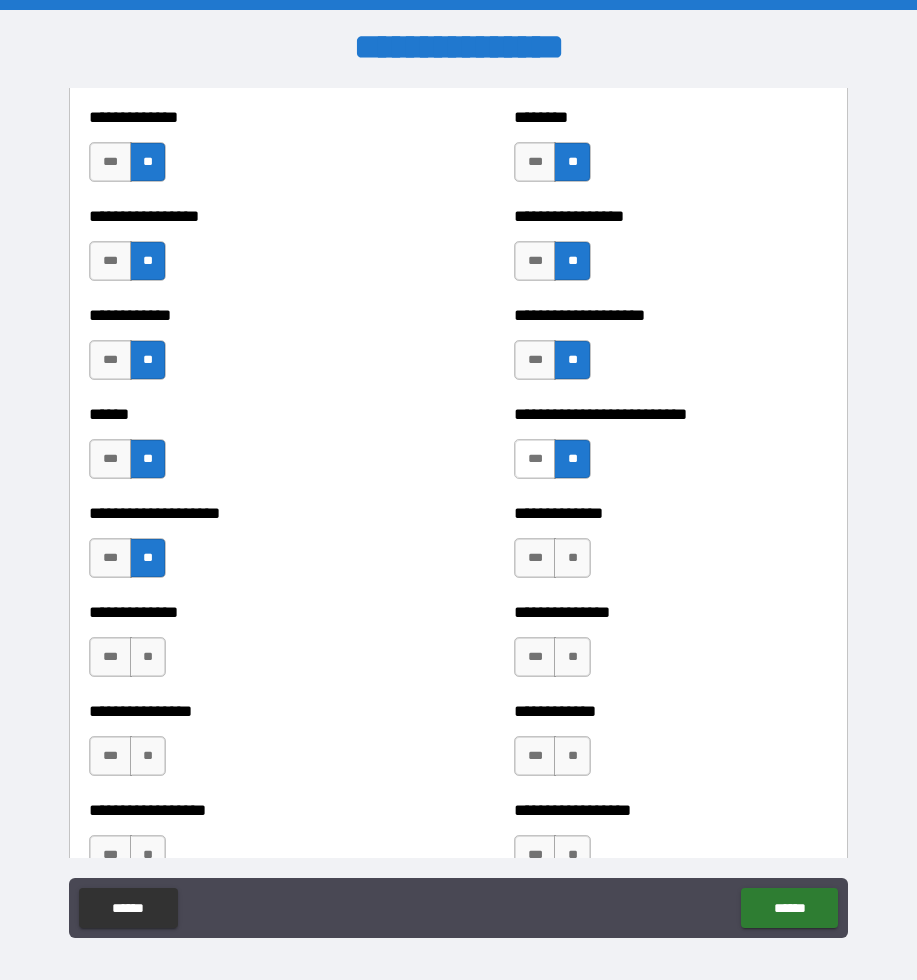 click on "***" at bounding box center (535, 459) 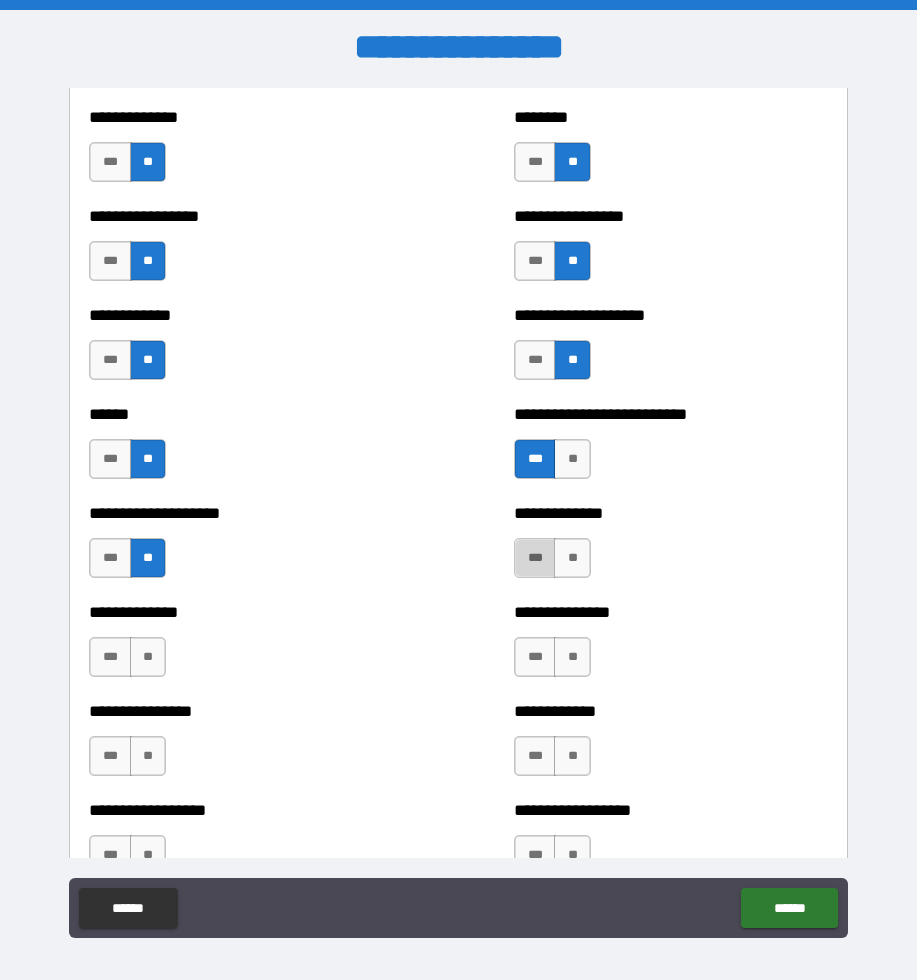 click on "***" at bounding box center [535, 558] 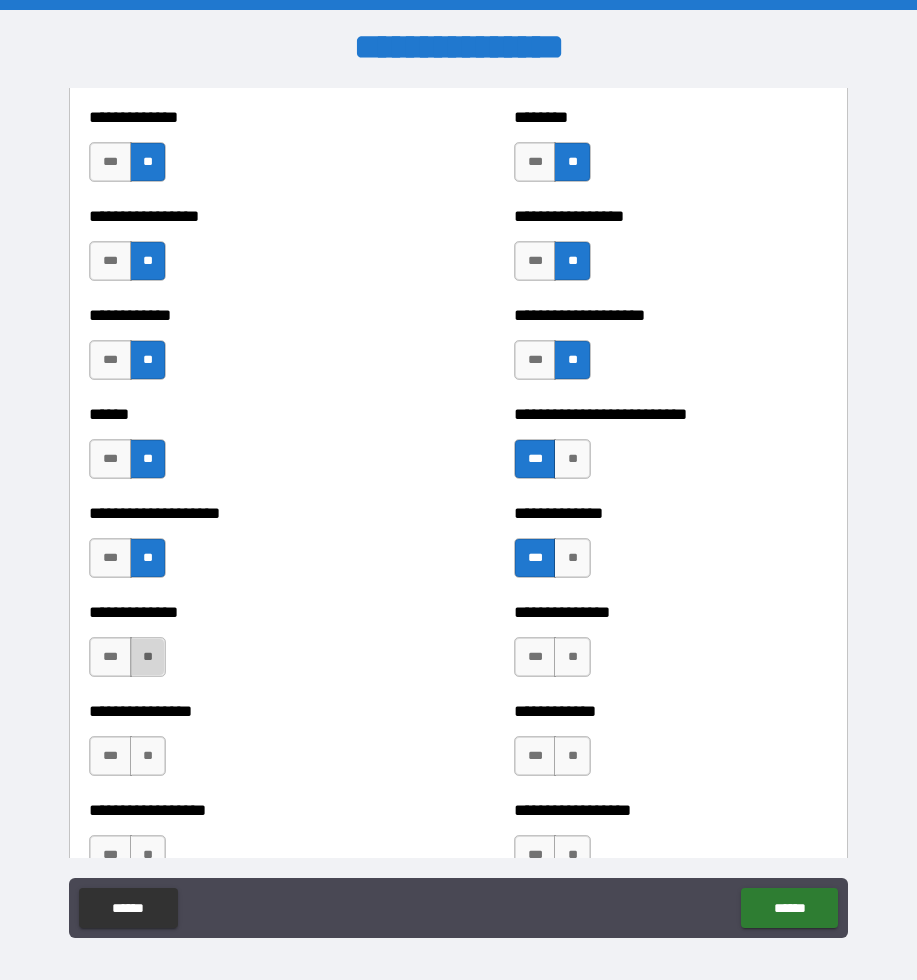click on "**" at bounding box center (148, 657) 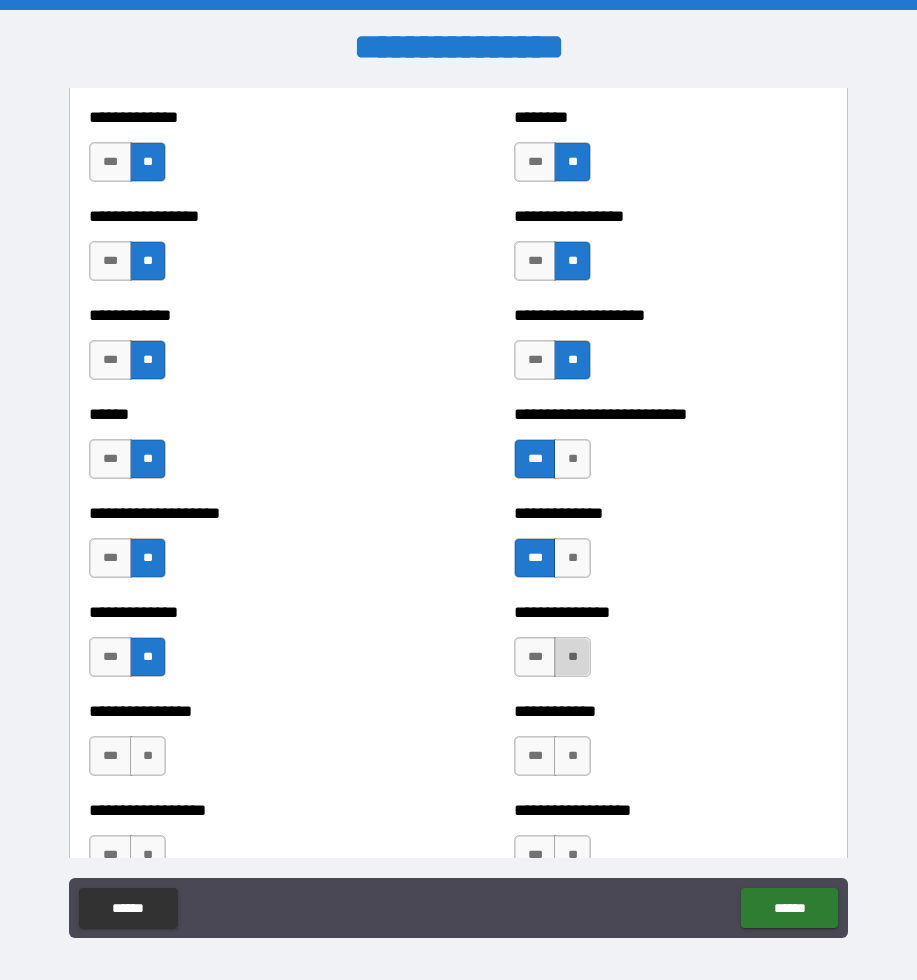 click on "**" at bounding box center [572, 657] 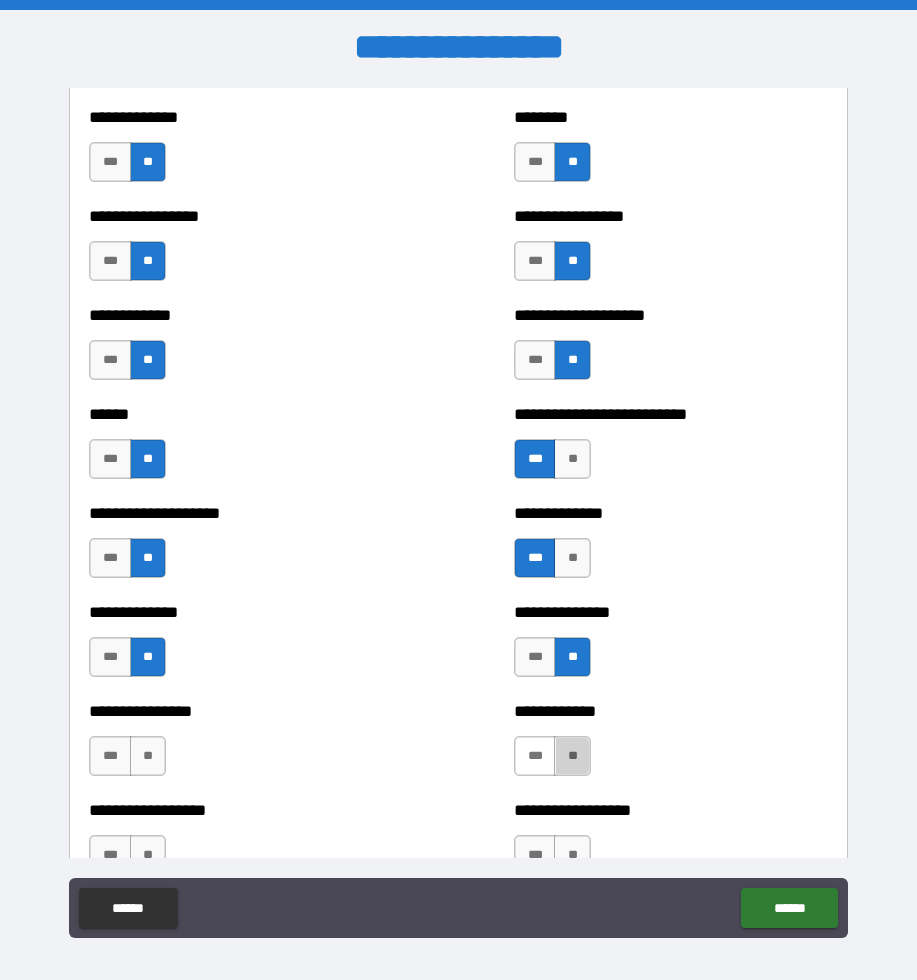 drag, startPoint x: 572, startPoint y: 753, endPoint x: 535, endPoint y: 759, distance: 37.48333 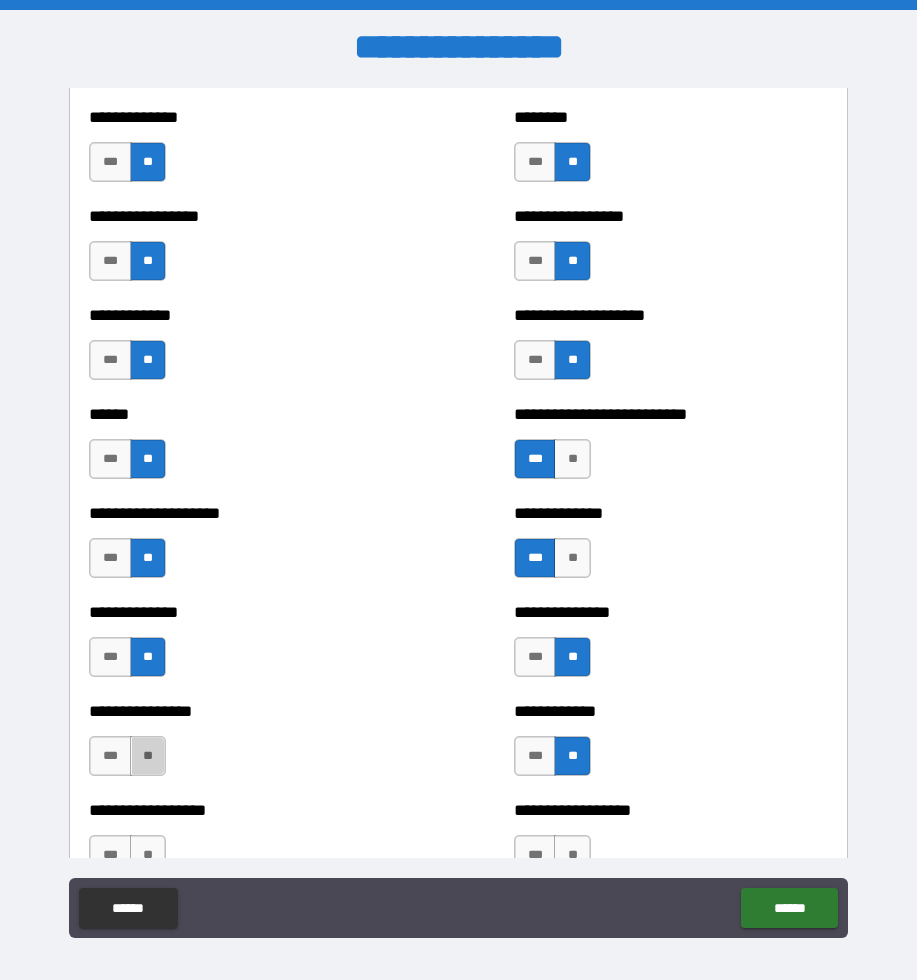 drag, startPoint x: 155, startPoint y: 760, endPoint x: 177, endPoint y: 760, distance: 22 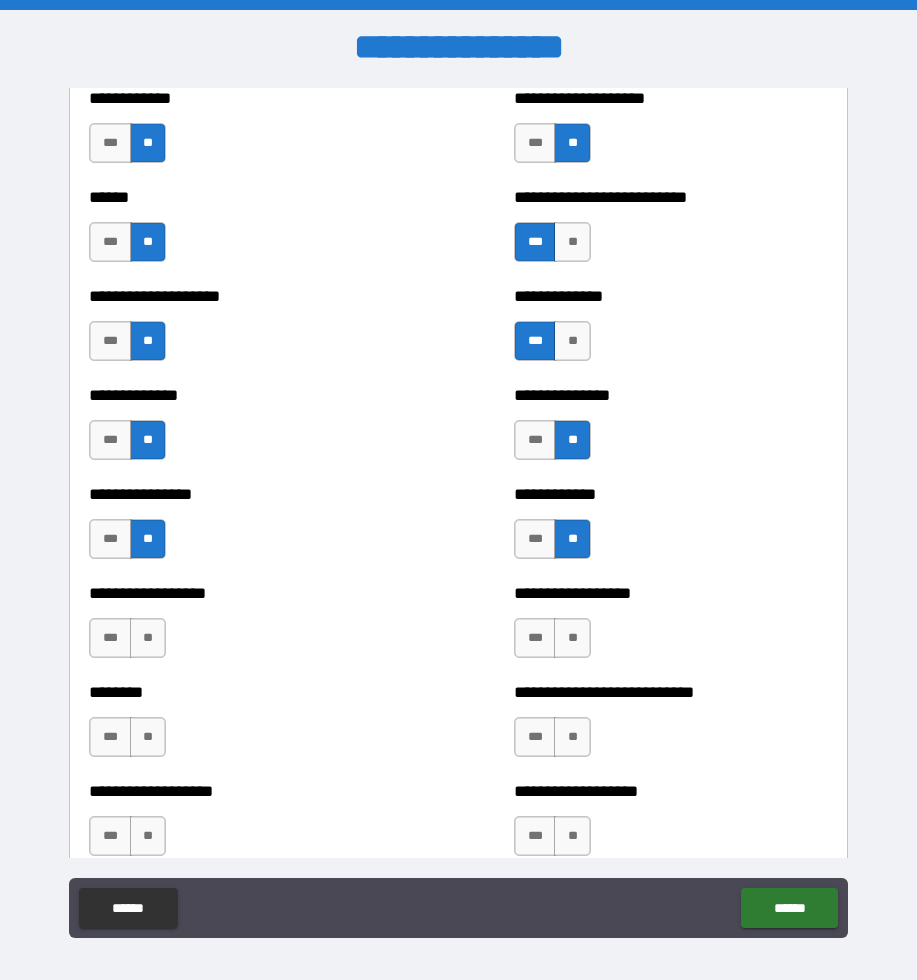 scroll, scrollTop: 4051, scrollLeft: 0, axis: vertical 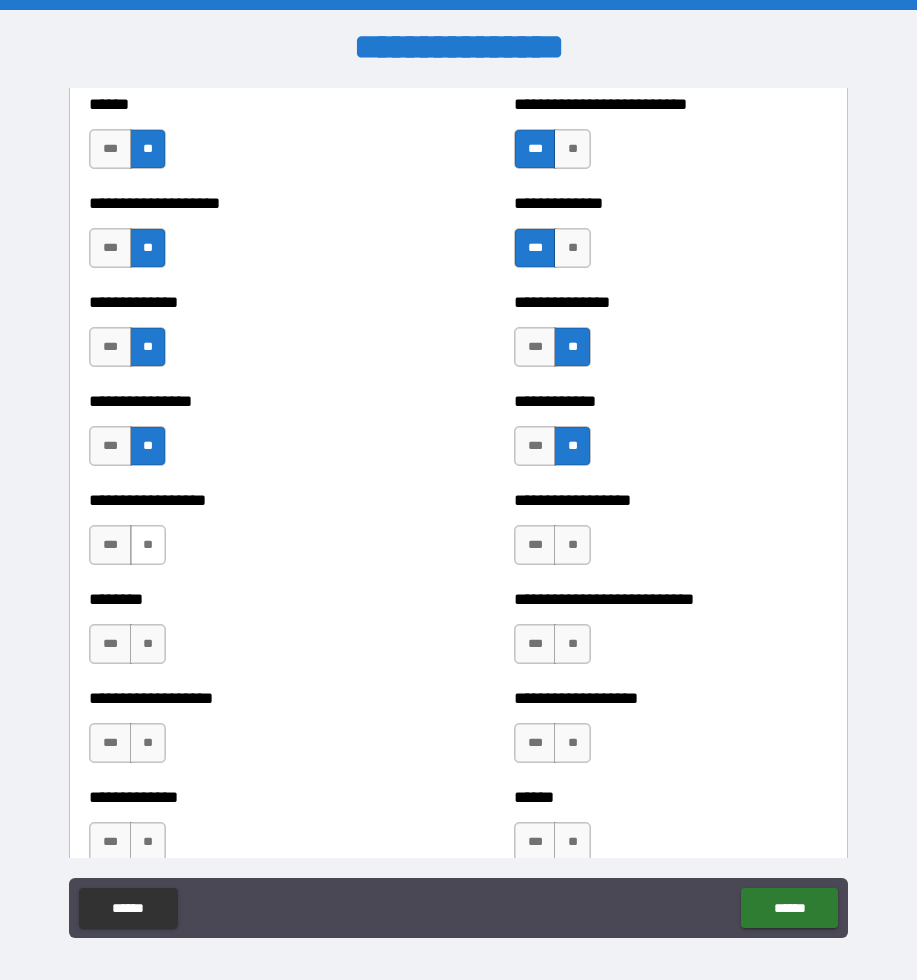 click on "**" at bounding box center [148, 545] 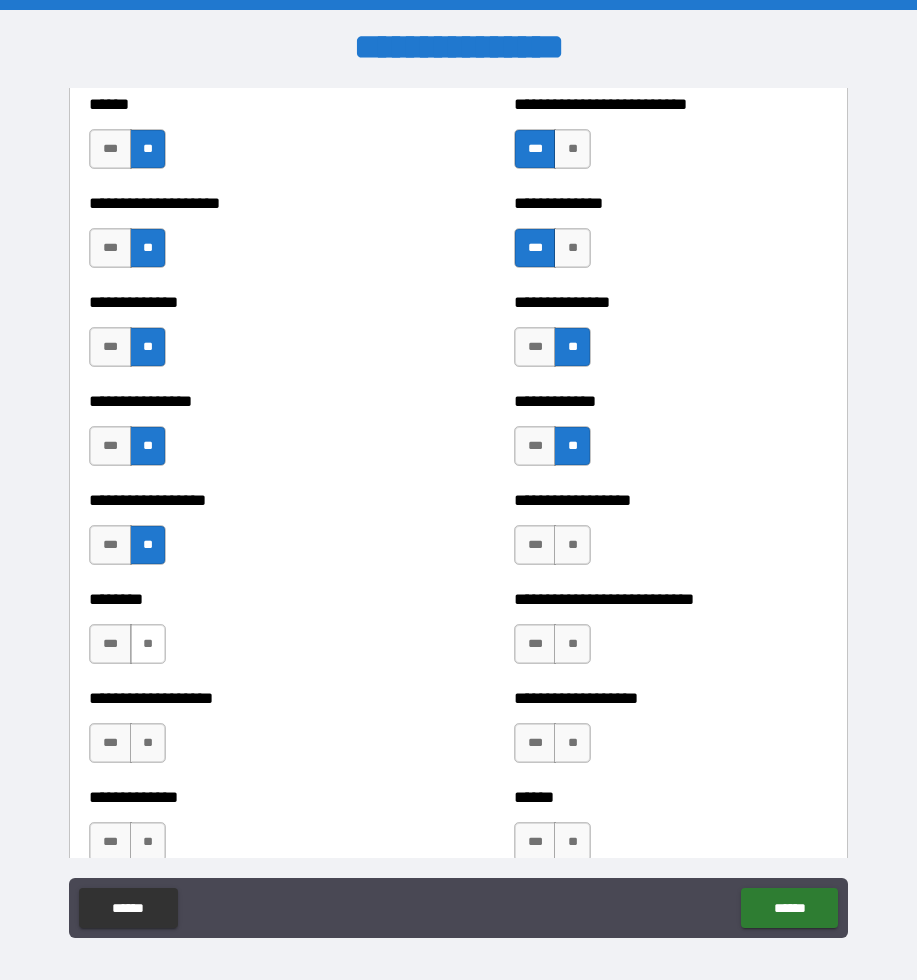 click on "**" at bounding box center [148, 644] 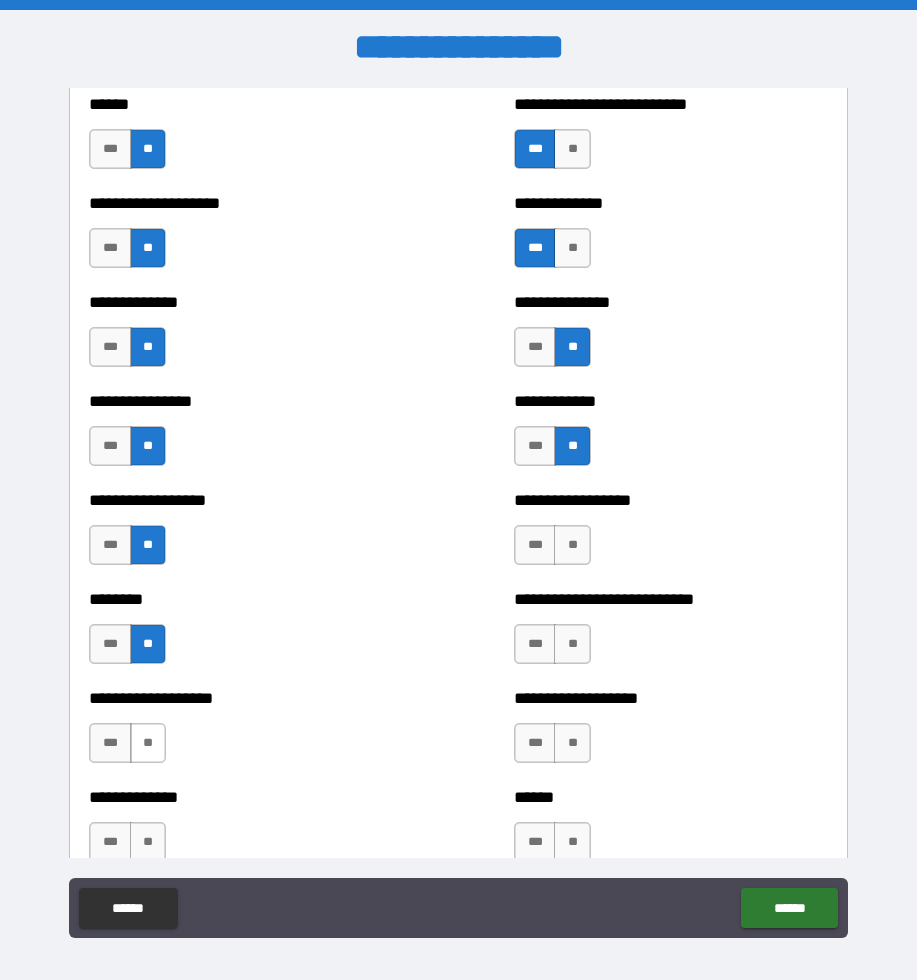 click on "**" at bounding box center [148, 743] 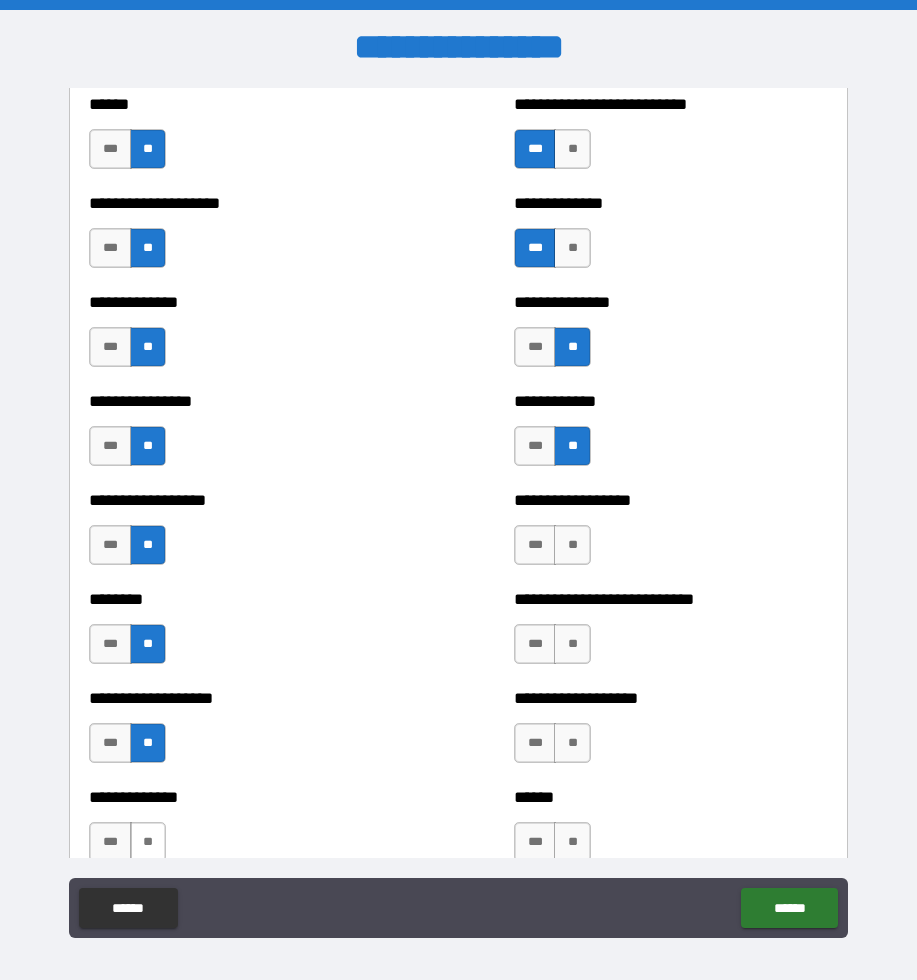 click on "**" at bounding box center [148, 842] 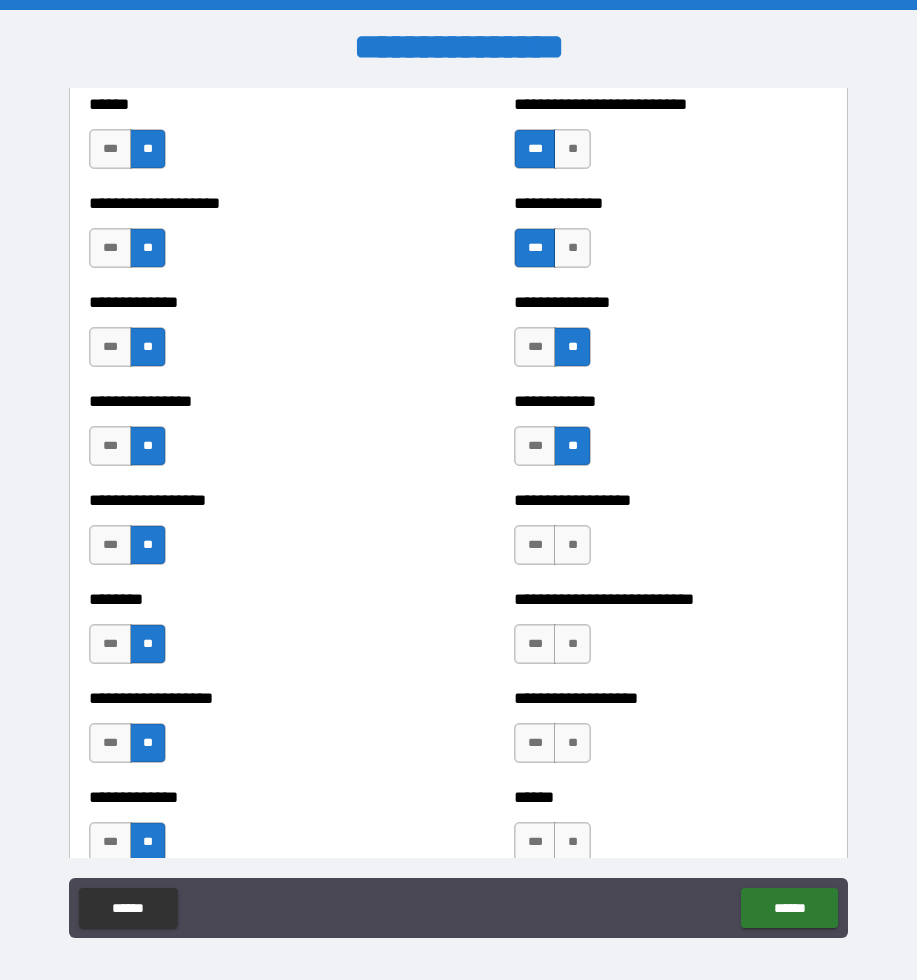 drag, startPoint x: 569, startPoint y: 838, endPoint x: 569, endPoint y: 817, distance: 21 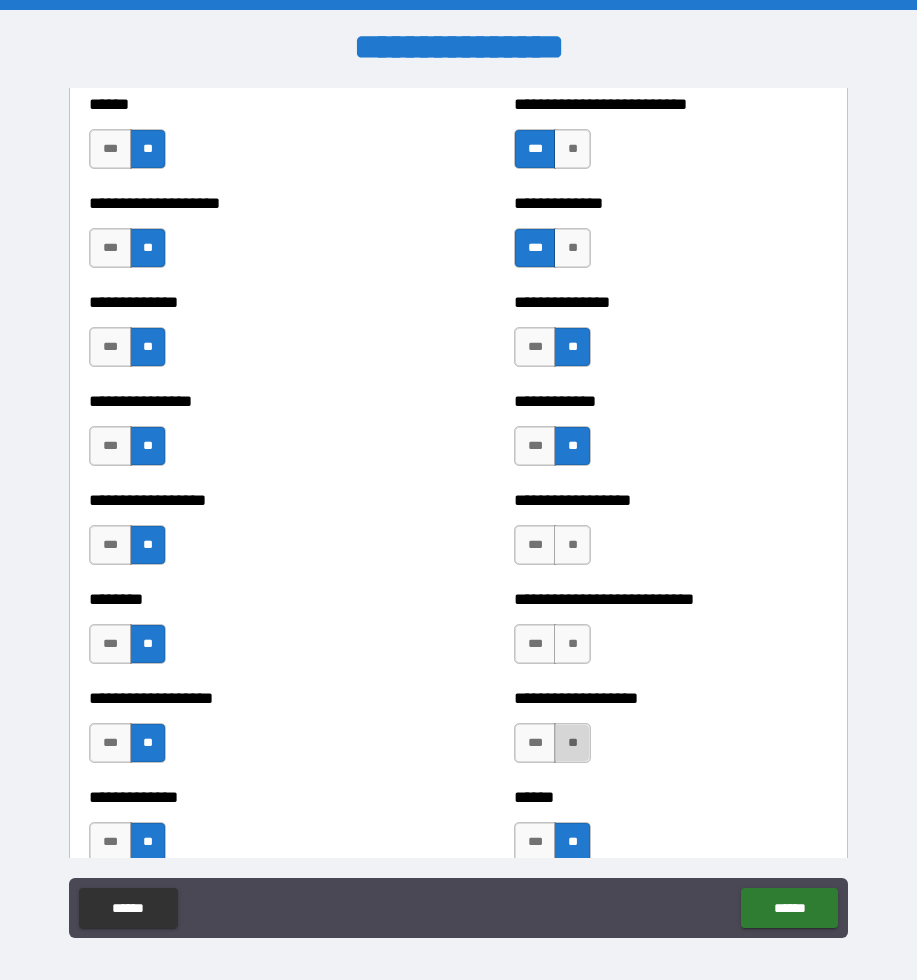 click on "**" at bounding box center (572, 743) 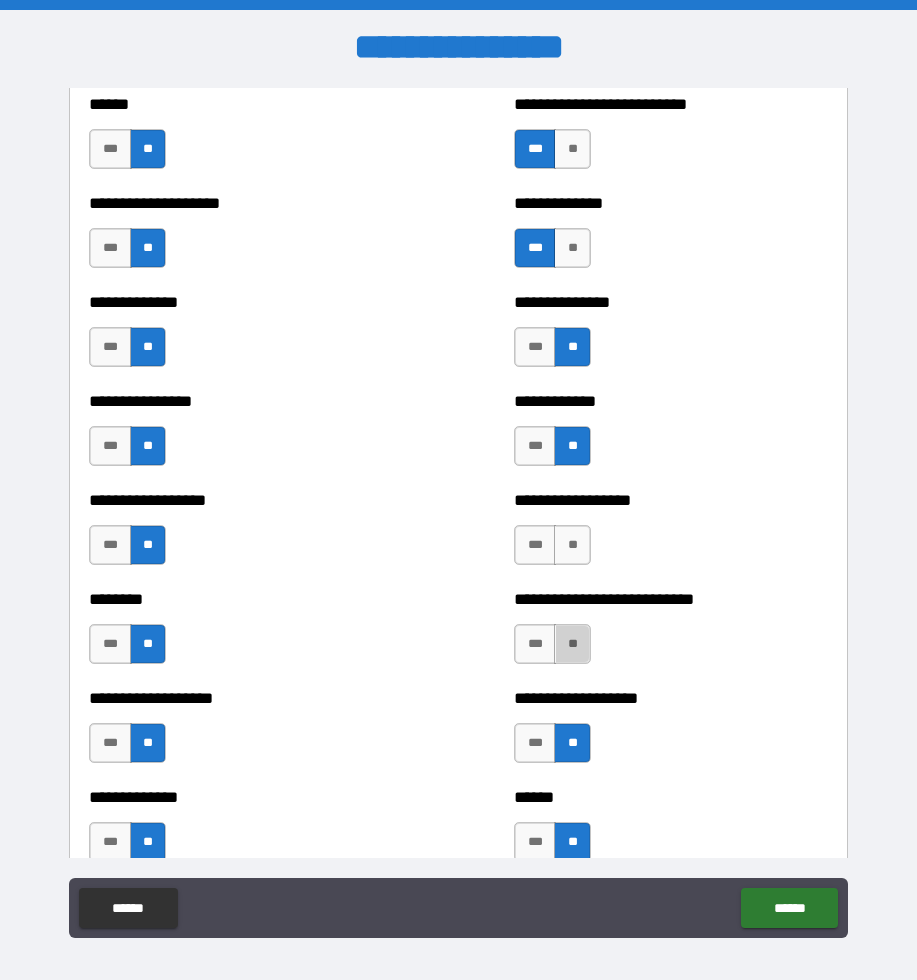 drag, startPoint x: 570, startPoint y: 659, endPoint x: 581, endPoint y: 606, distance: 54.129475 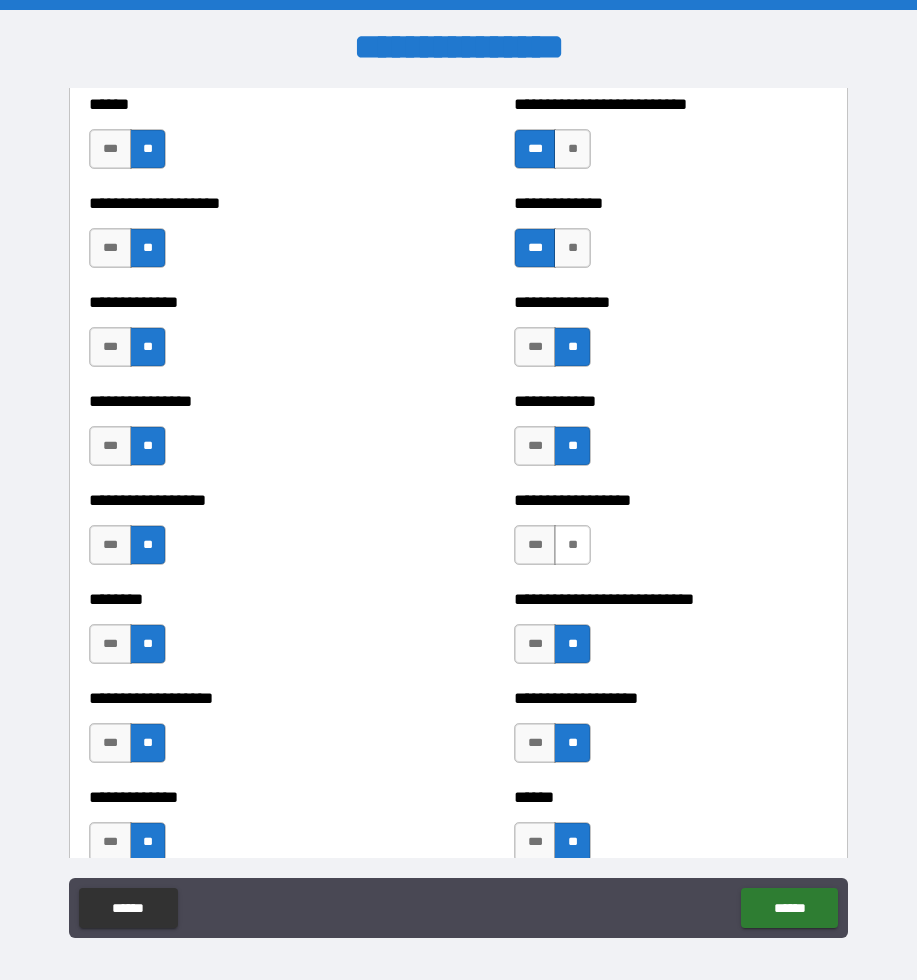 click on "**" at bounding box center [572, 545] 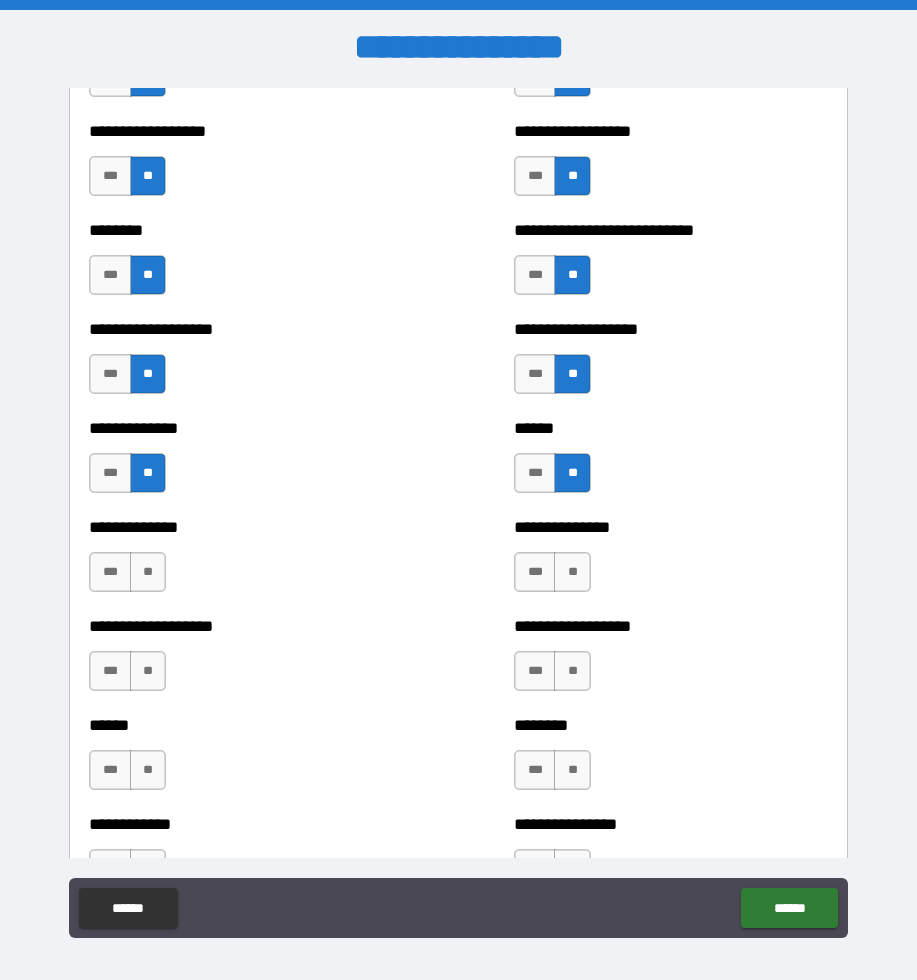 scroll, scrollTop: 4648, scrollLeft: 0, axis: vertical 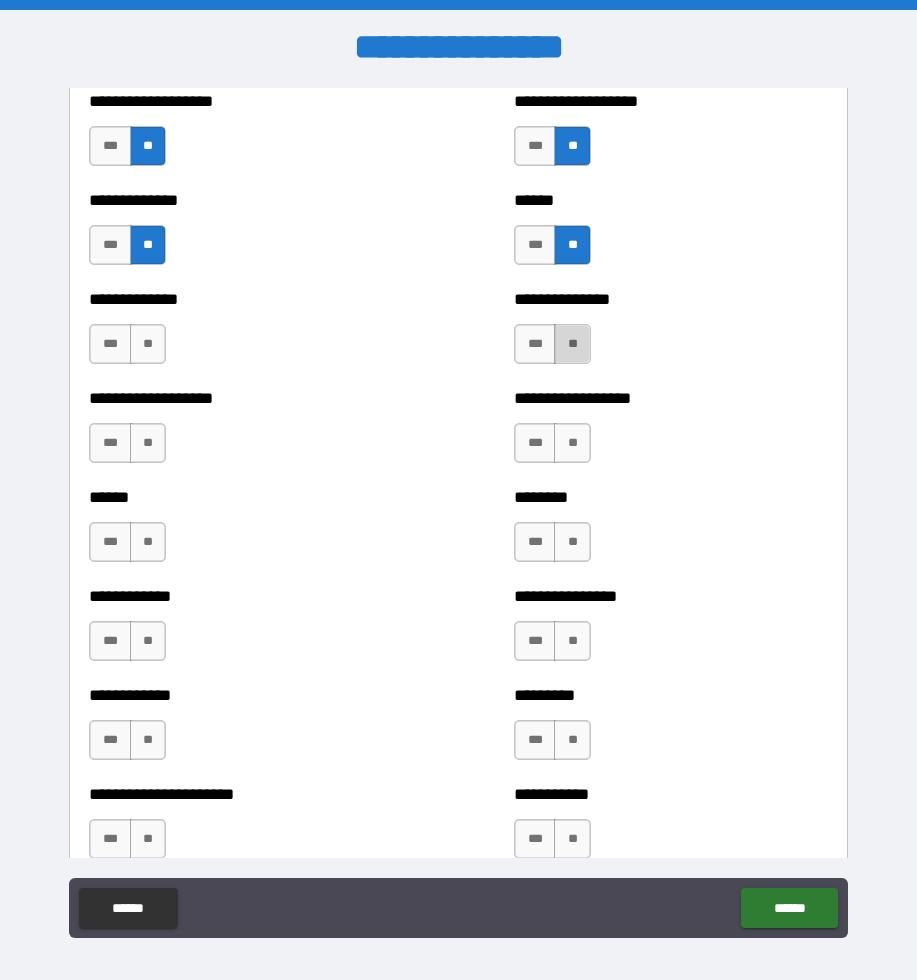 click on "**" at bounding box center [572, 344] 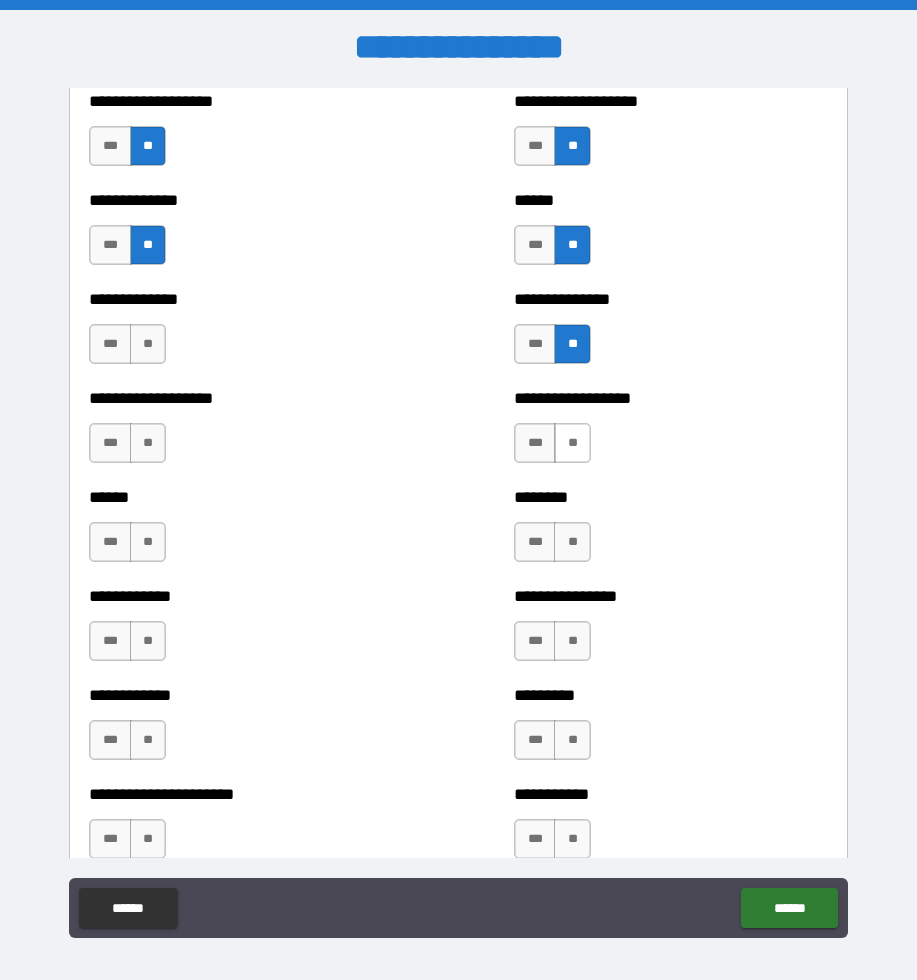 click on "**" at bounding box center (572, 443) 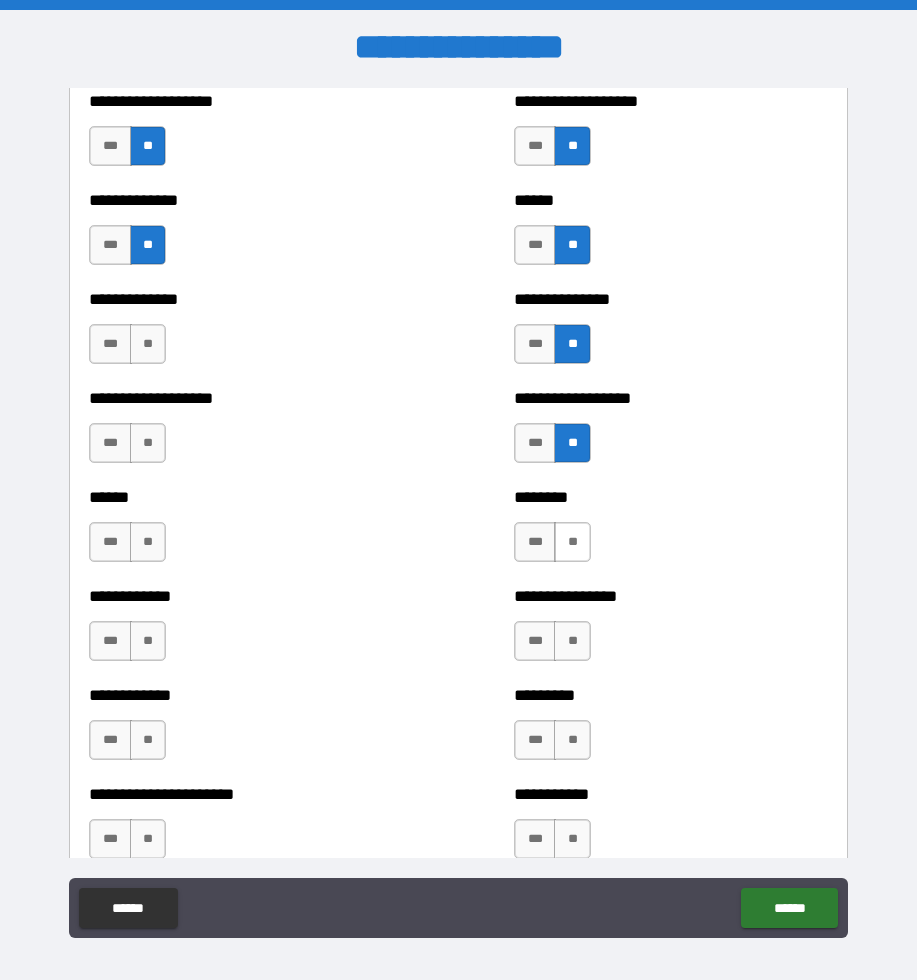 click on "**" at bounding box center (572, 542) 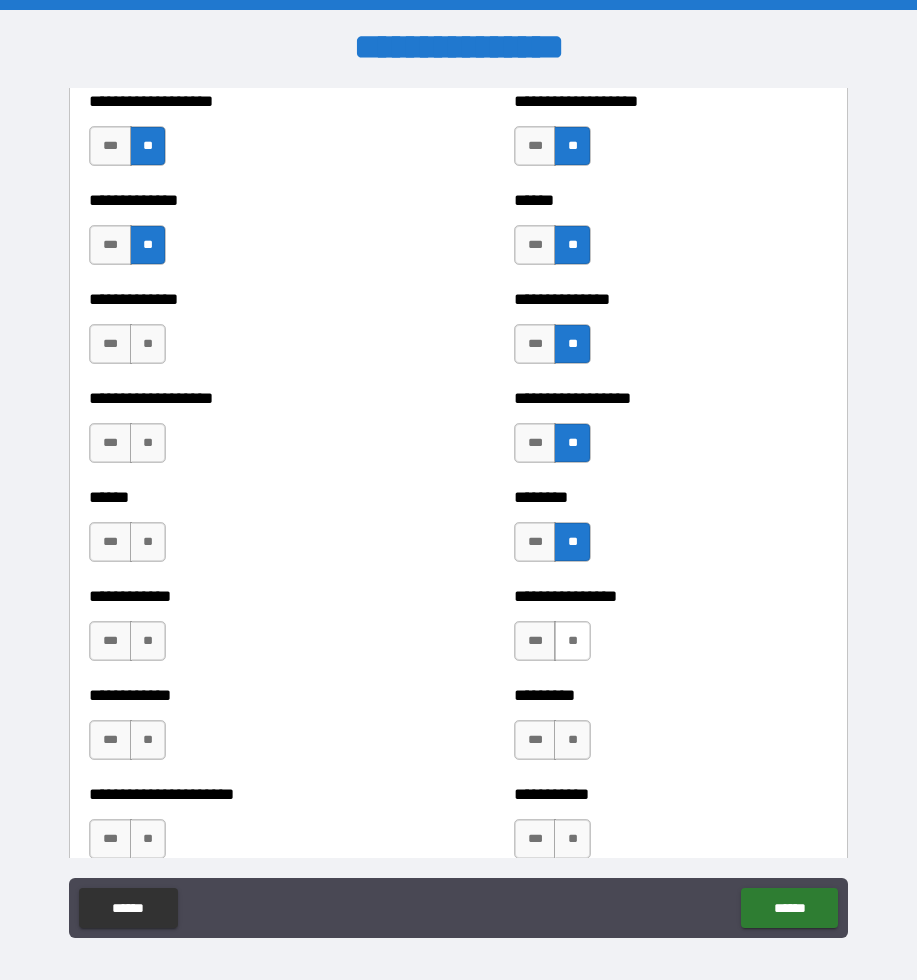 click on "**" at bounding box center [572, 641] 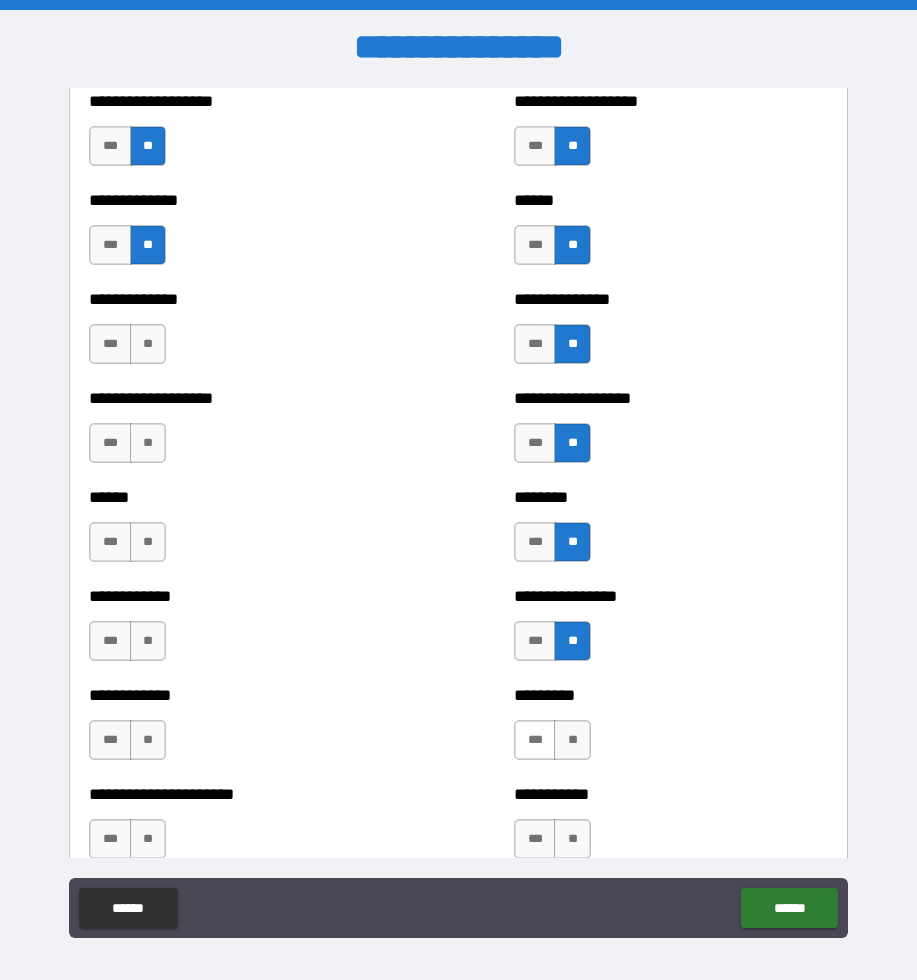 click on "***" at bounding box center (535, 740) 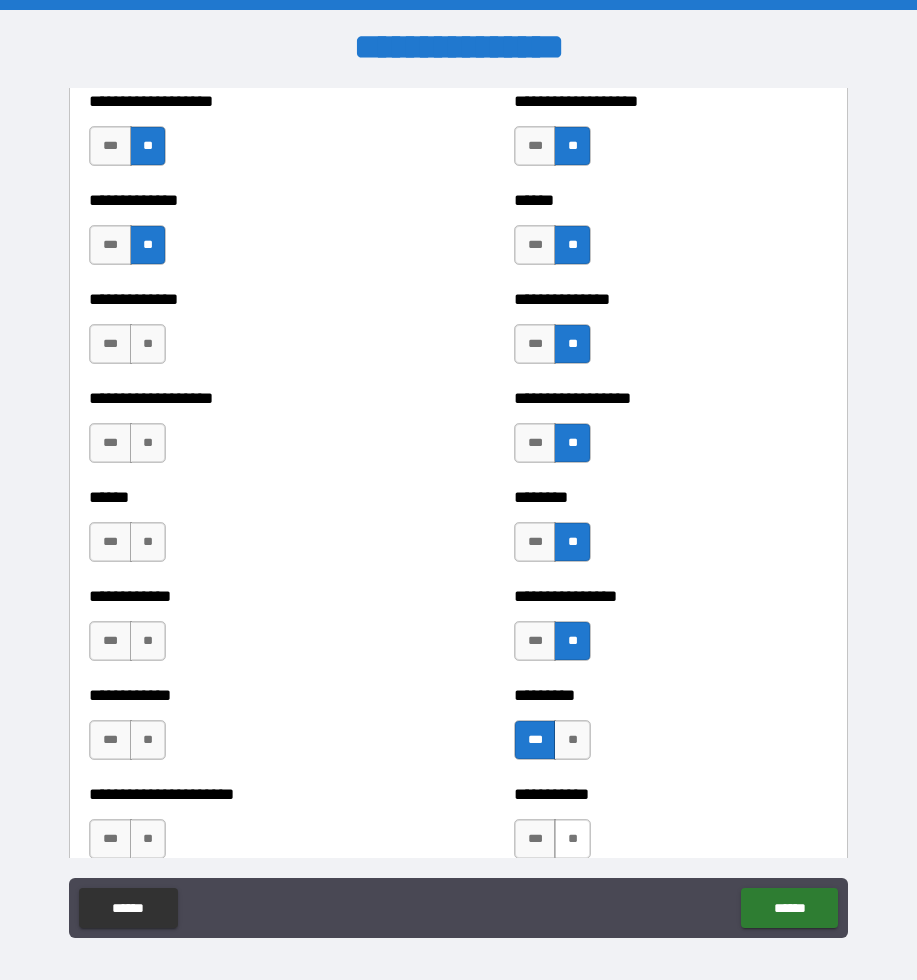 click on "**" at bounding box center [572, 839] 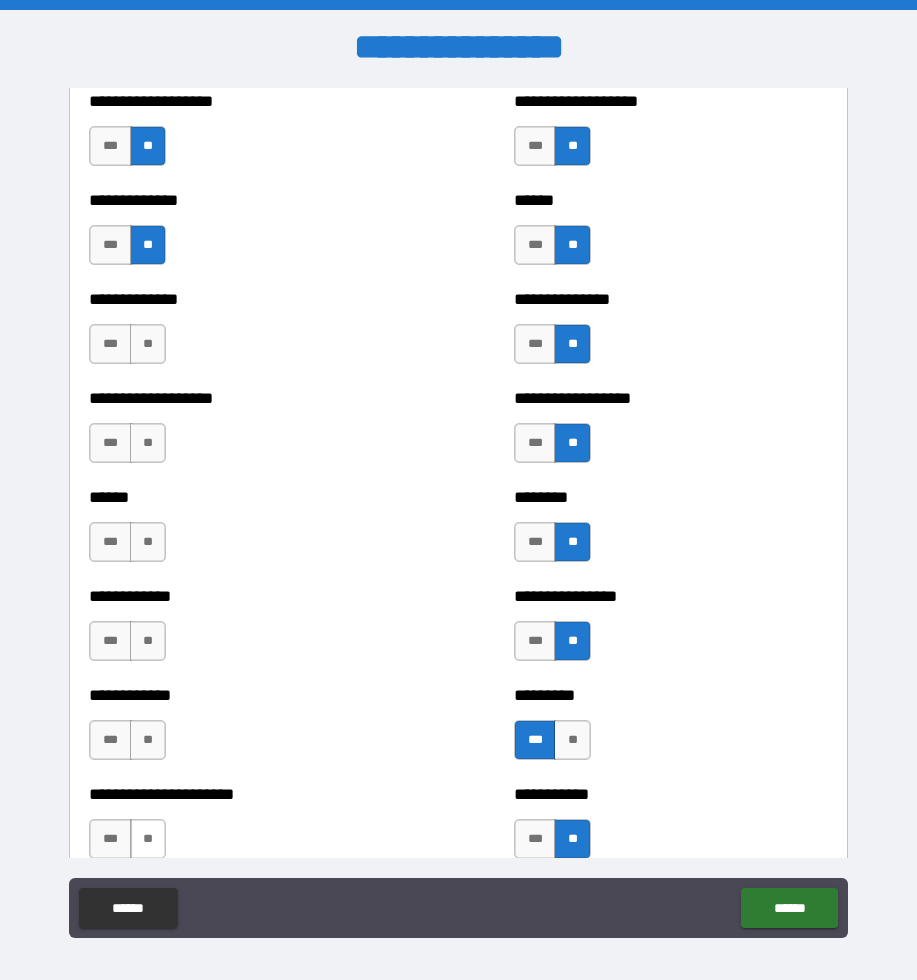 click on "**" at bounding box center (148, 839) 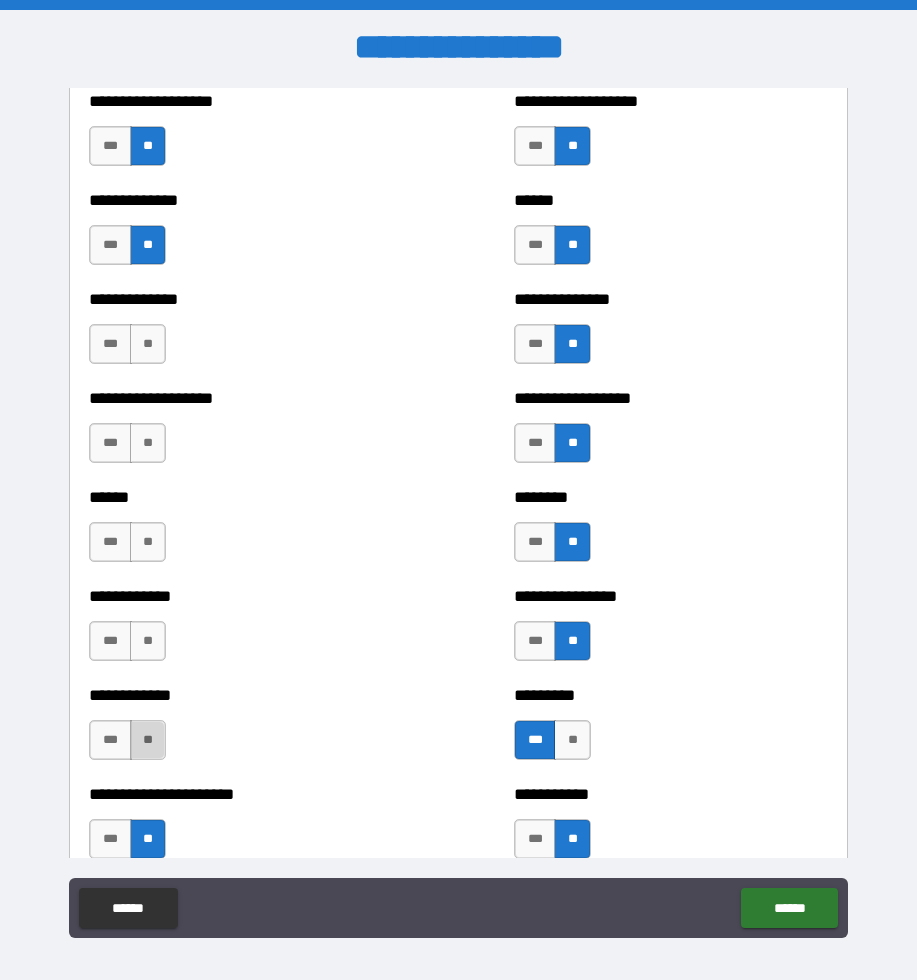 click on "**" at bounding box center (148, 740) 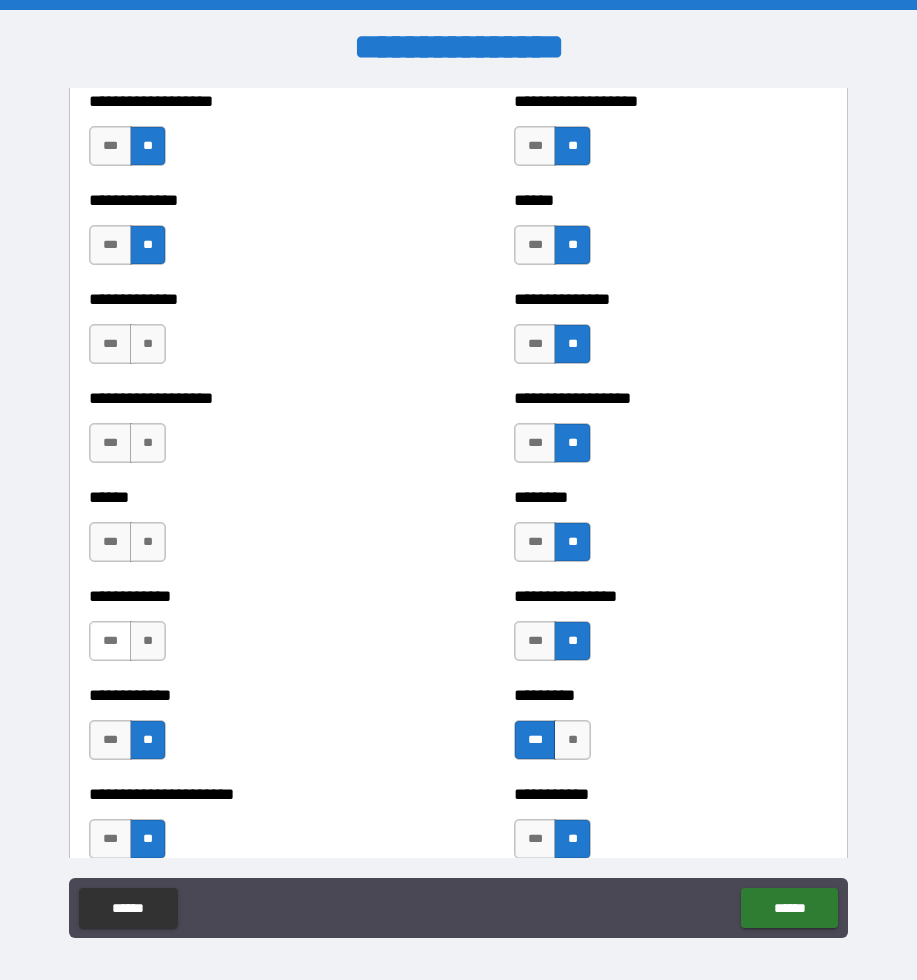 click on "***" at bounding box center (110, 641) 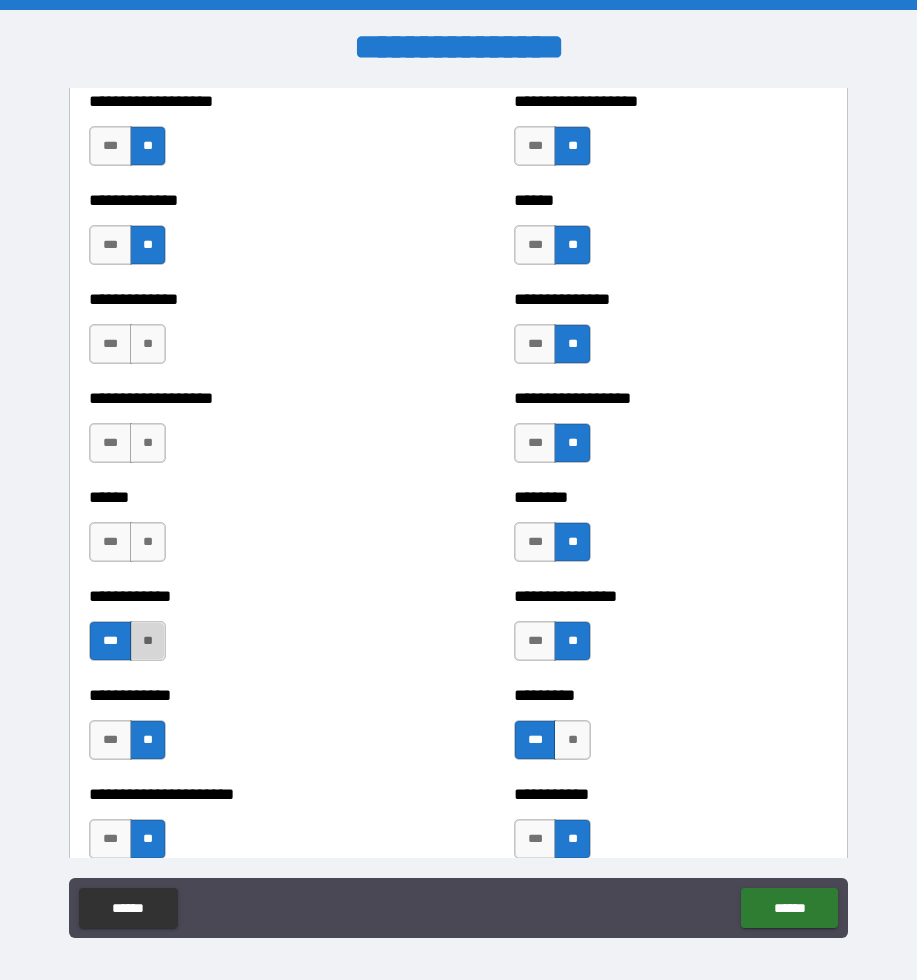 click on "**" at bounding box center [148, 641] 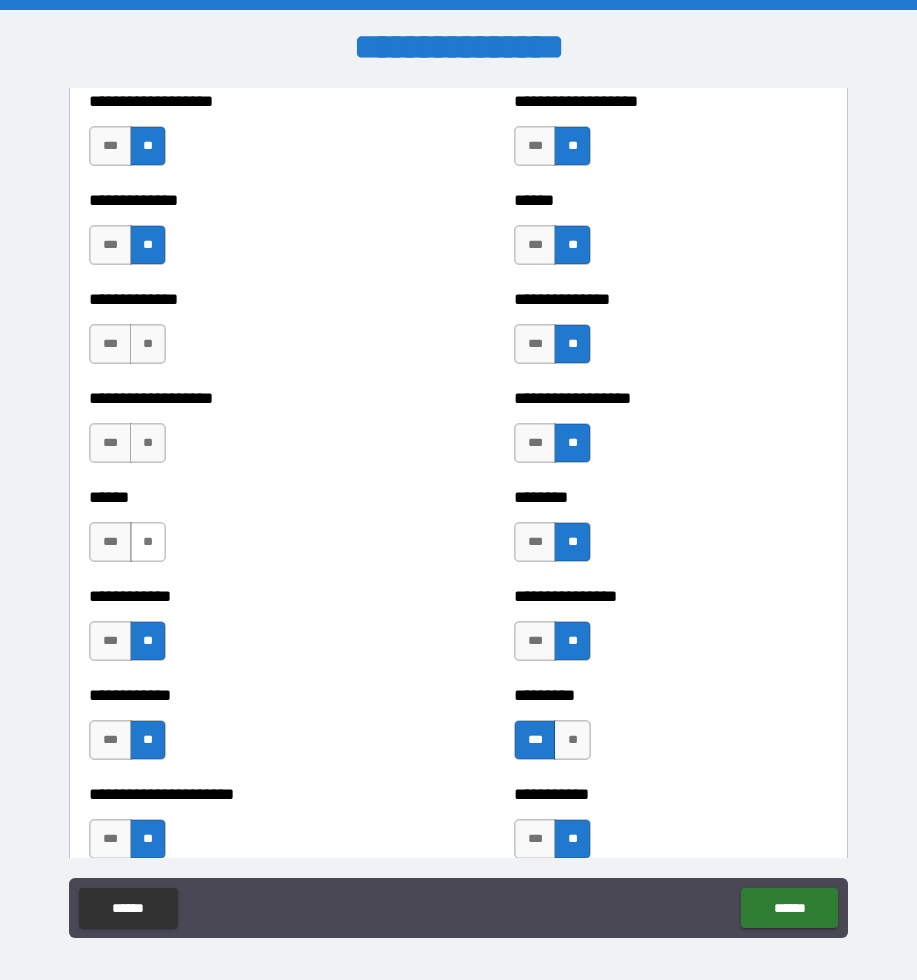 click on "**" at bounding box center (148, 542) 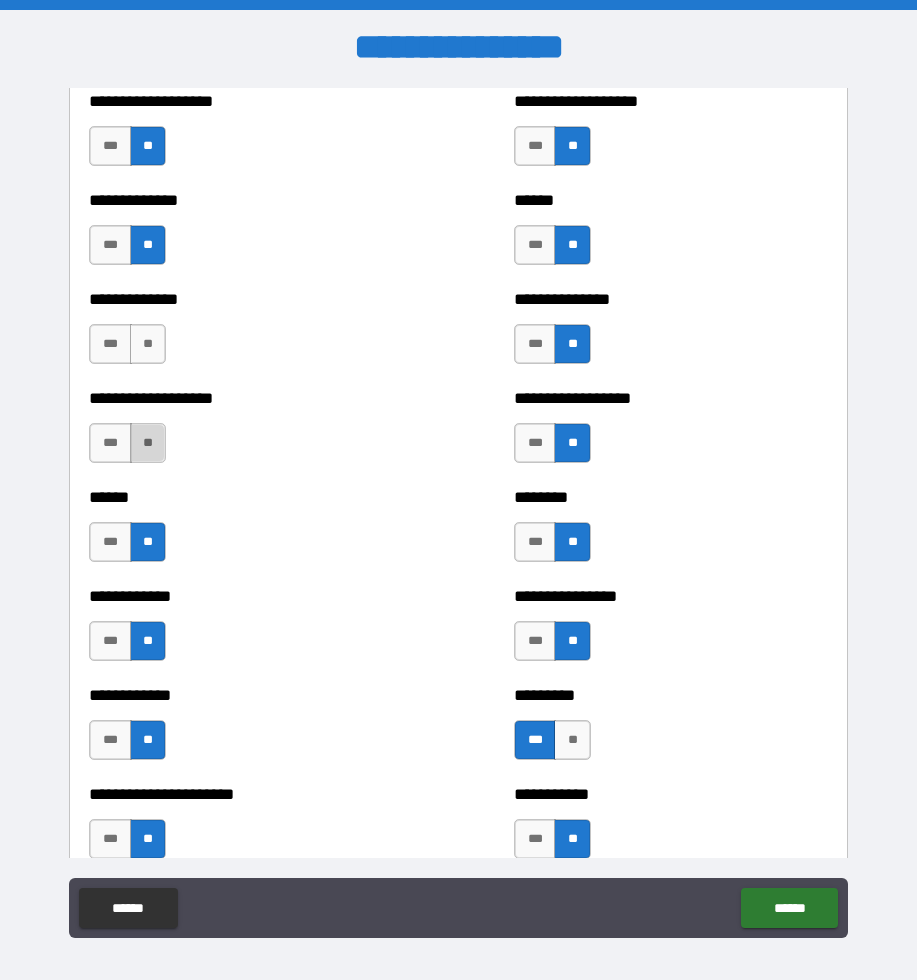 click on "**" at bounding box center [148, 443] 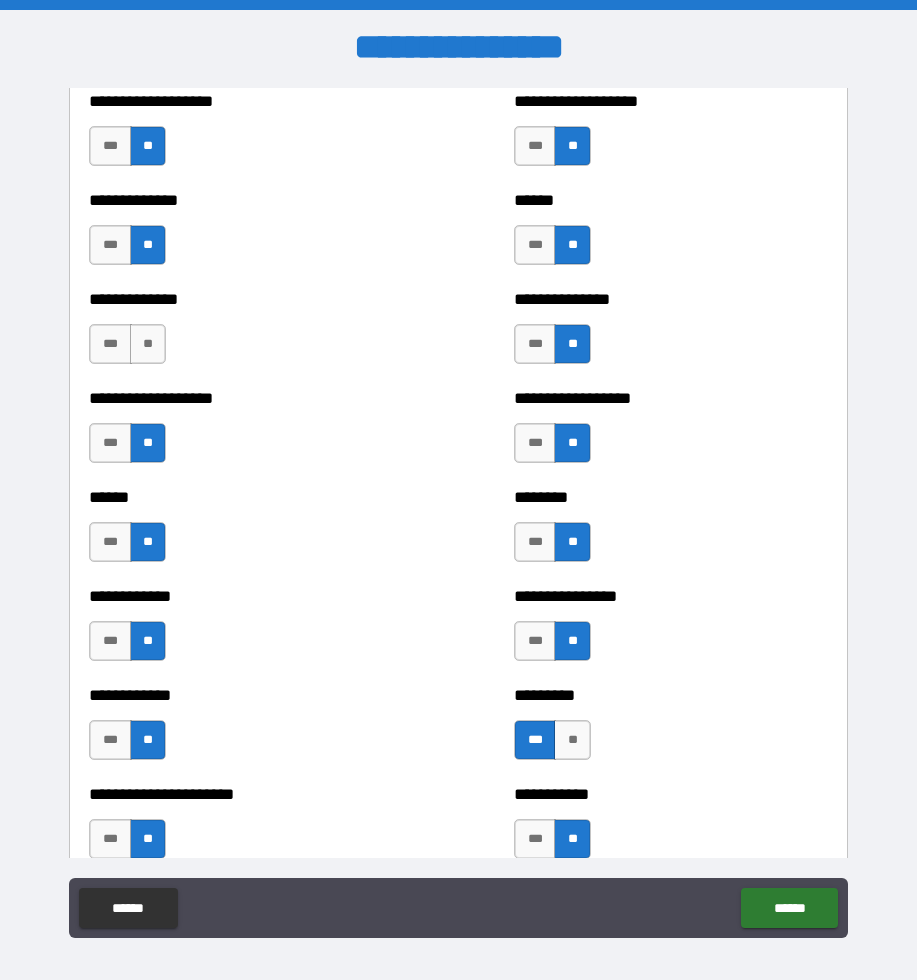 click on "*** **" at bounding box center (130, 349) 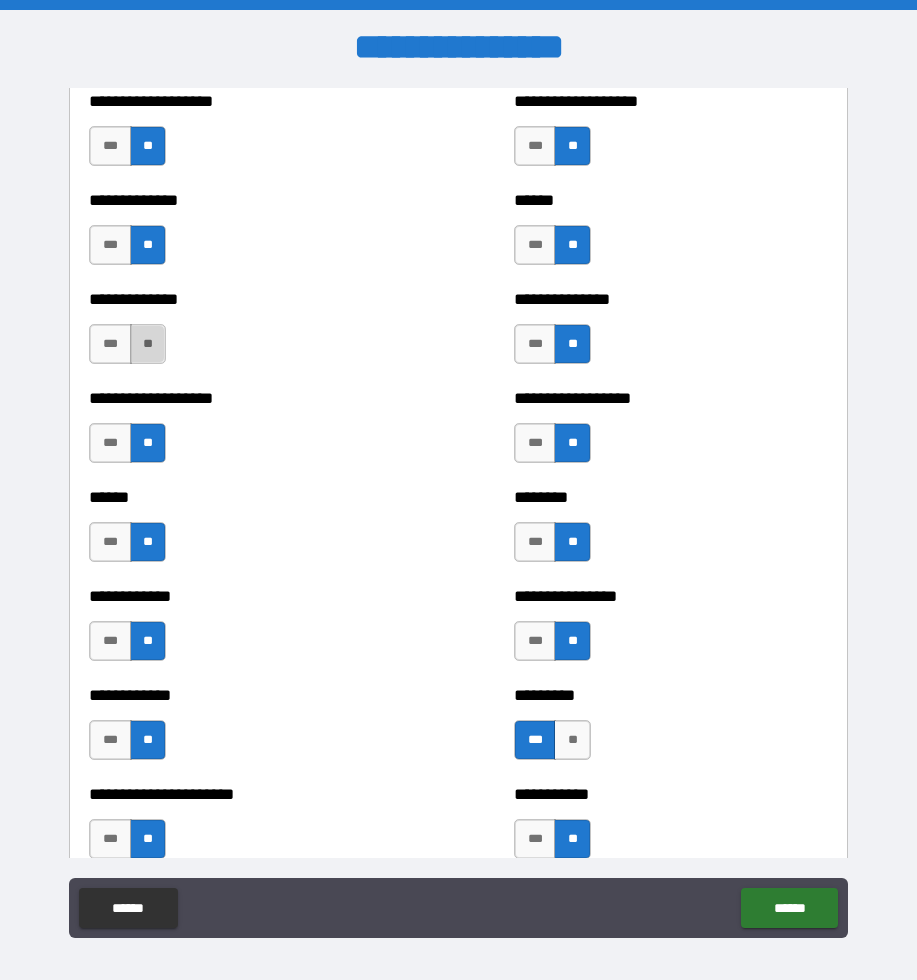 click on "**" at bounding box center (148, 344) 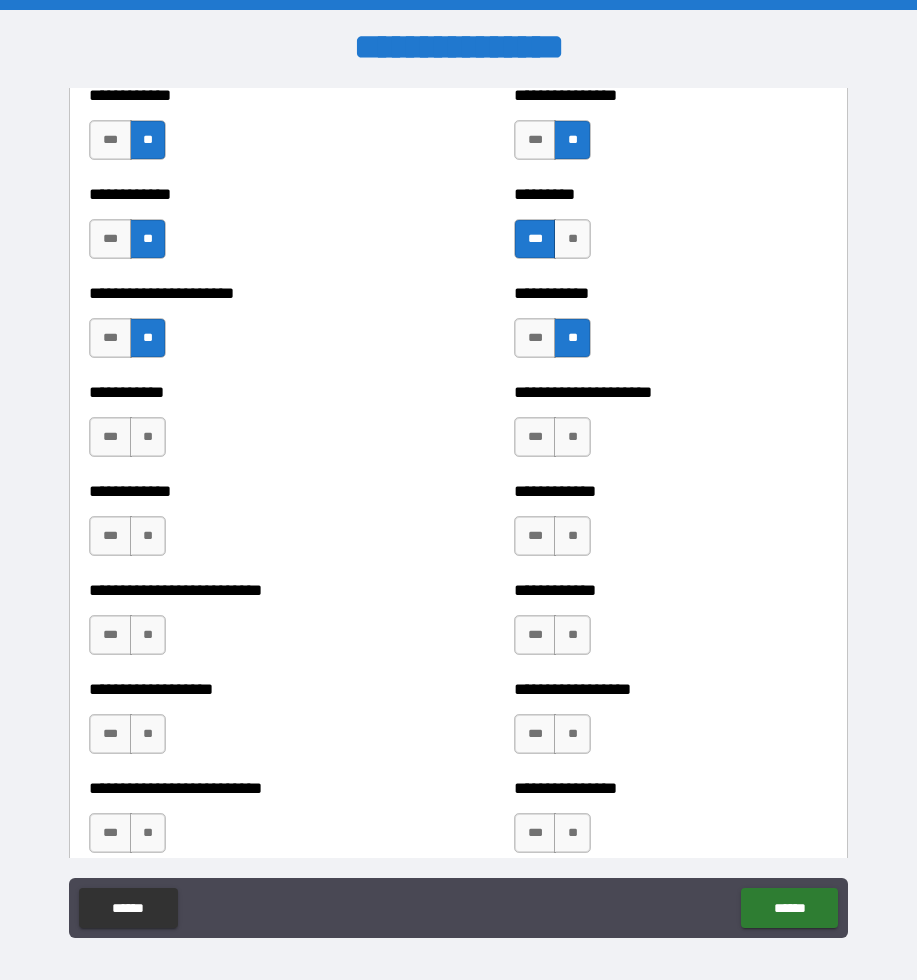 scroll, scrollTop: 5197, scrollLeft: 0, axis: vertical 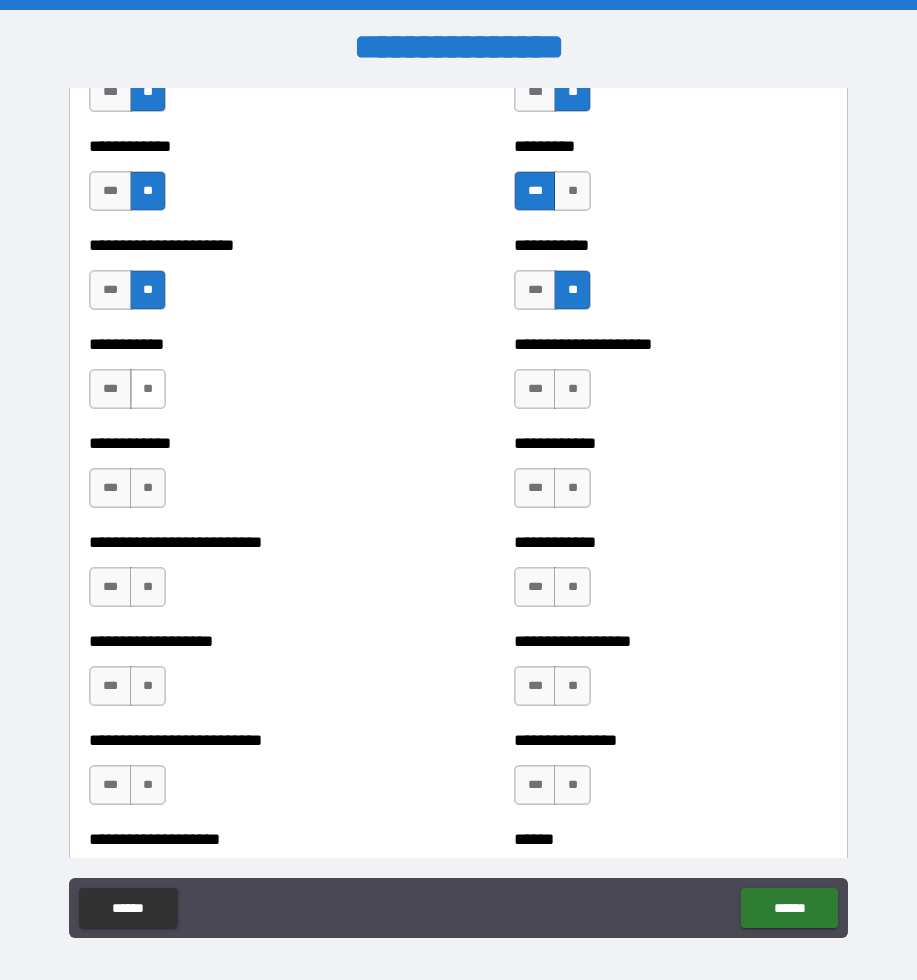click on "**" at bounding box center [148, 389] 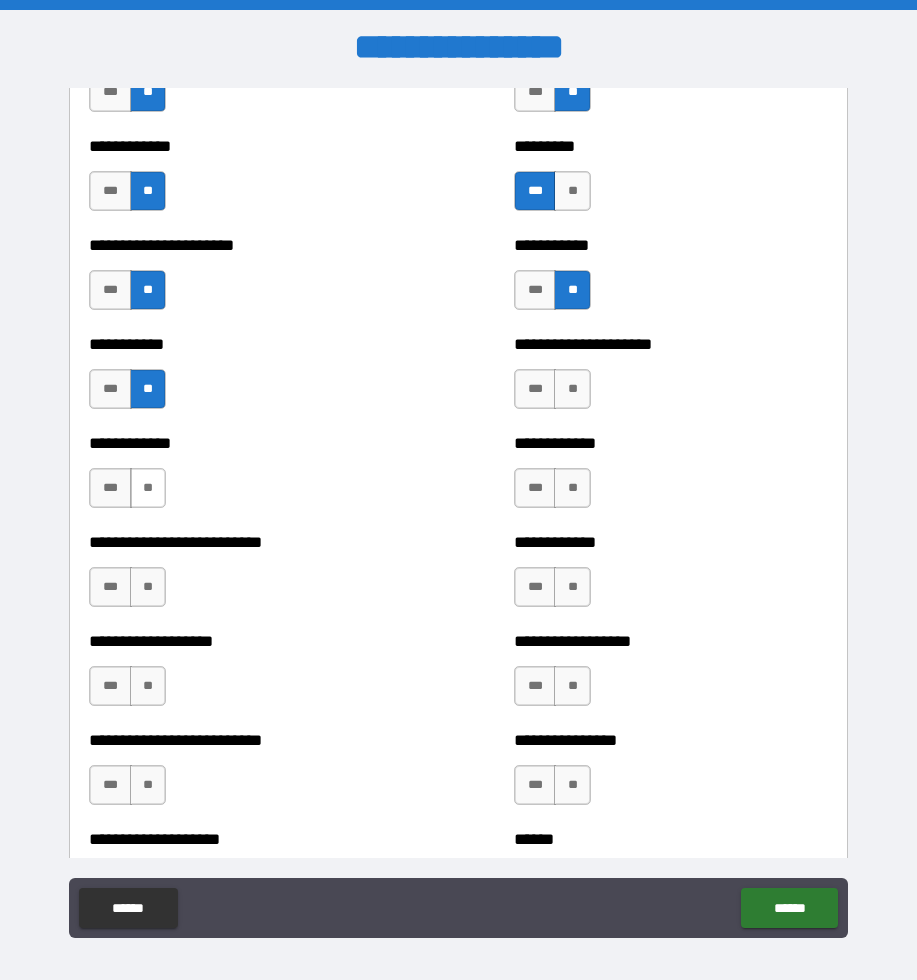 click on "**" at bounding box center [148, 488] 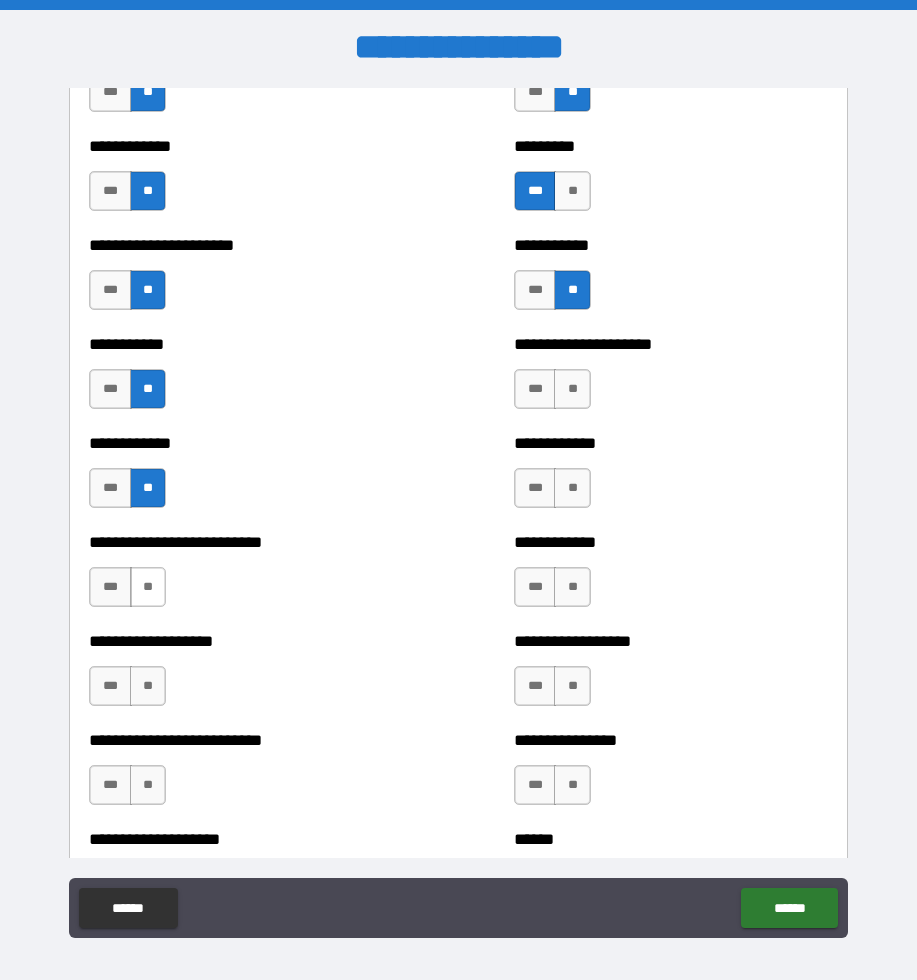 click on "**" at bounding box center (148, 587) 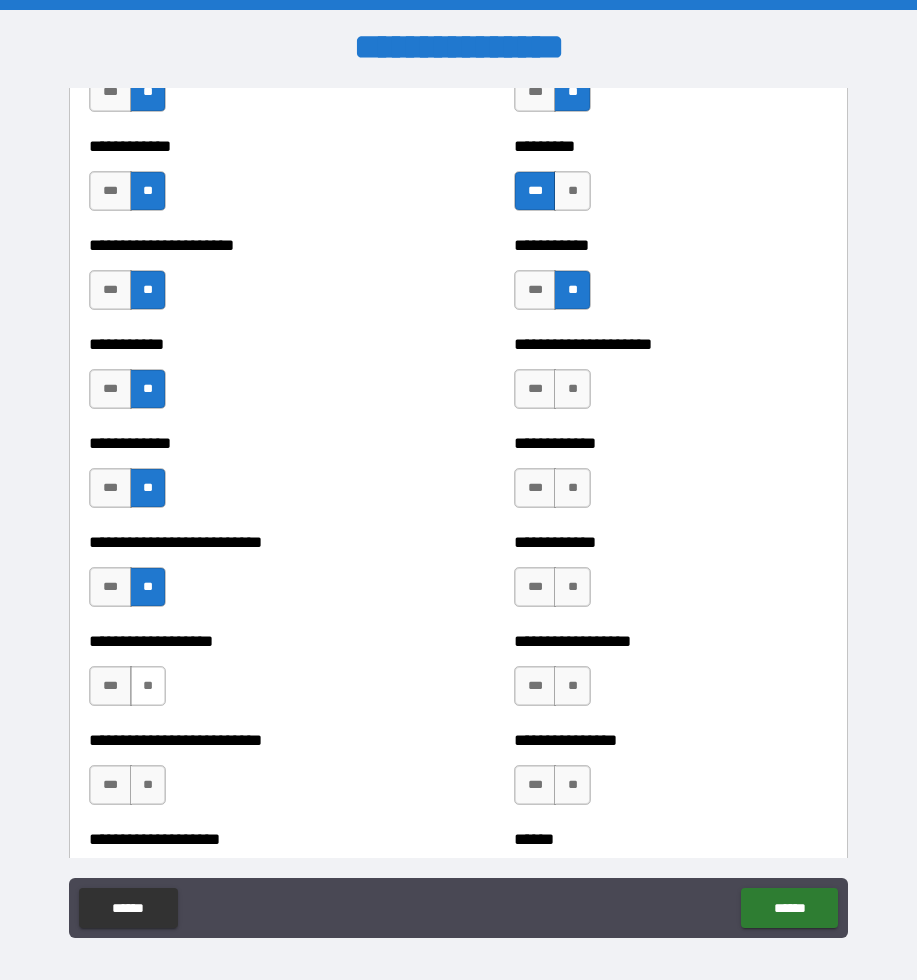 drag, startPoint x: 145, startPoint y: 689, endPoint x: 145, endPoint y: 701, distance: 12 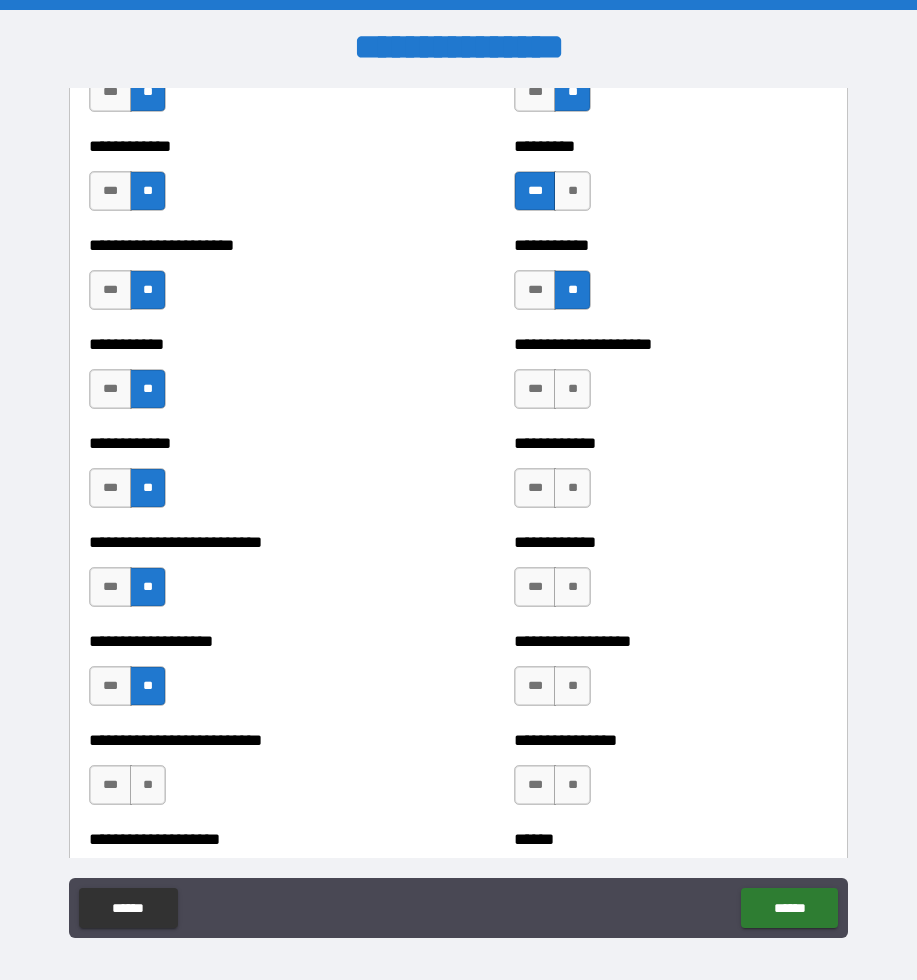 drag, startPoint x: 143, startPoint y: 775, endPoint x: 197, endPoint y: 783, distance: 54.589375 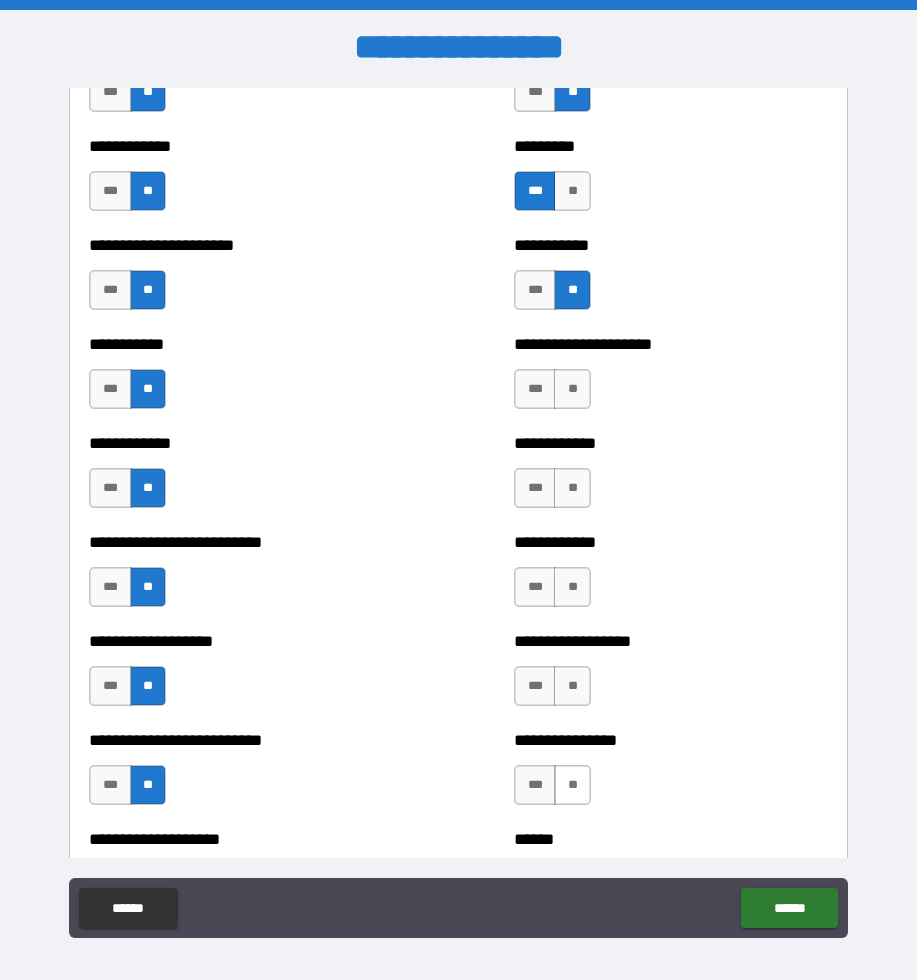 drag, startPoint x: 566, startPoint y: 792, endPoint x: 563, endPoint y: 777, distance: 15.297058 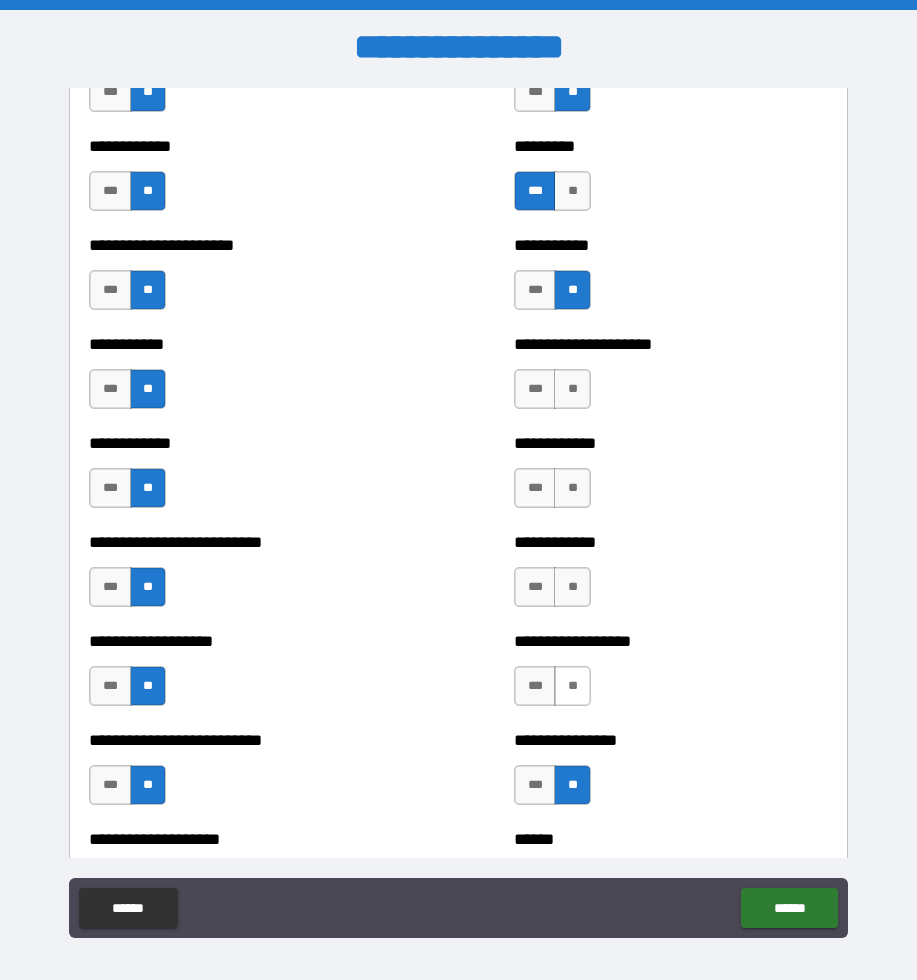click on "**" at bounding box center (572, 686) 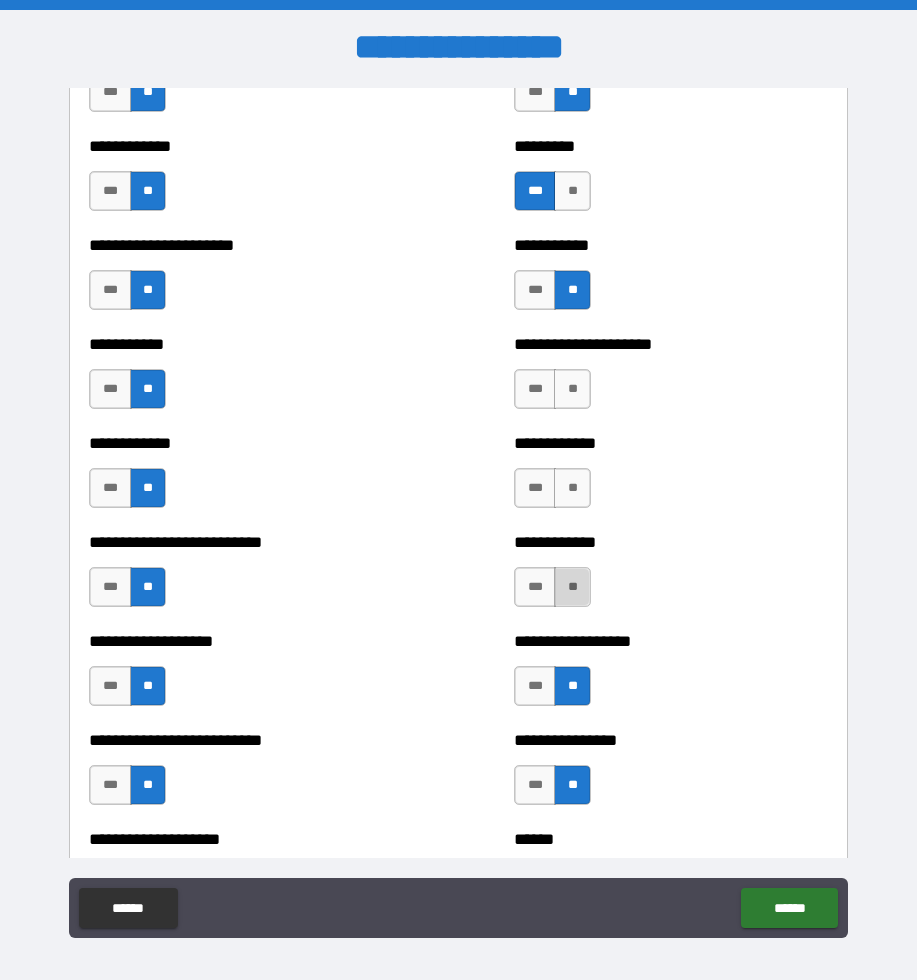 click on "**" at bounding box center (572, 587) 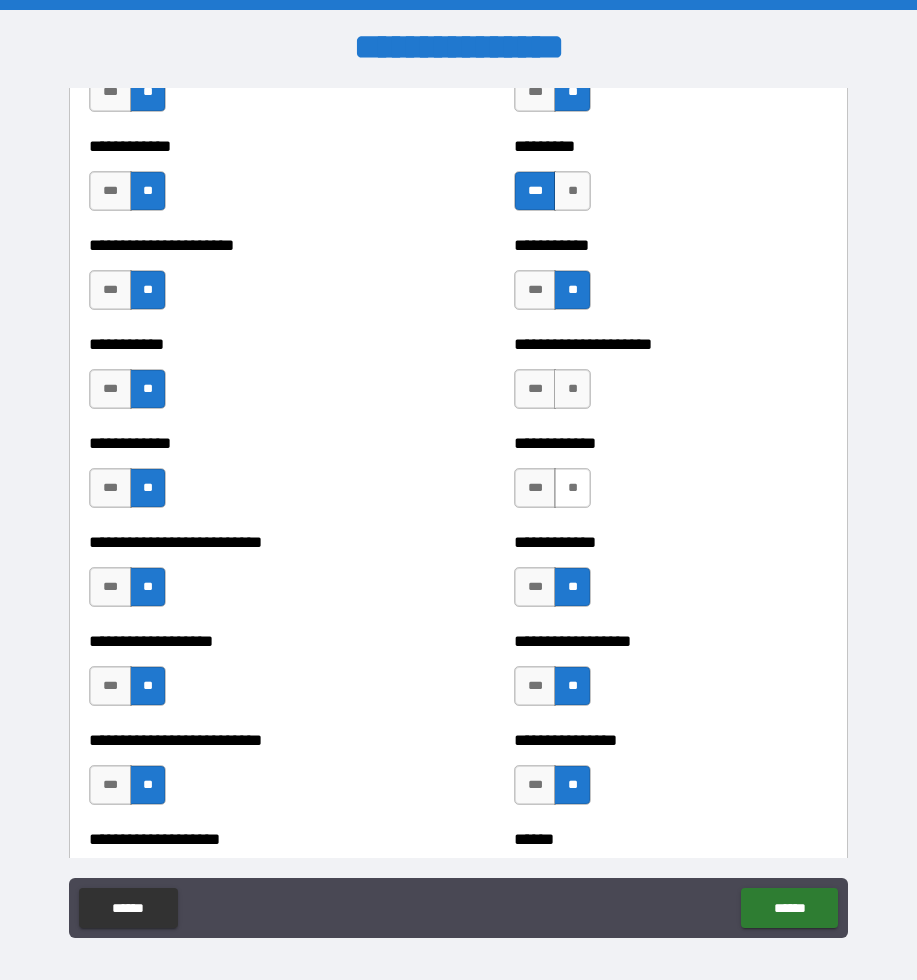 click on "**" at bounding box center (572, 488) 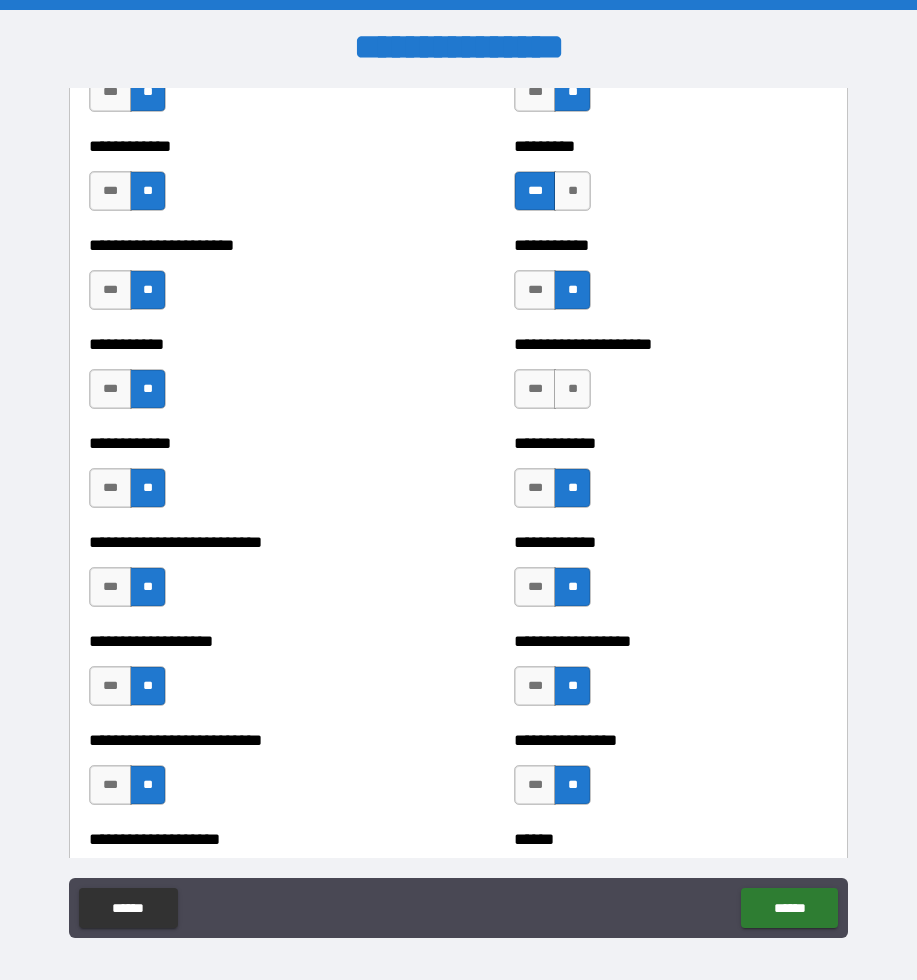 click on "*** **" at bounding box center [552, 389] 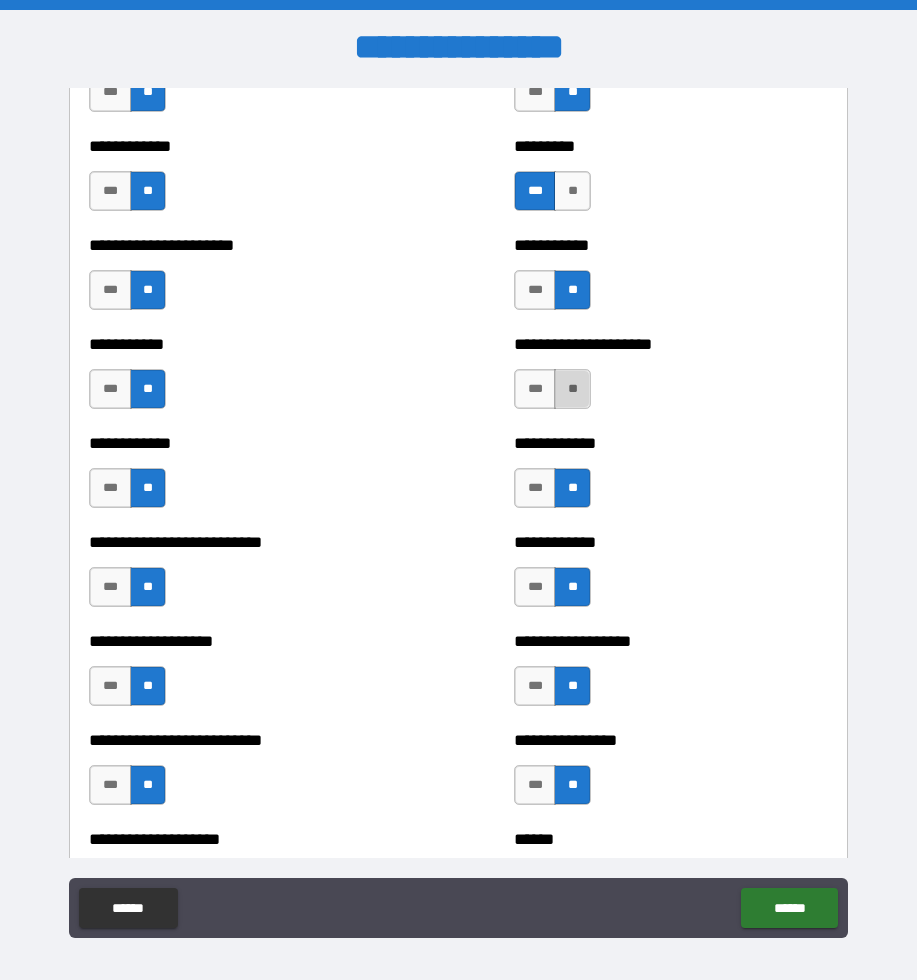 click on "**" at bounding box center [572, 389] 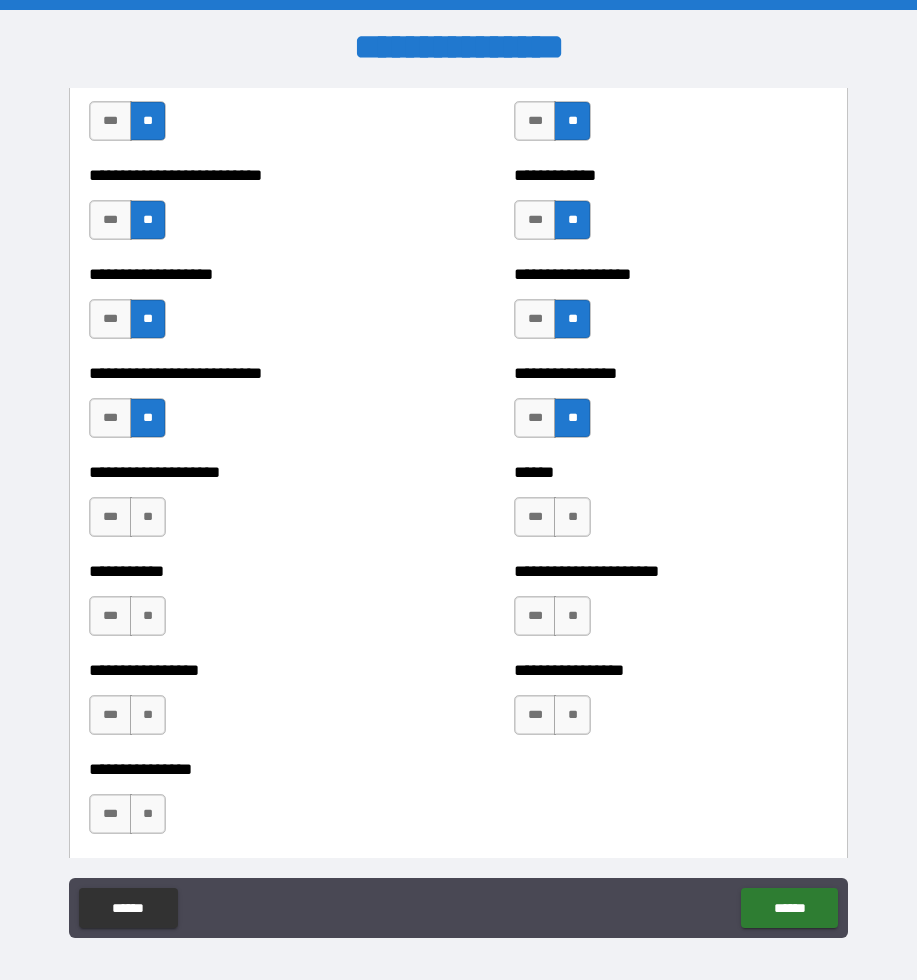 scroll, scrollTop: 5608, scrollLeft: 0, axis: vertical 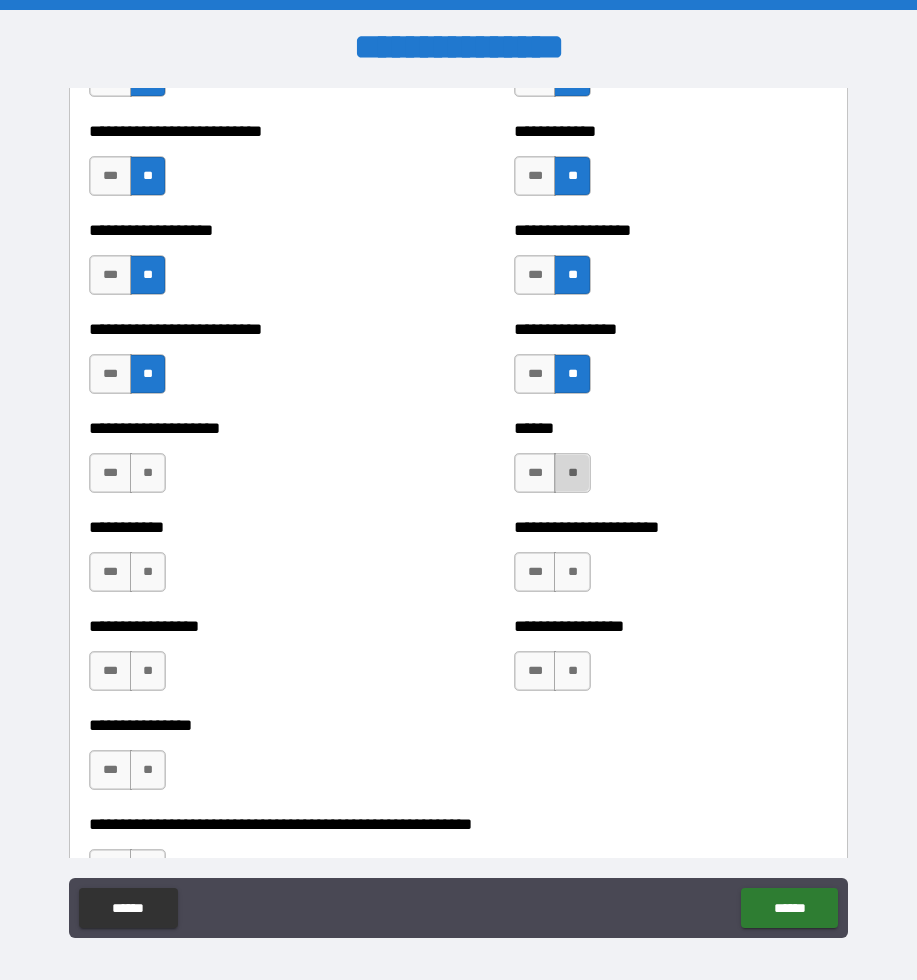 click on "**" at bounding box center (572, 473) 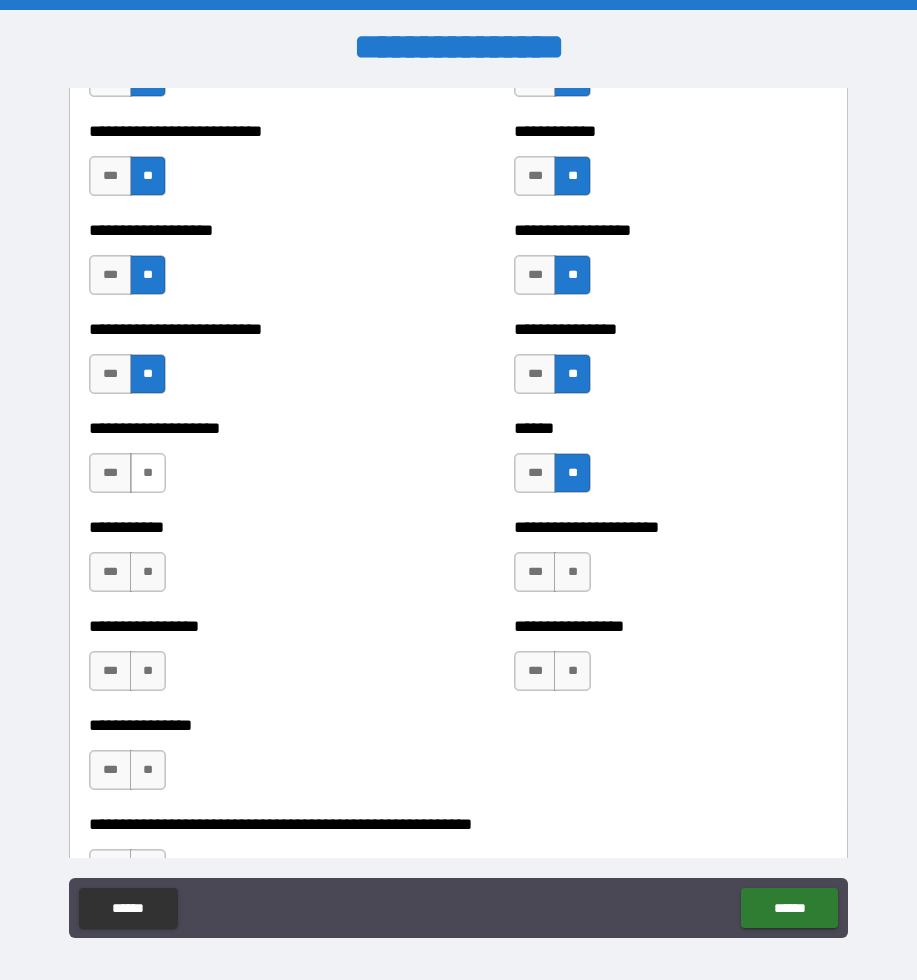 click on "**" at bounding box center [148, 473] 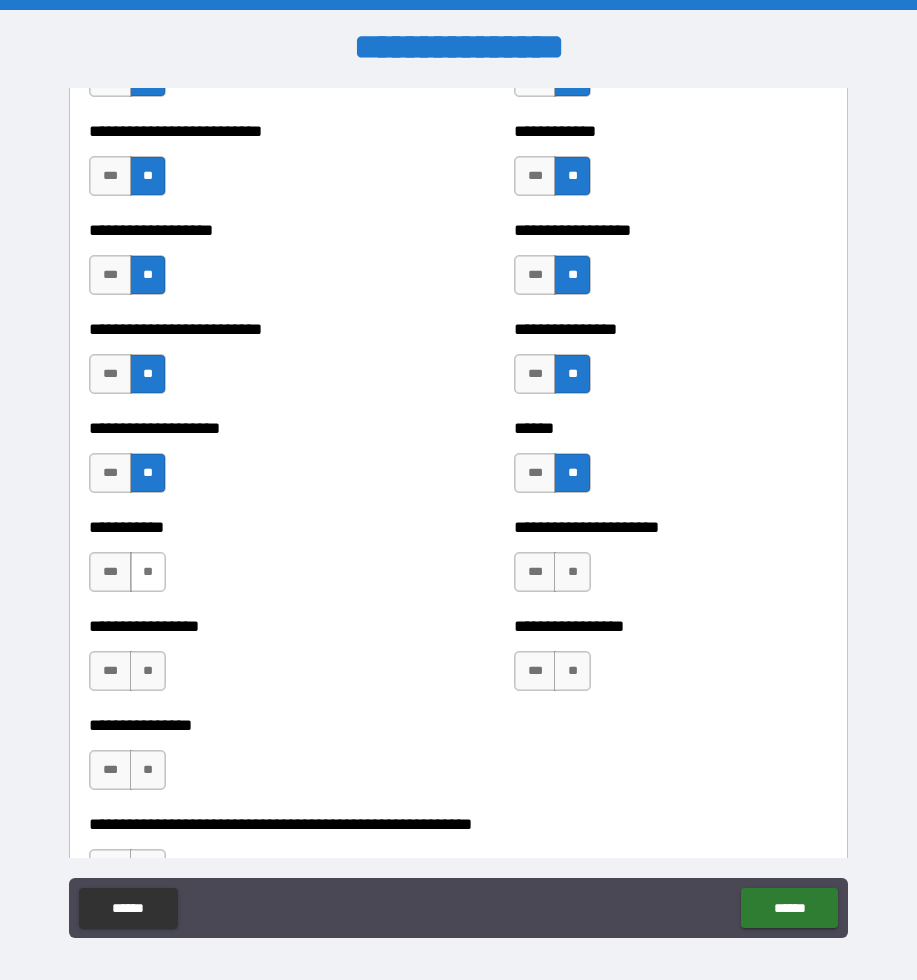 click on "**" at bounding box center (148, 572) 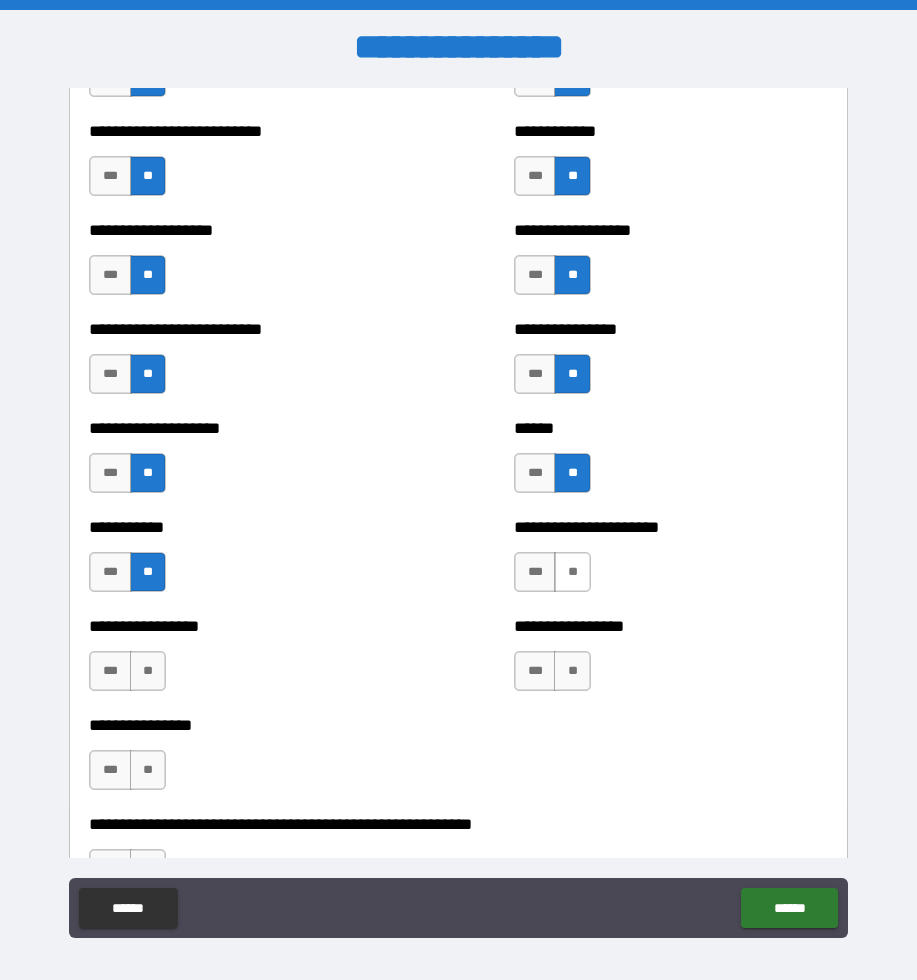 click on "**" at bounding box center [572, 572] 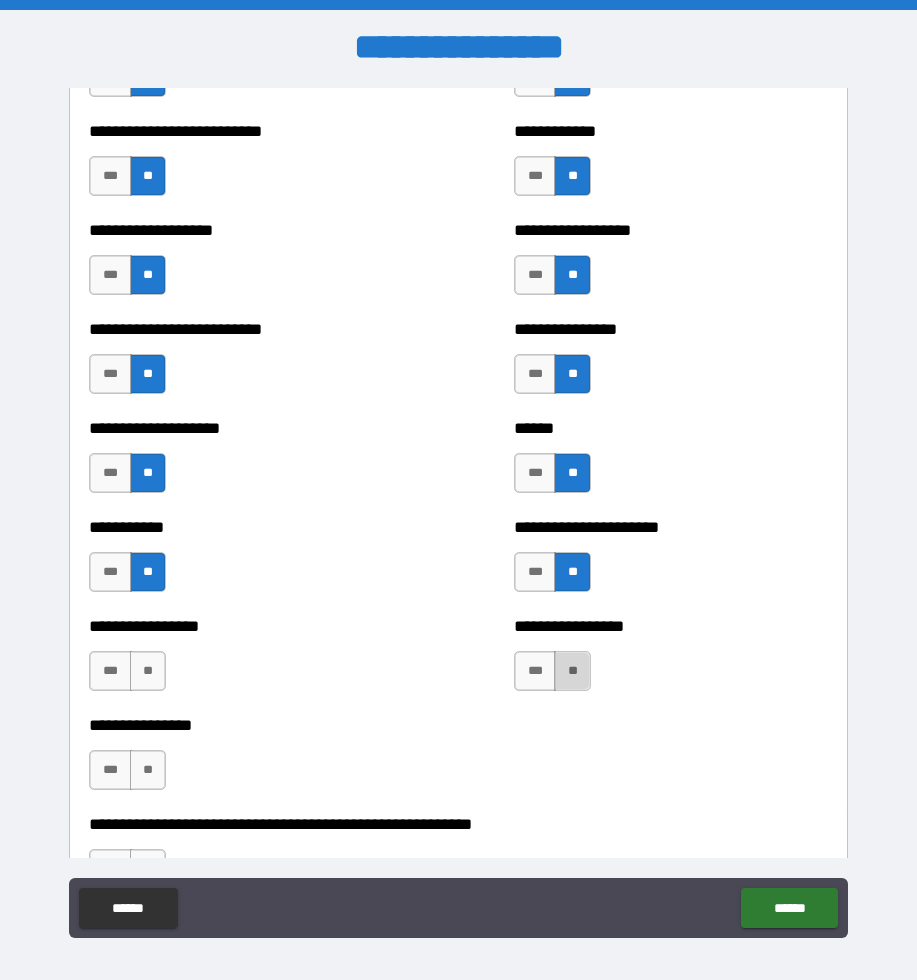 click on "**" at bounding box center (572, 671) 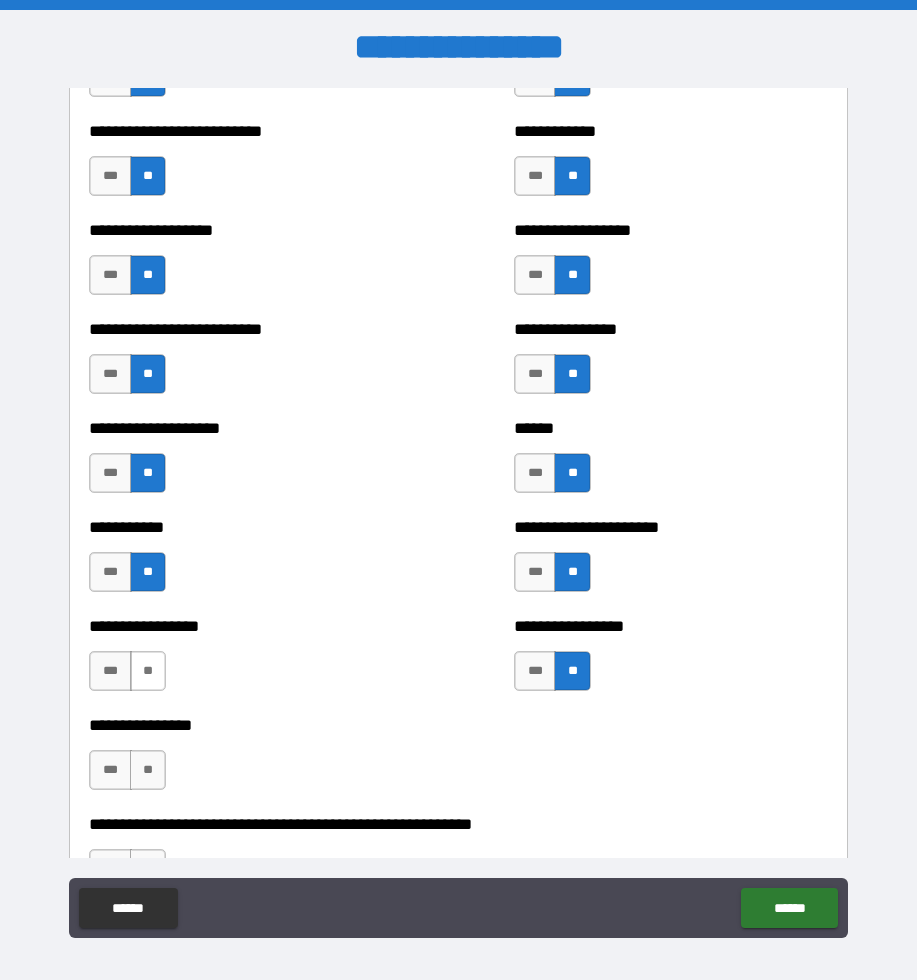 click on "**" at bounding box center (148, 671) 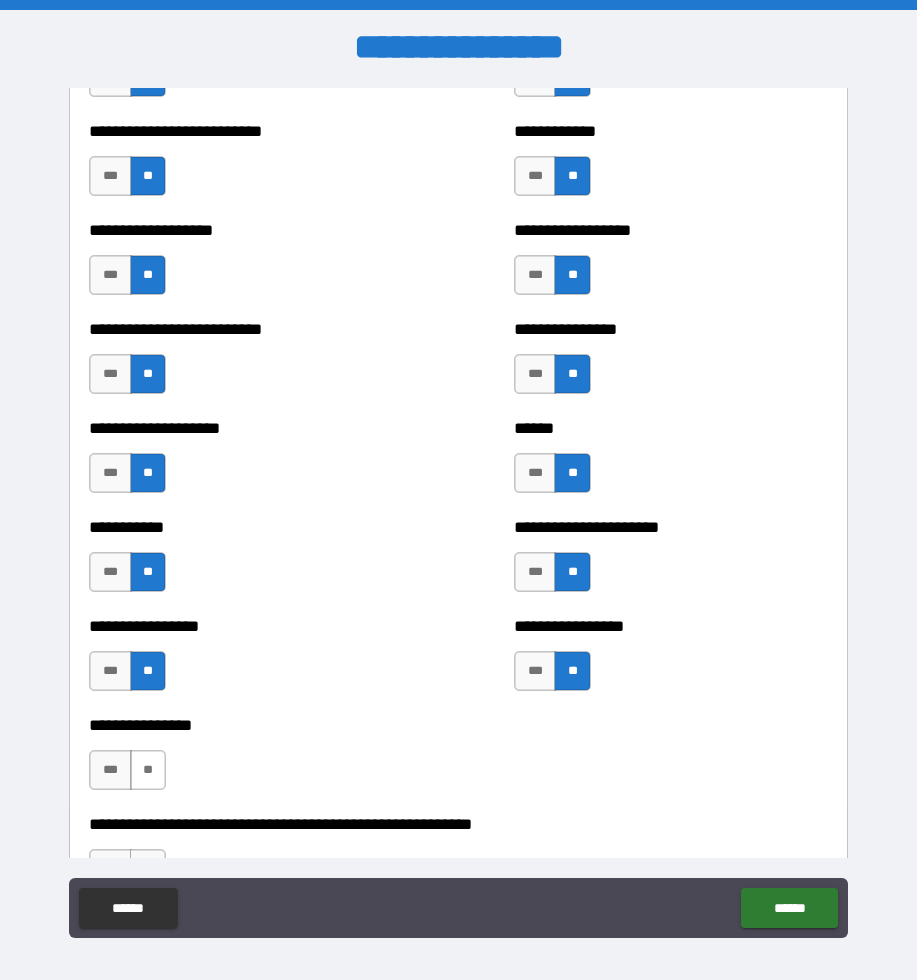 click on "**" at bounding box center (148, 770) 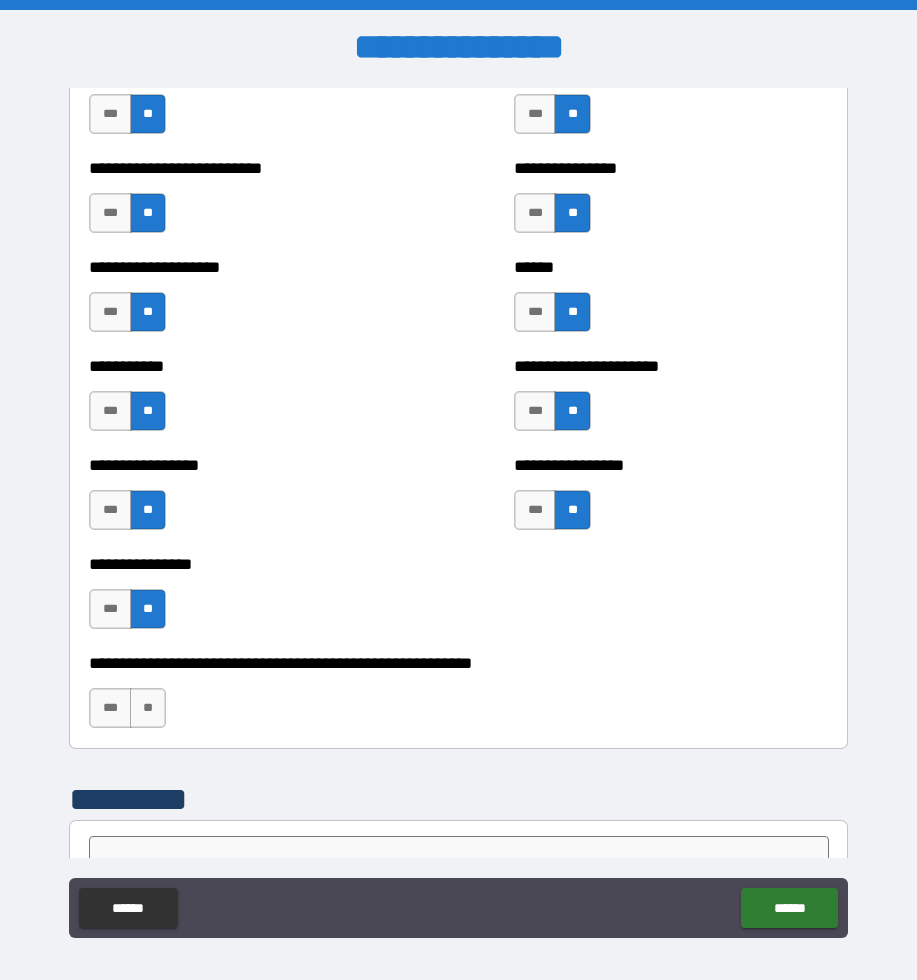 scroll, scrollTop: 5853, scrollLeft: 0, axis: vertical 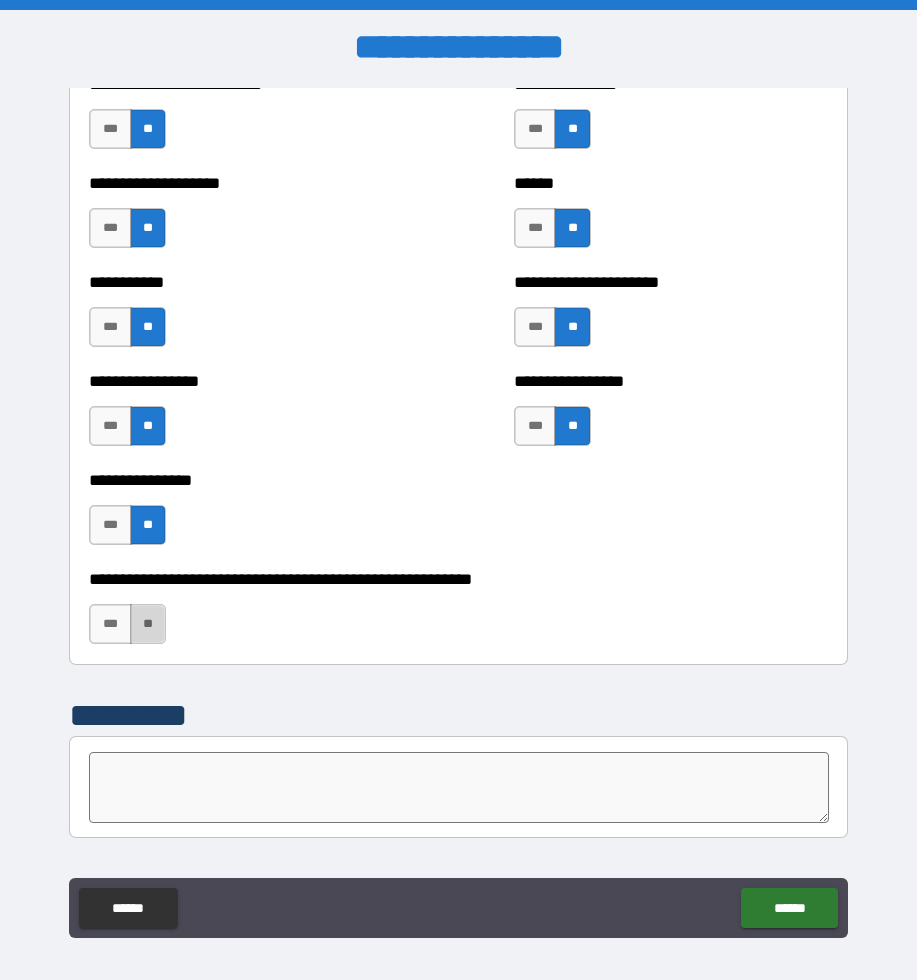 click on "**" at bounding box center [148, 624] 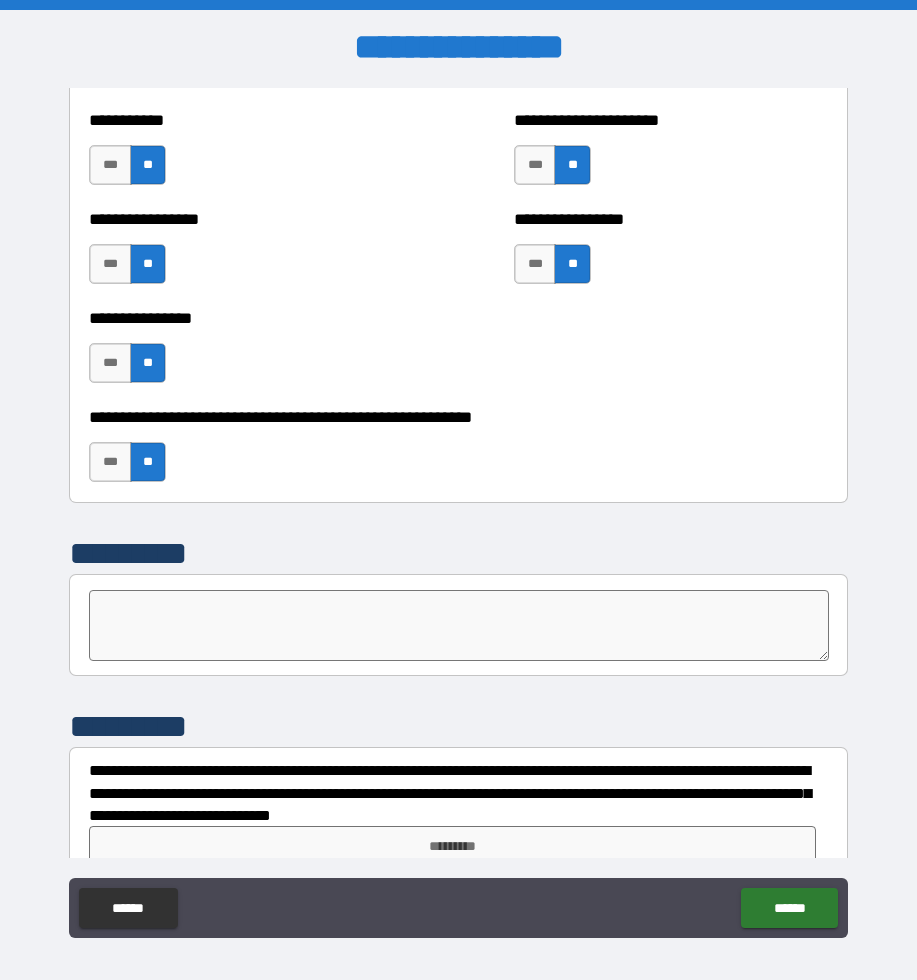 scroll, scrollTop: 6044, scrollLeft: 0, axis: vertical 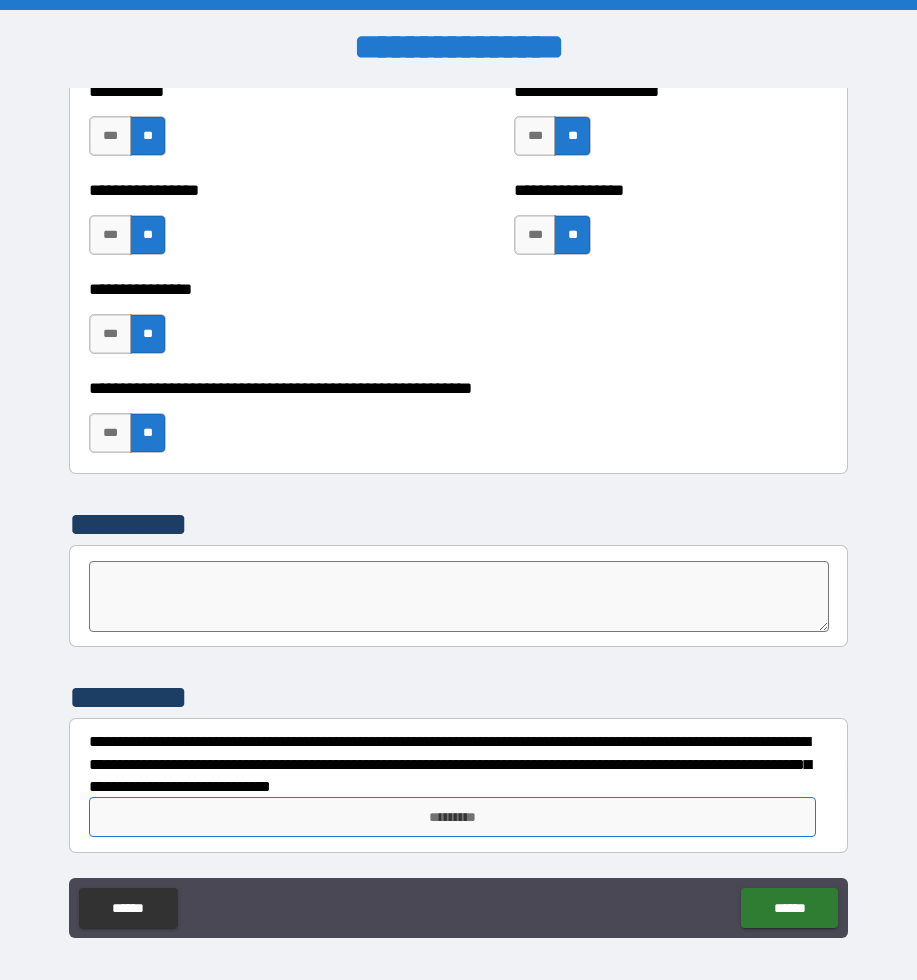 click on "*********" at bounding box center (452, 817) 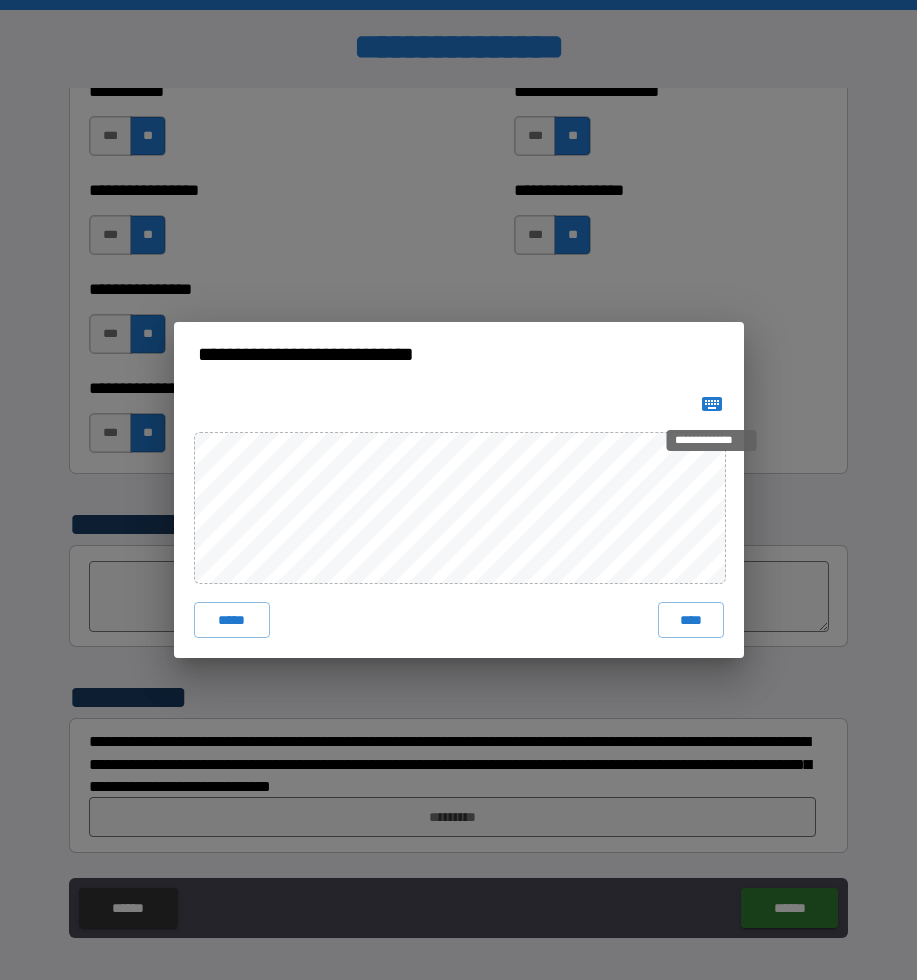 click 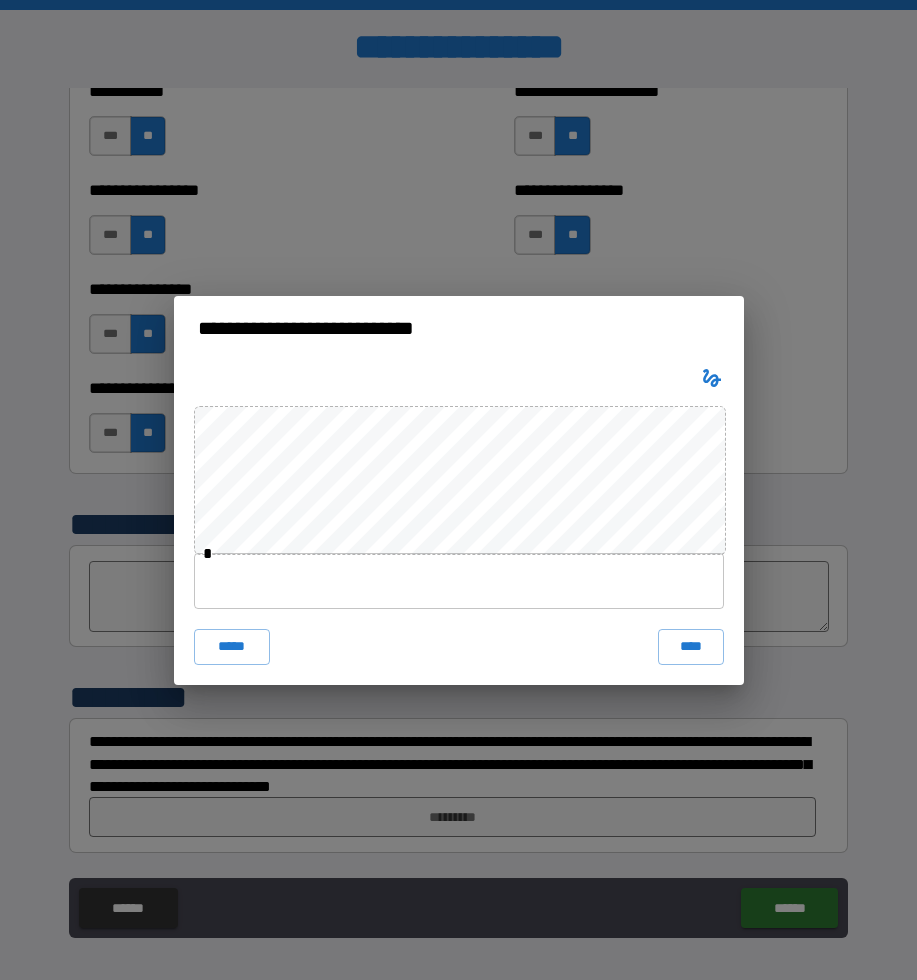 type 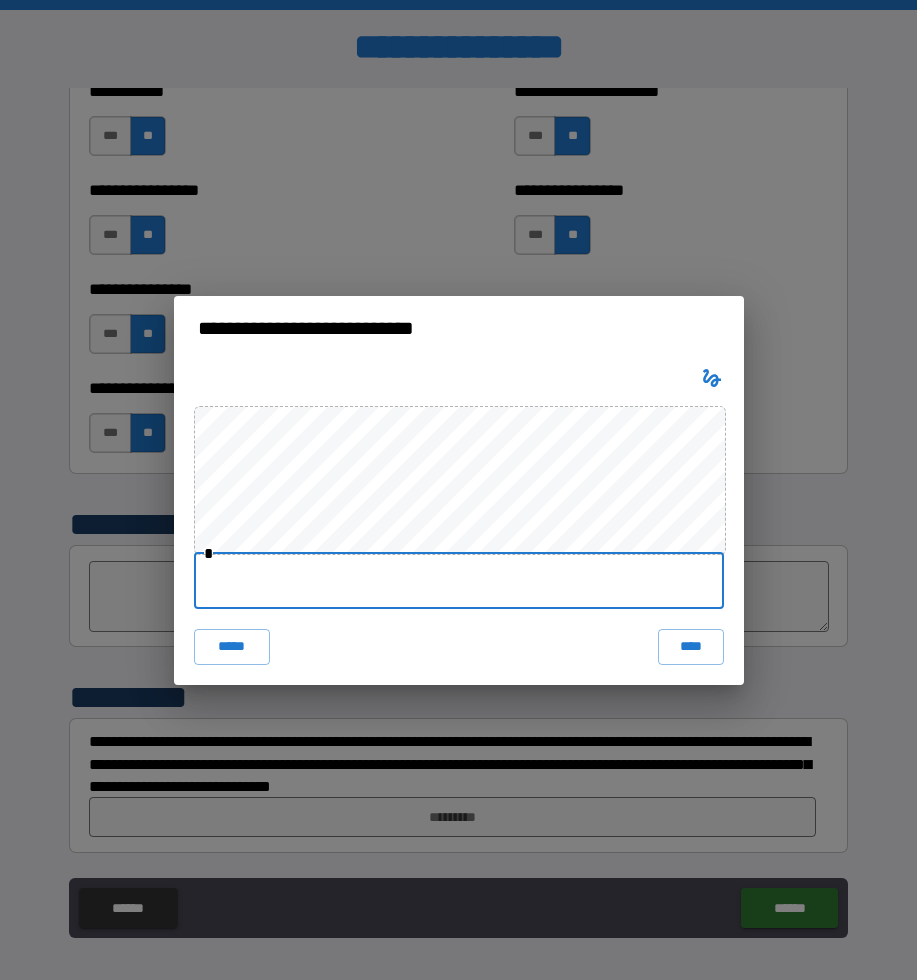 click at bounding box center (459, 581) 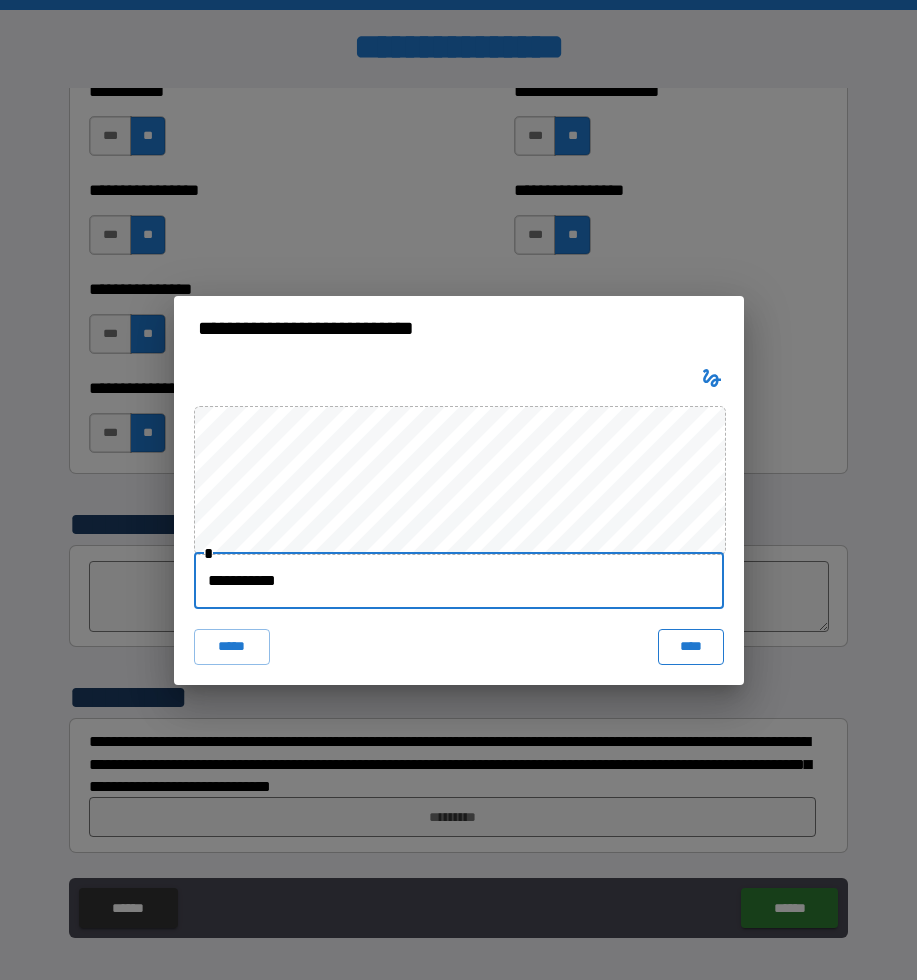 type on "**********" 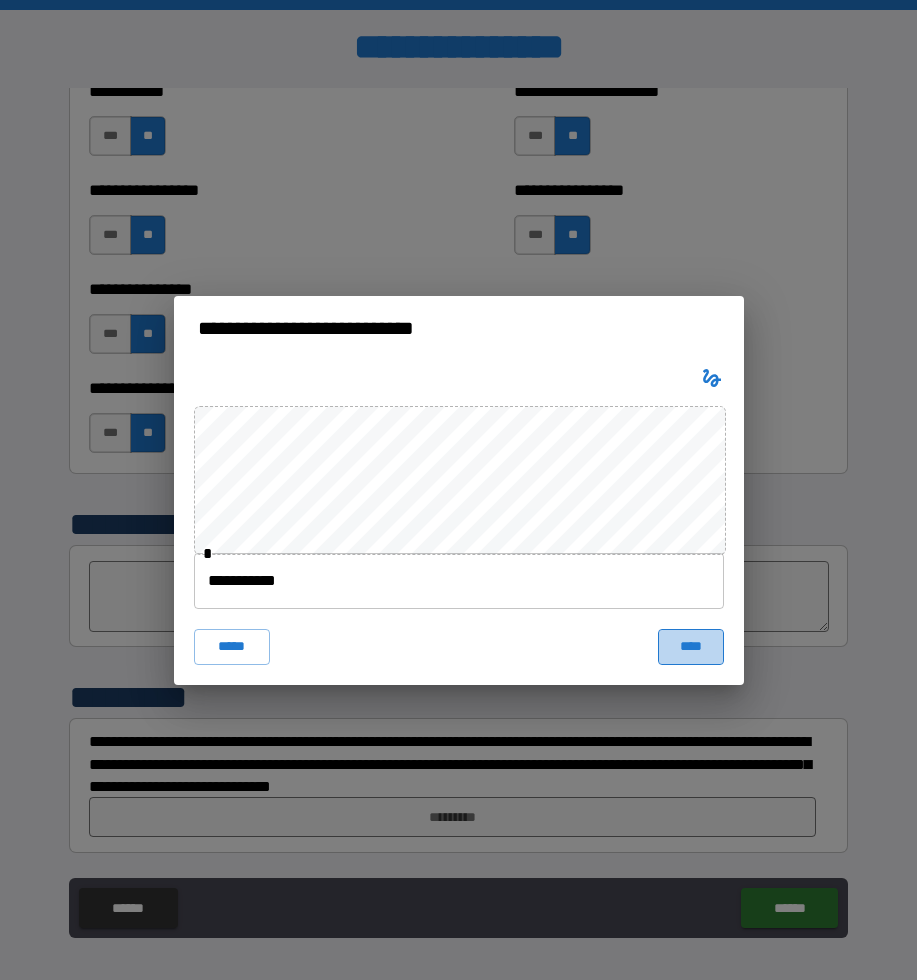 click on "****" at bounding box center [691, 647] 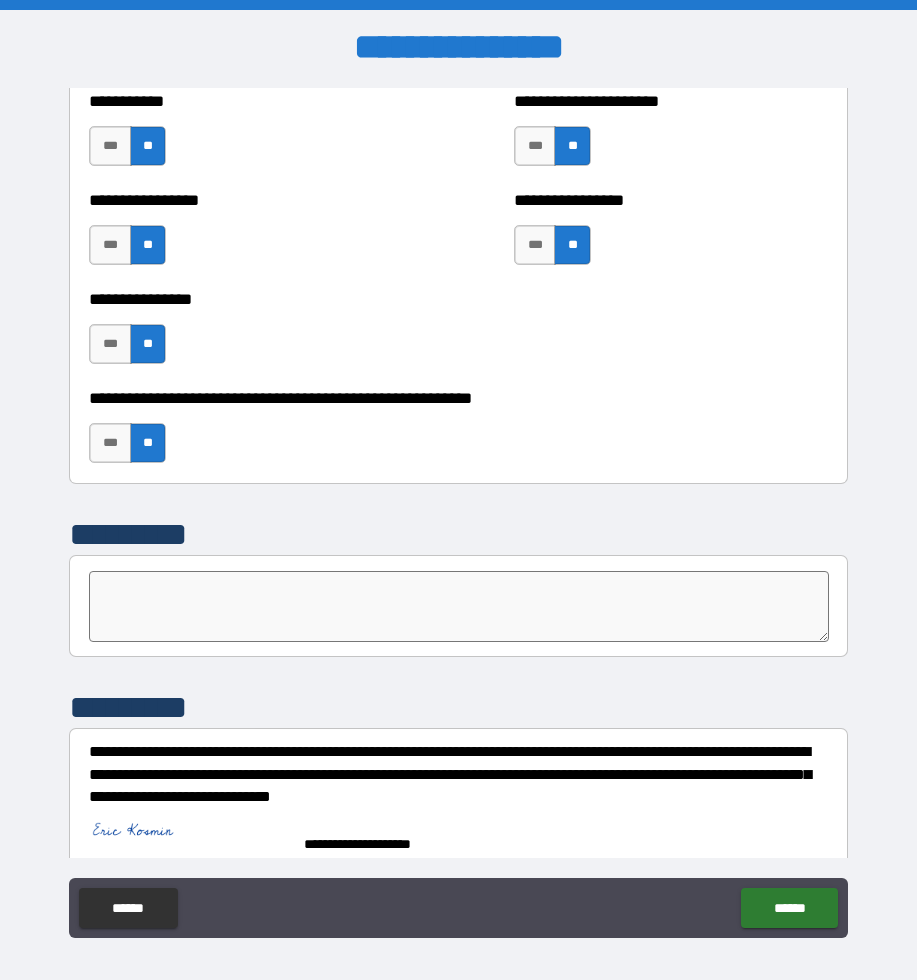 scroll, scrollTop: 6061, scrollLeft: 0, axis: vertical 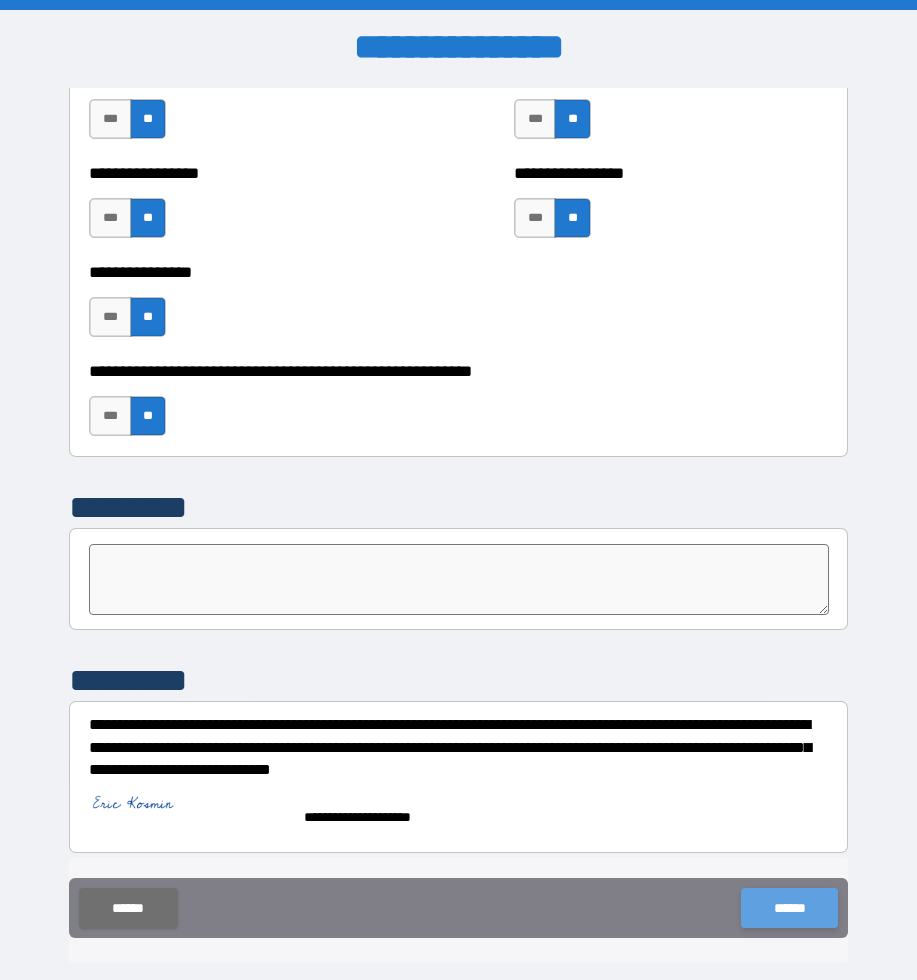 click on "******" at bounding box center (789, 908) 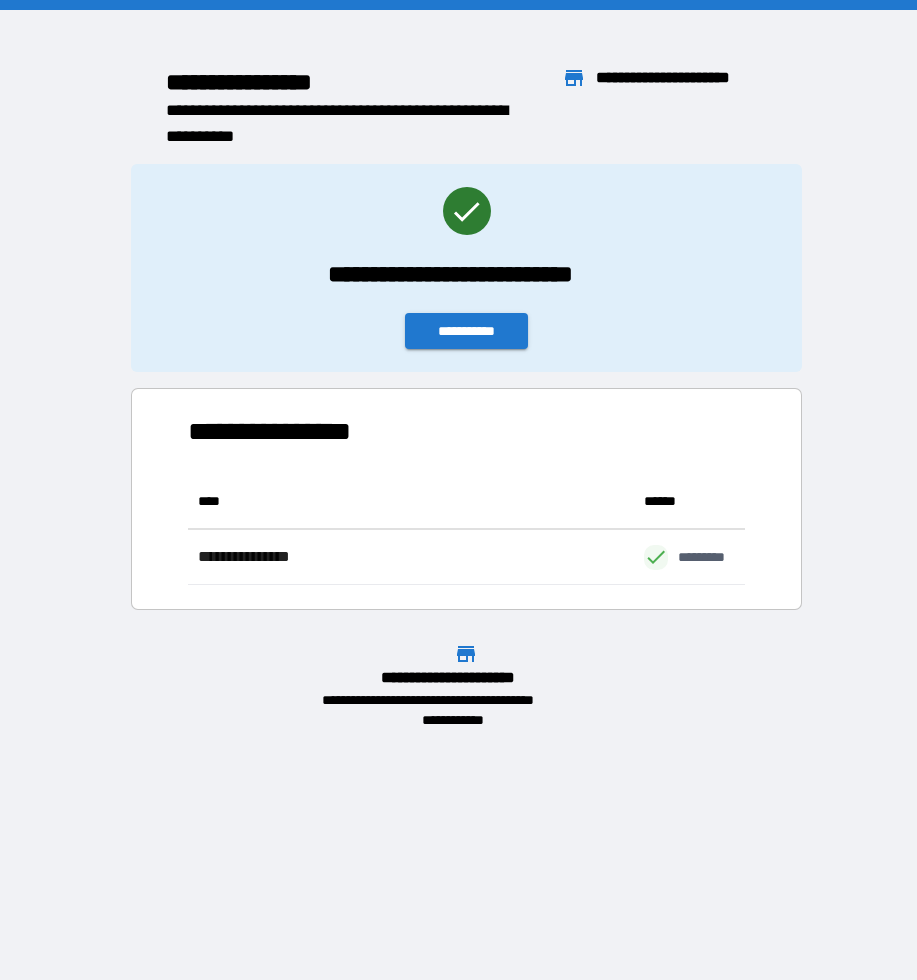 scroll, scrollTop: 16, scrollLeft: 16, axis: both 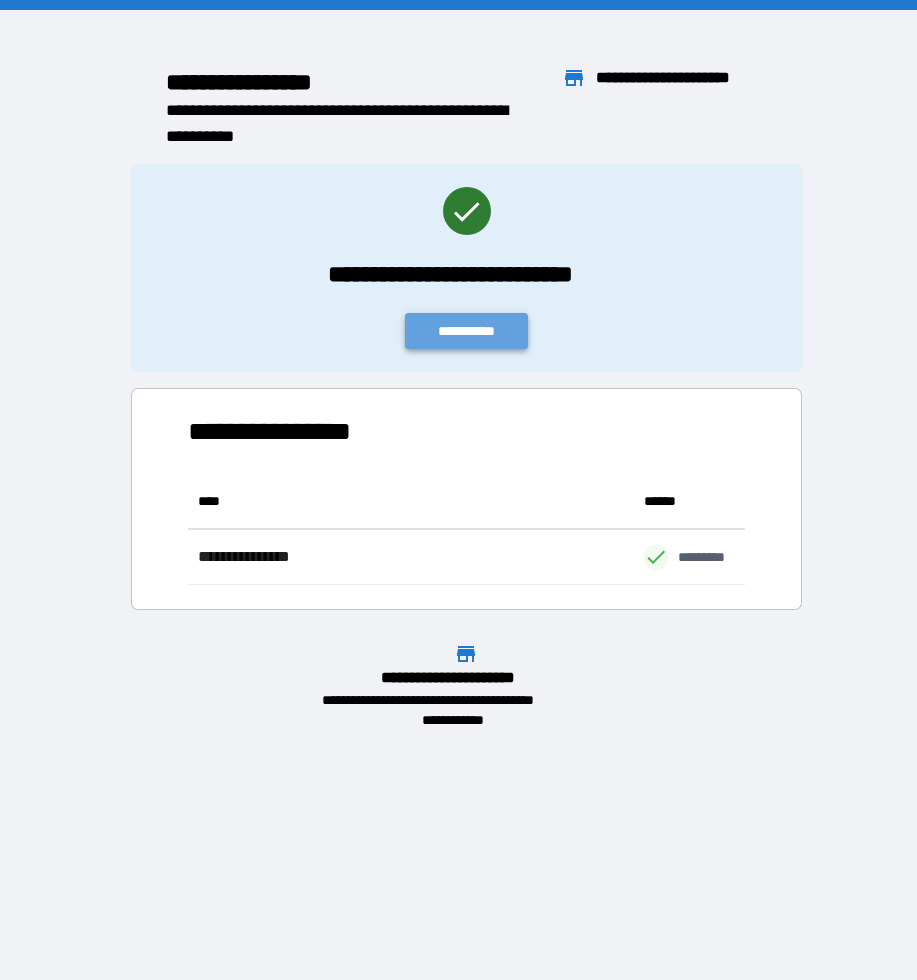 click on "**********" at bounding box center (467, 331) 